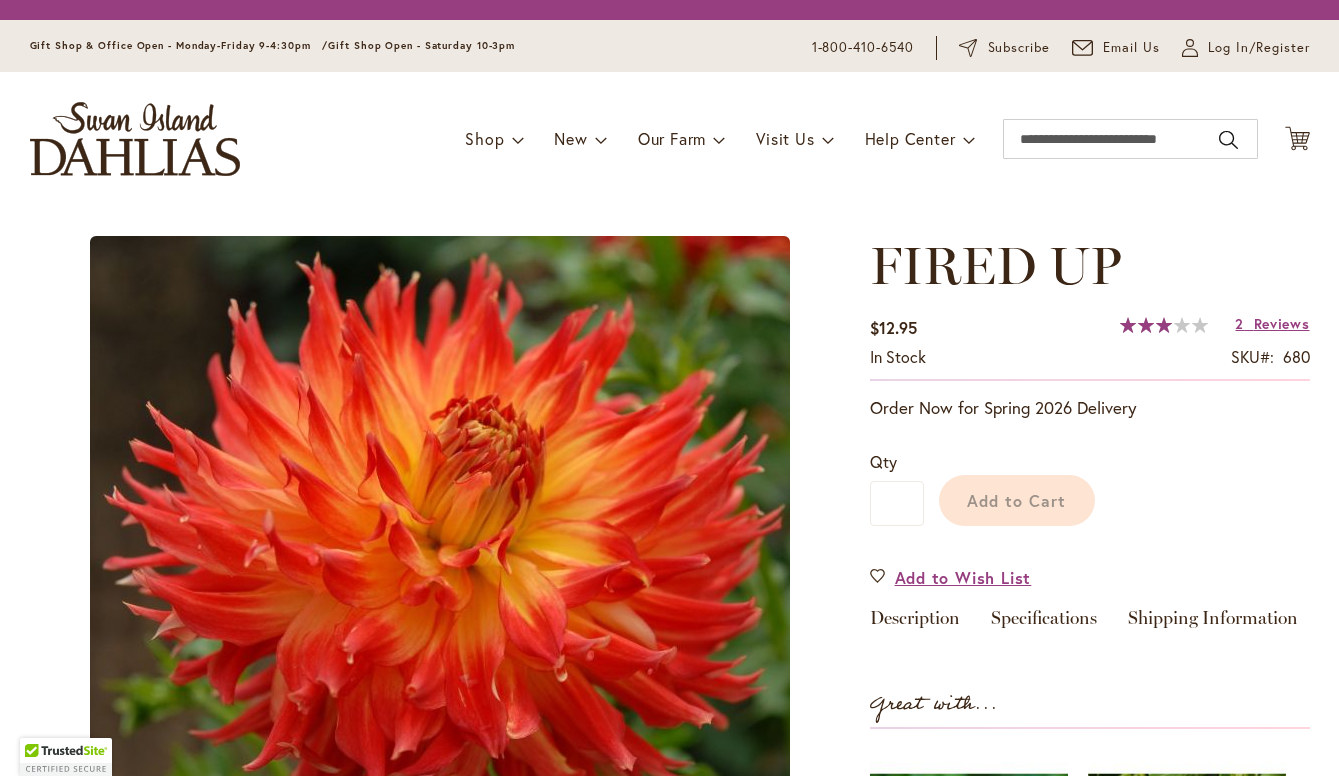 scroll, scrollTop: 0, scrollLeft: 0, axis: both 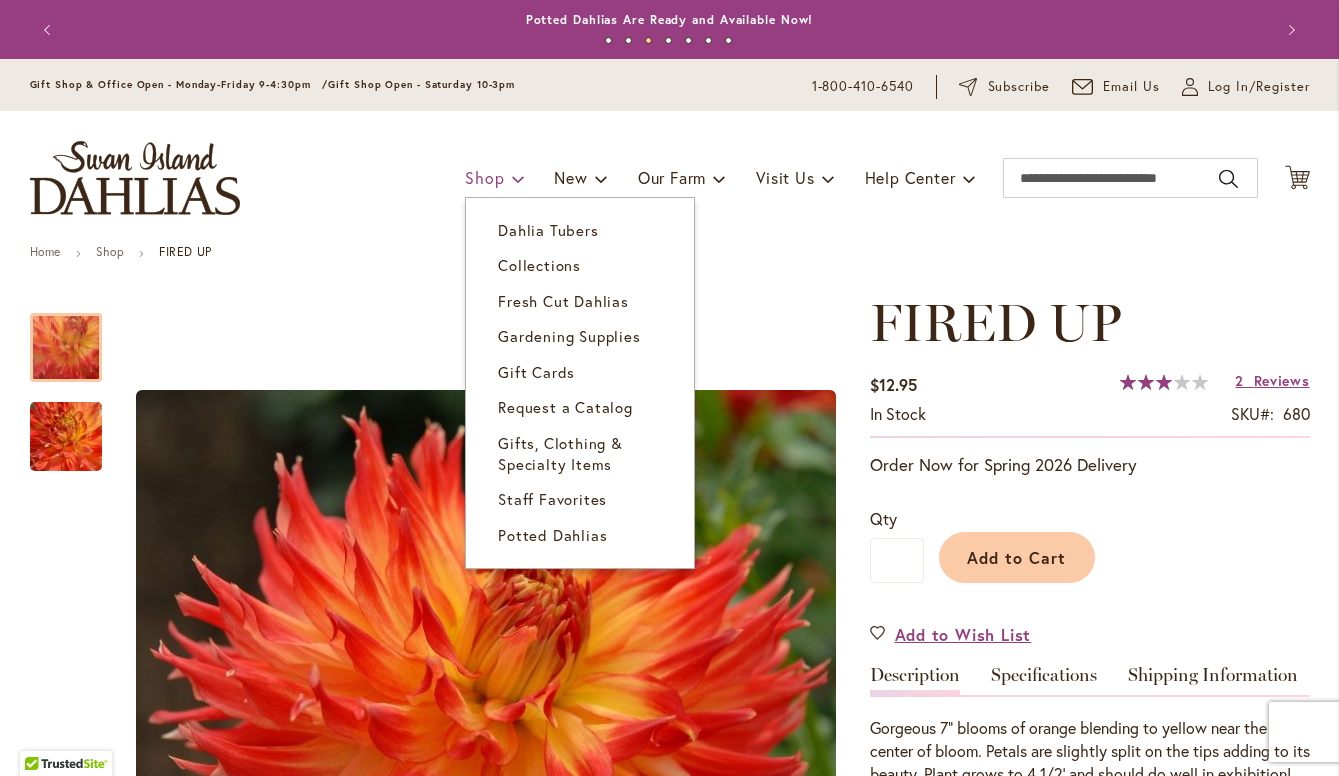 click on "Shop" at bounding box center [484, 177] 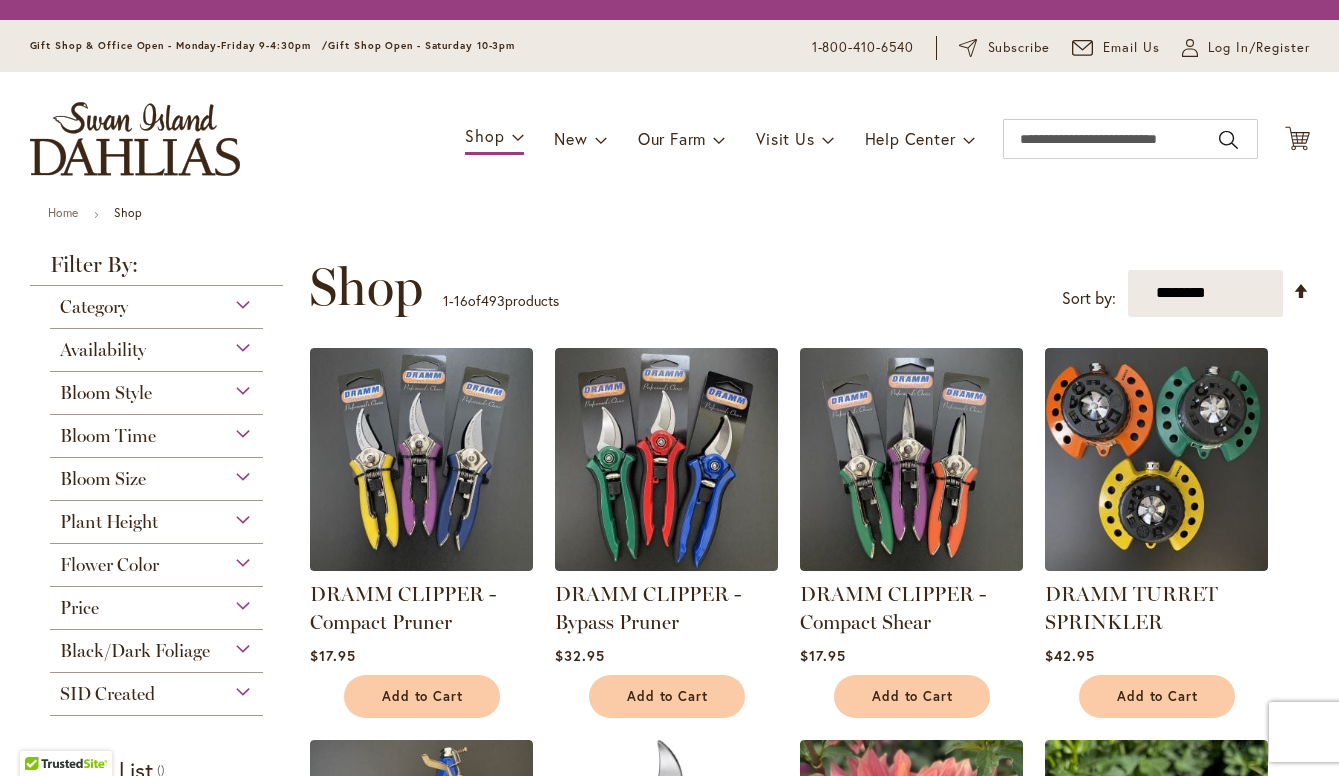 scroll, scrollTop: 0, scrollLeft: 0, axis: both 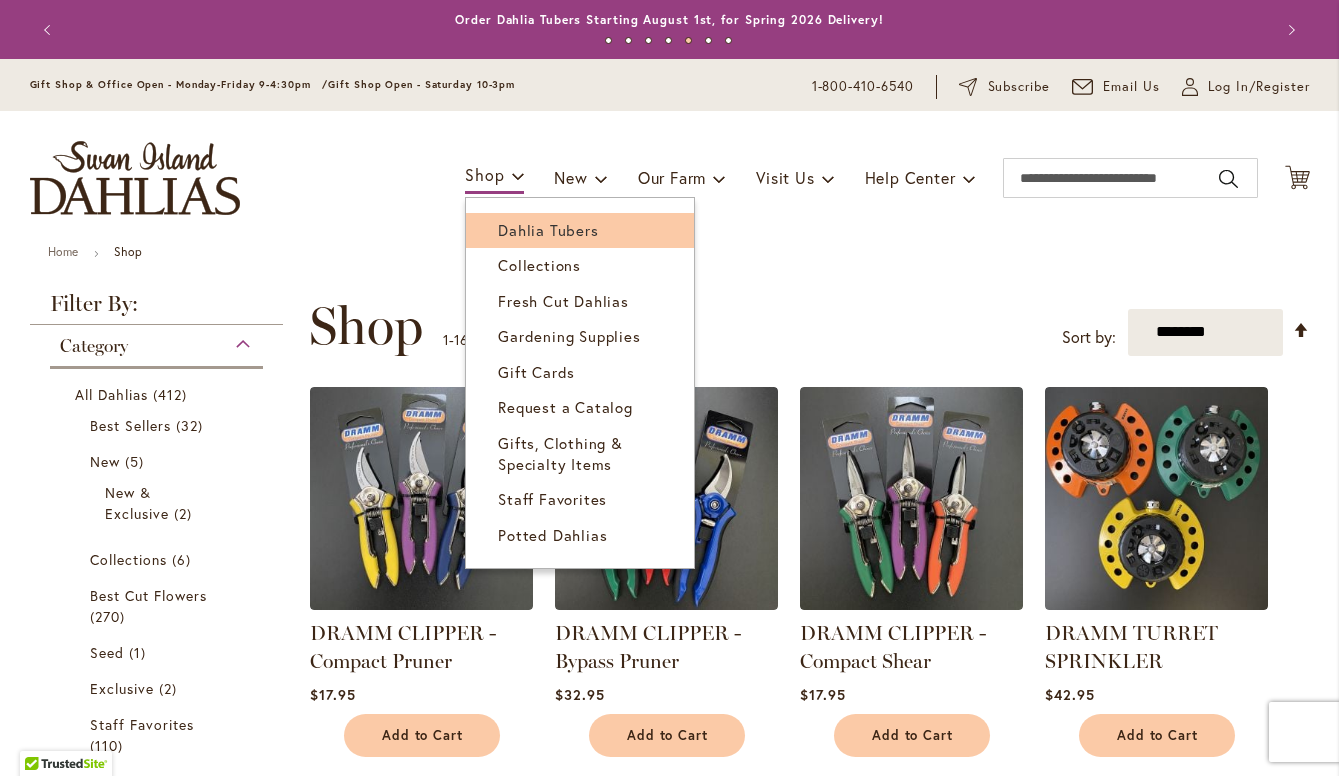 click on "Dahlia Tubers" at bounding box center (548, 230) 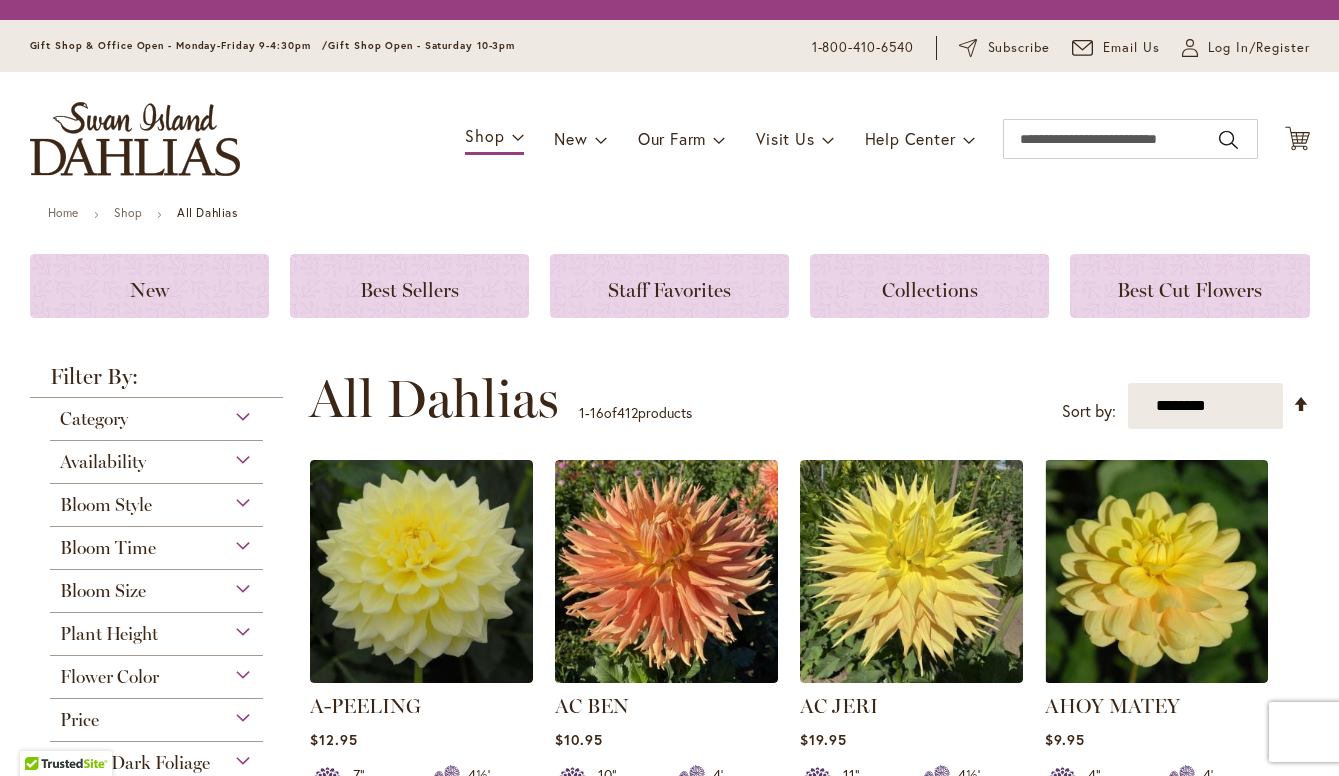 scroll, scrollTop: 0, scrollLeft: 0, axis: both 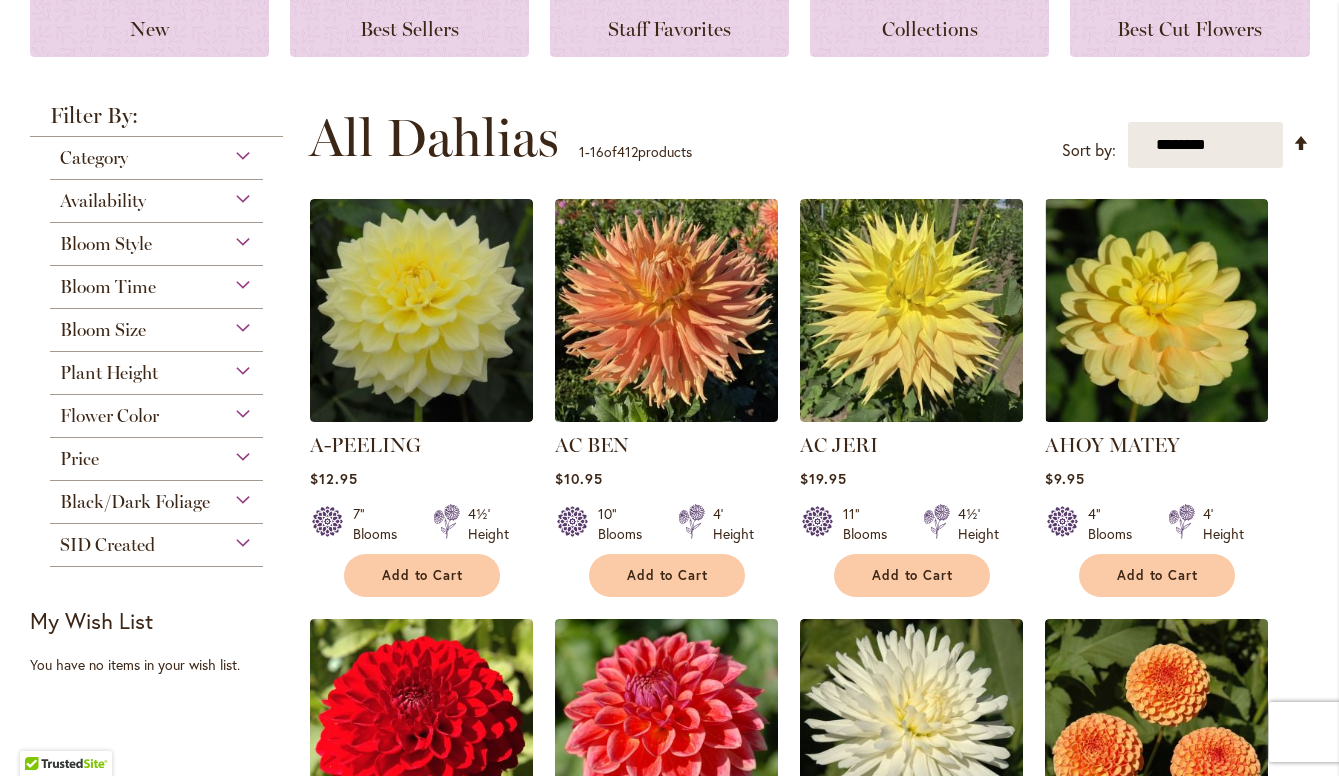 click on "Flower Color" at bounding box center (157, 411) 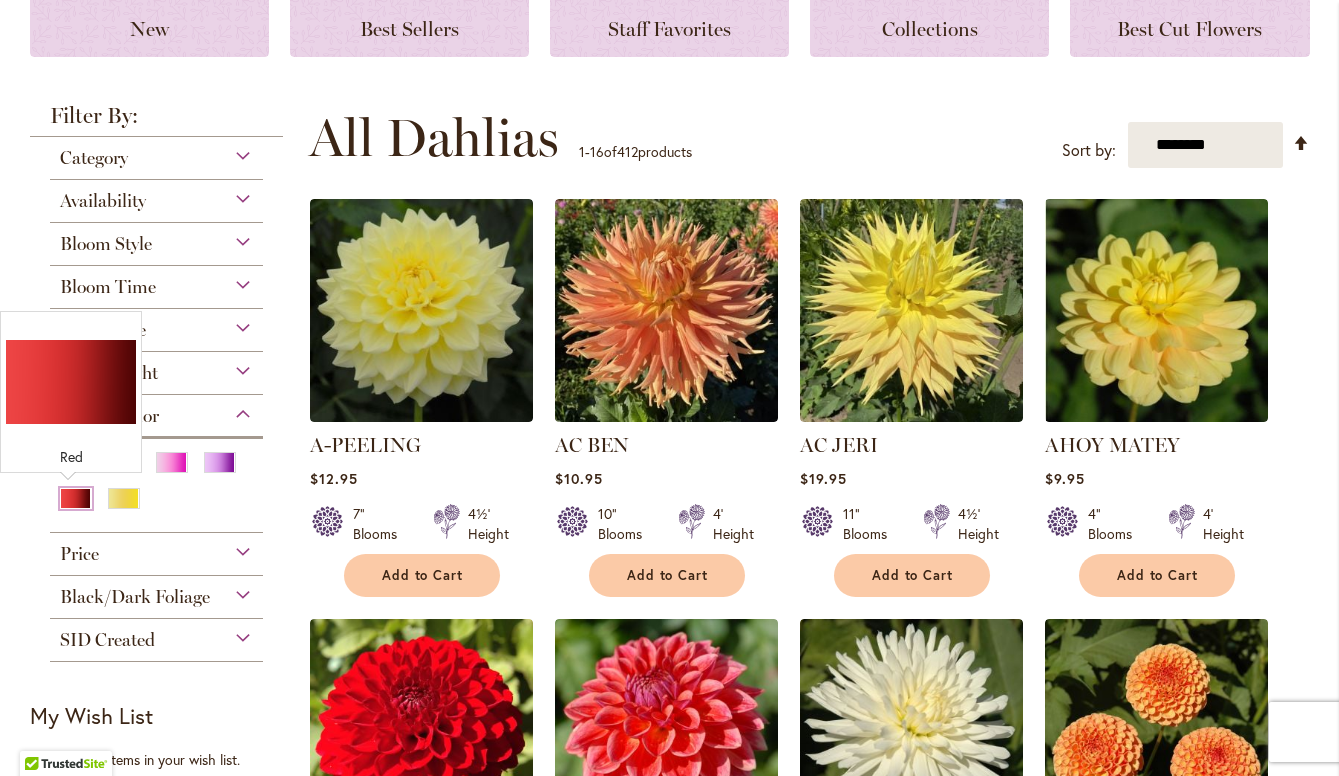click at bounding box center [76, 498] 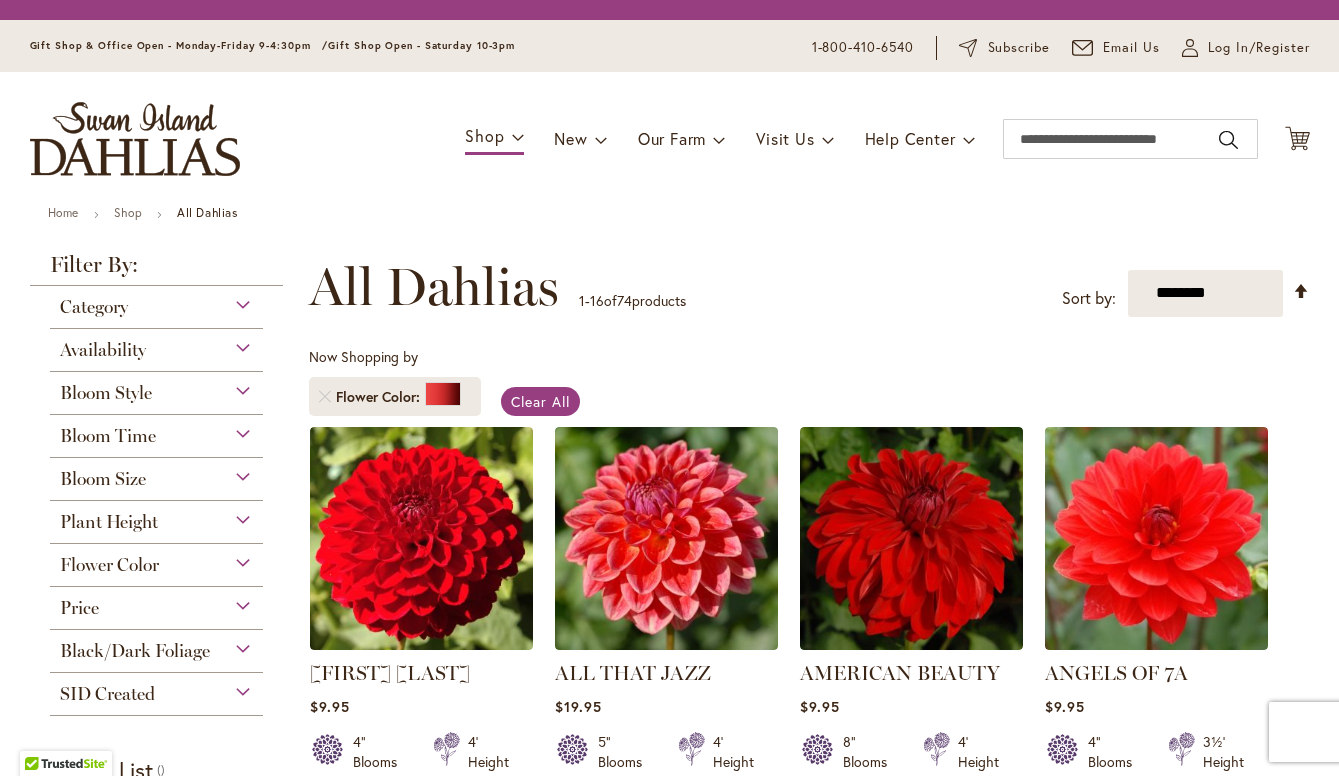 scroll, scrollTop: 0, scrollLeft: 0, axis: both 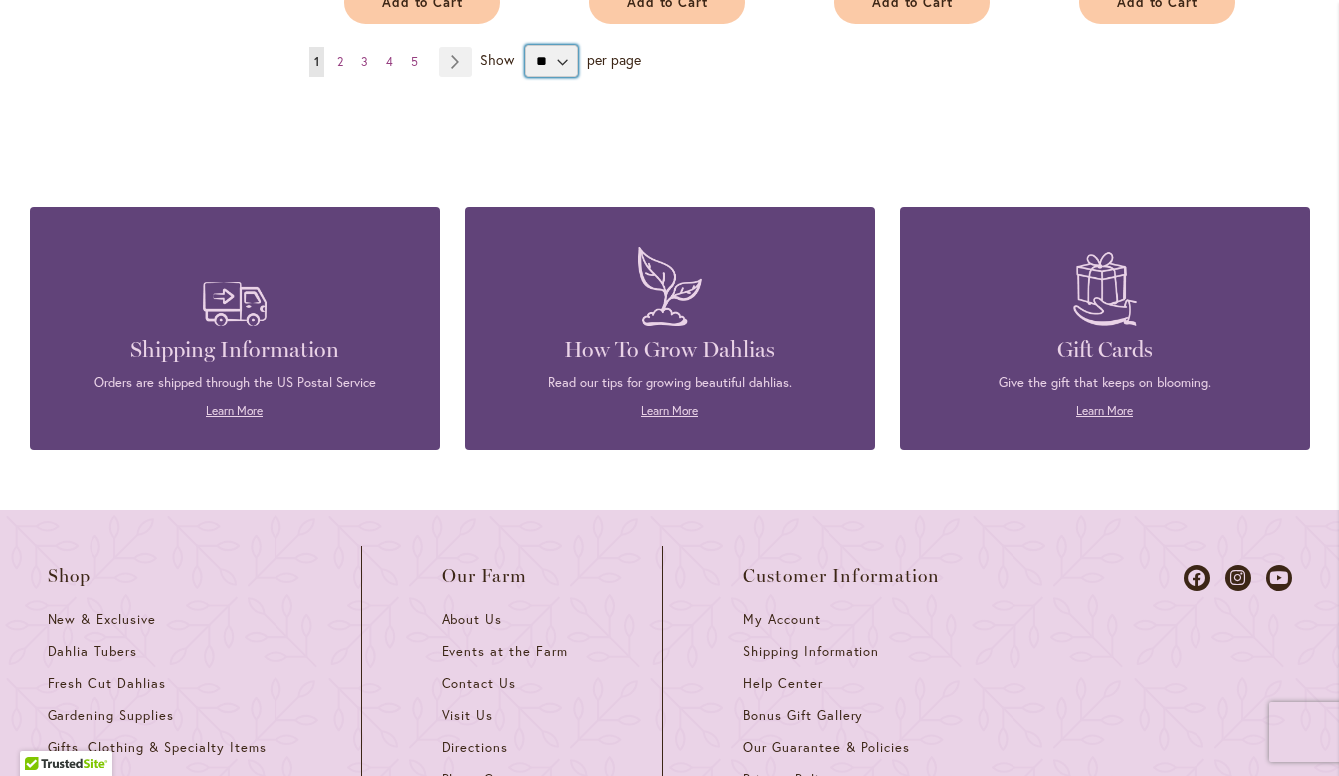 click on "**
**
**
**" at bounding box center (551, 61) 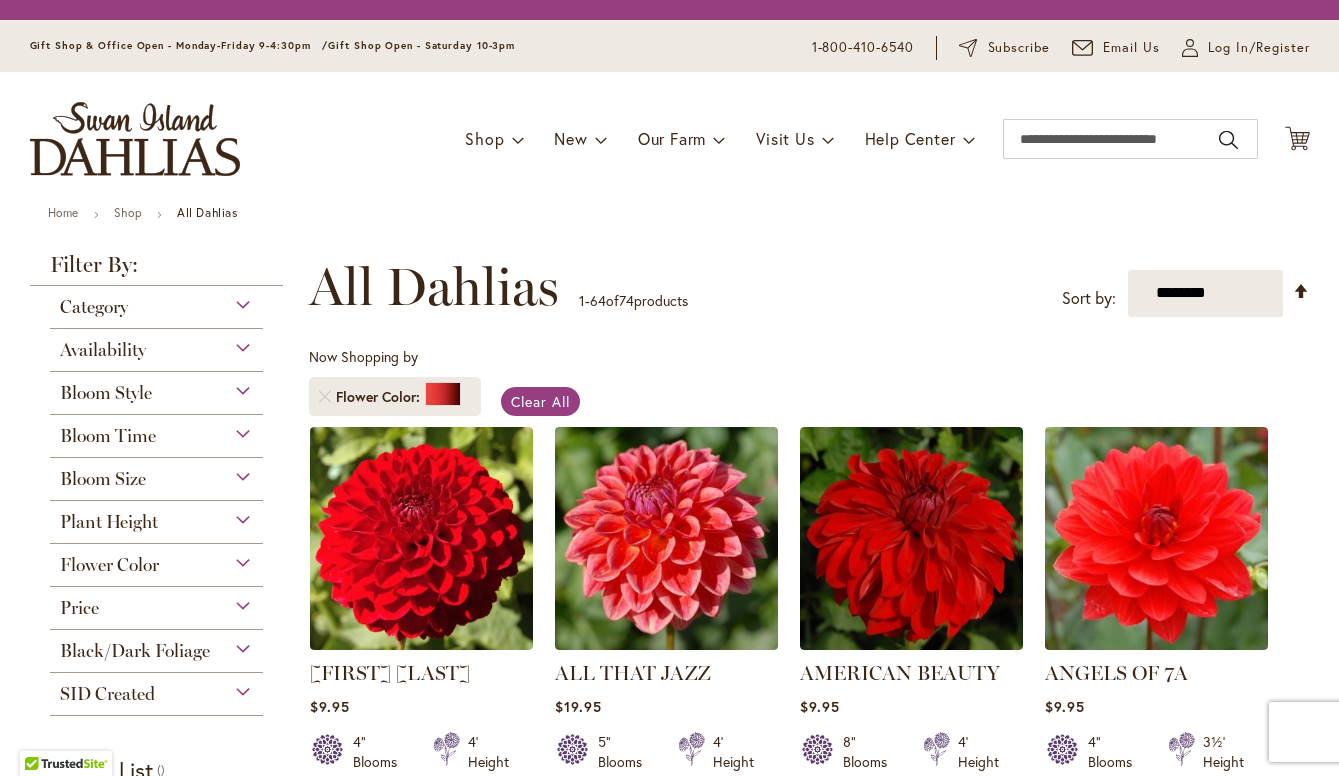 scroll, scrollTop: 0, scrollLeft: 0, axis: both 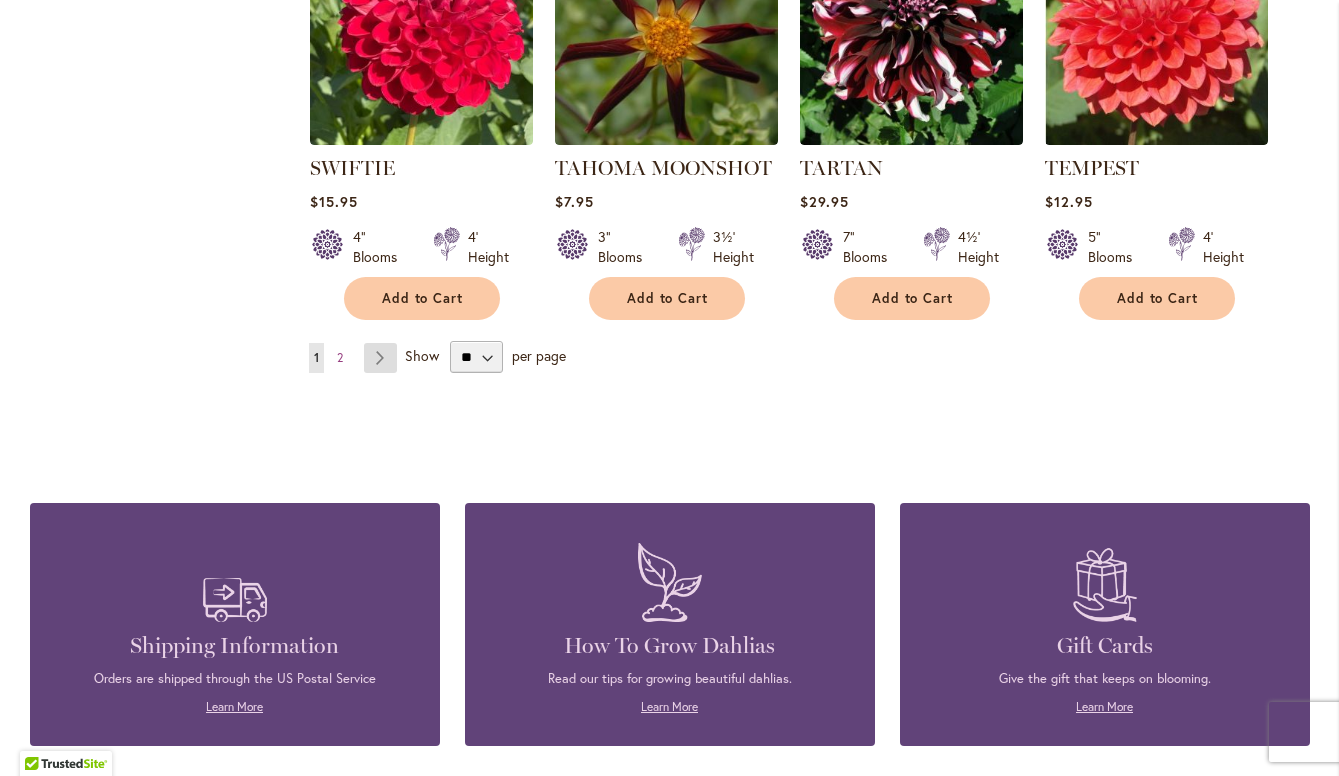 click on "Page
Next" at bounding box center [380, 358] 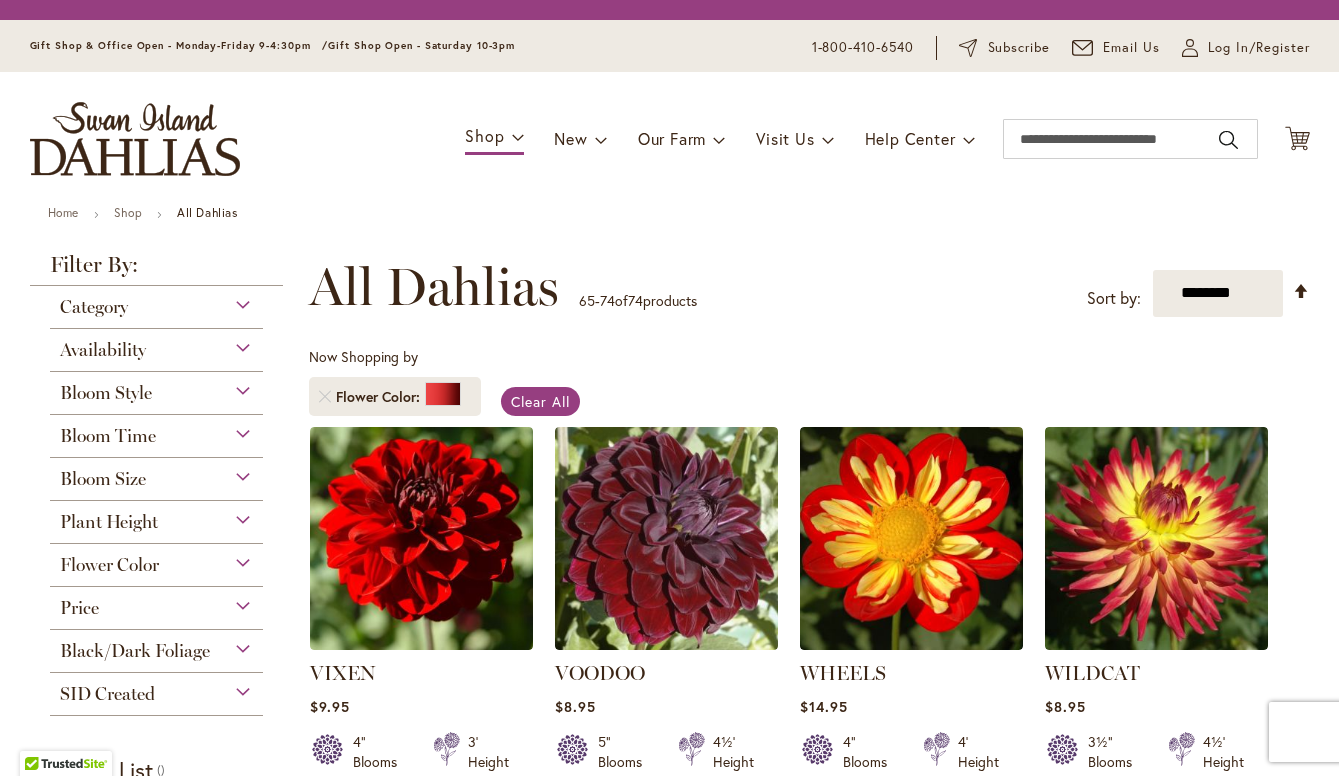scroll, scrollTop: 0, scrollLeft: 0, axis: both 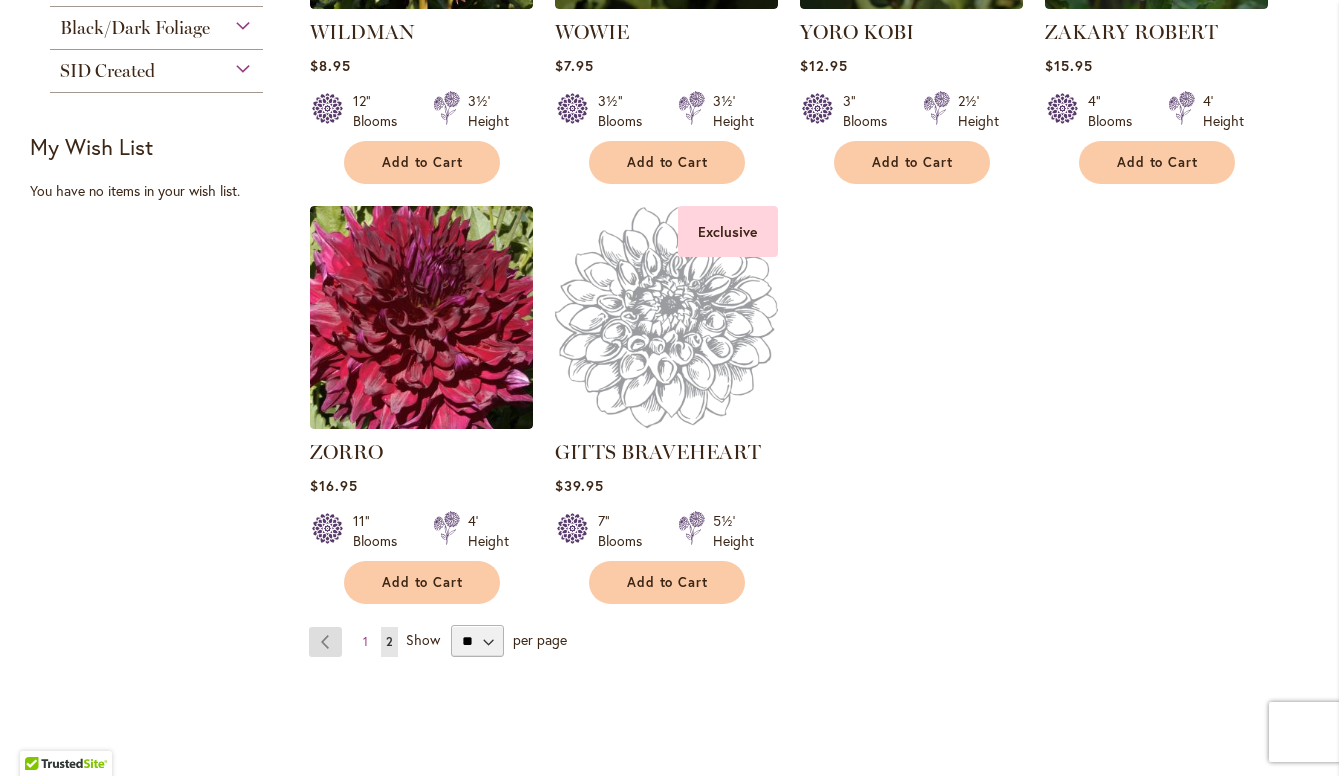 click on "Page
Previous" at bounding box center [325, 642] 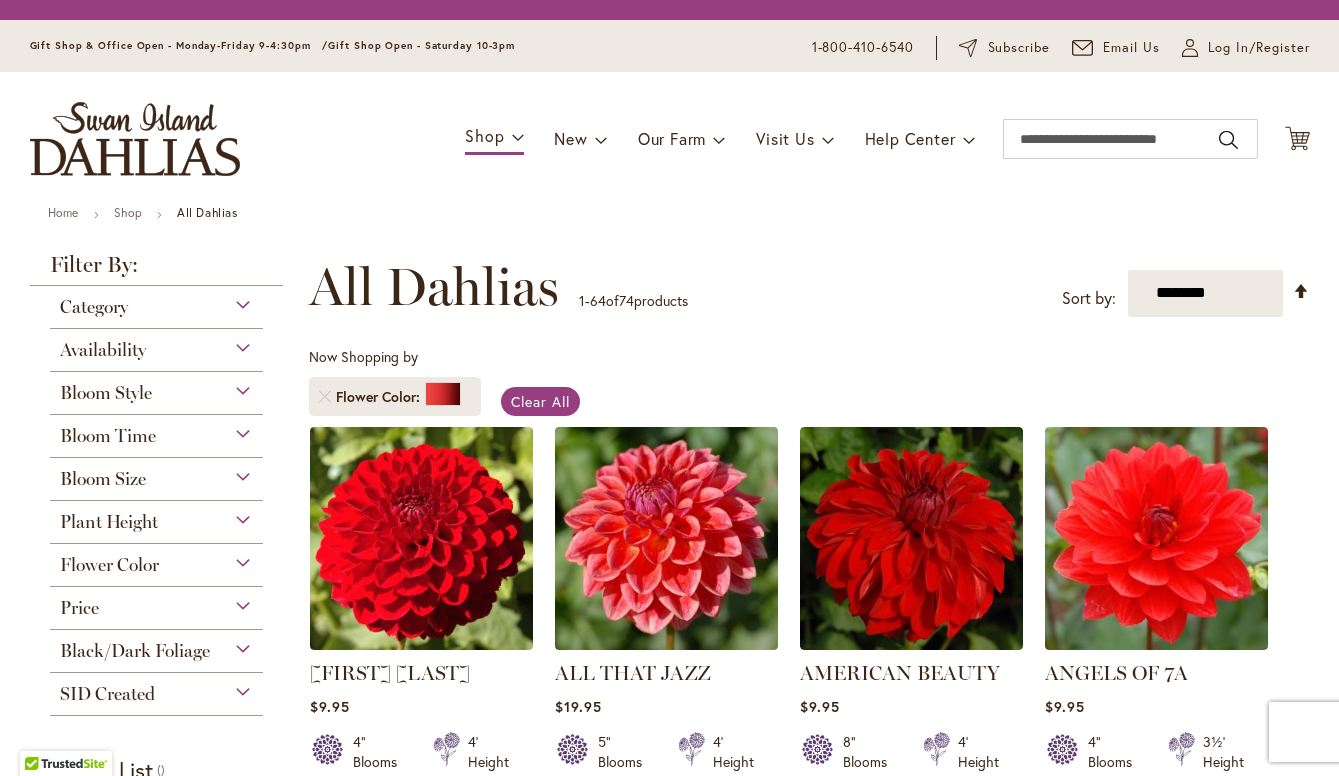 scroll, scrollTop: 0, scrollLeft: 0, axis: both 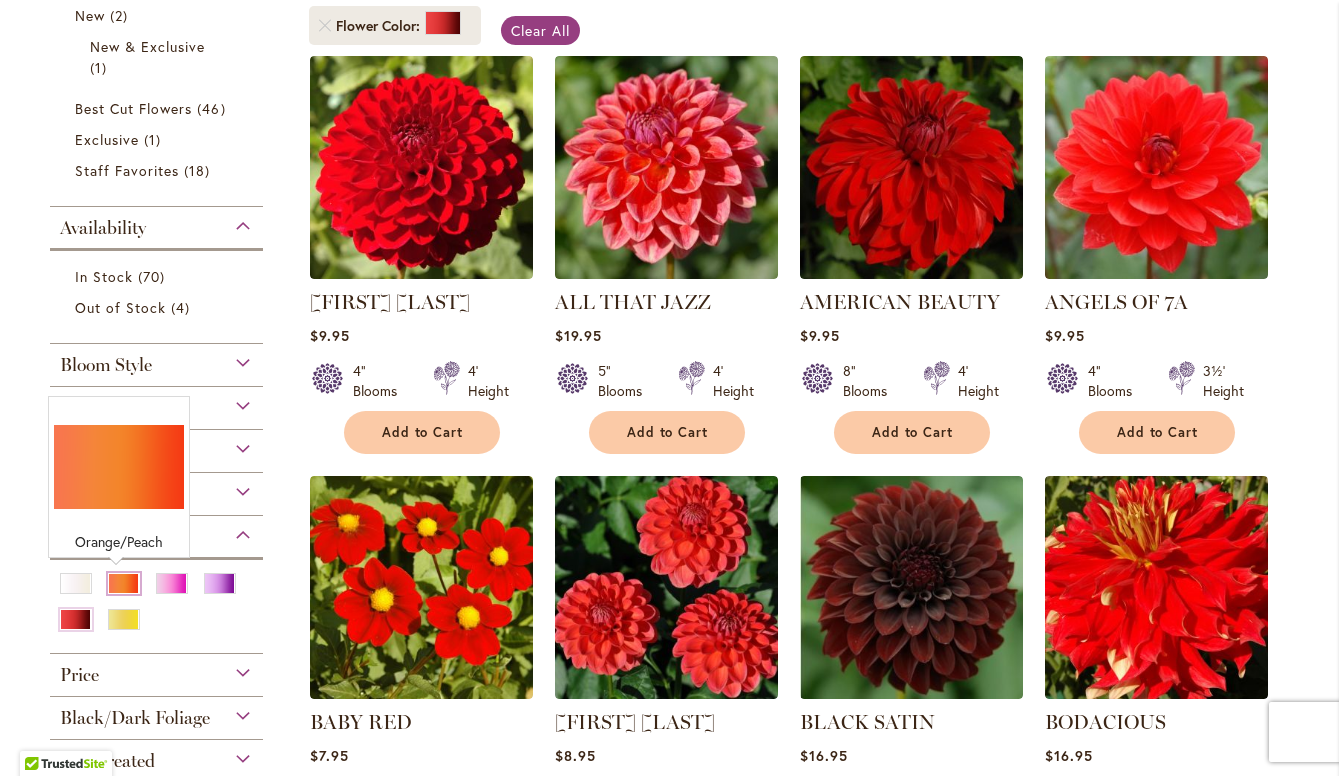 click at bounding box center (124, 583) 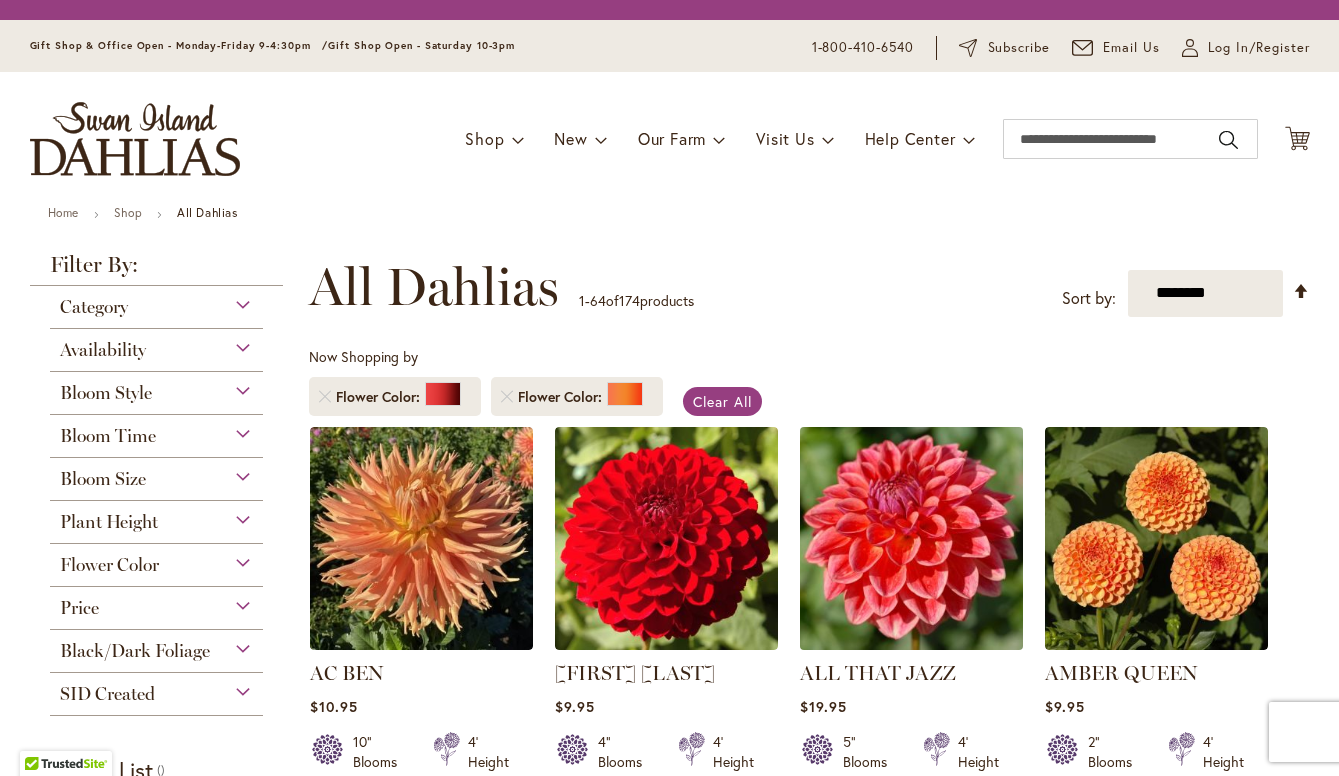 scroll, scrollTop: 0, scrollLeft: 0, axis: both 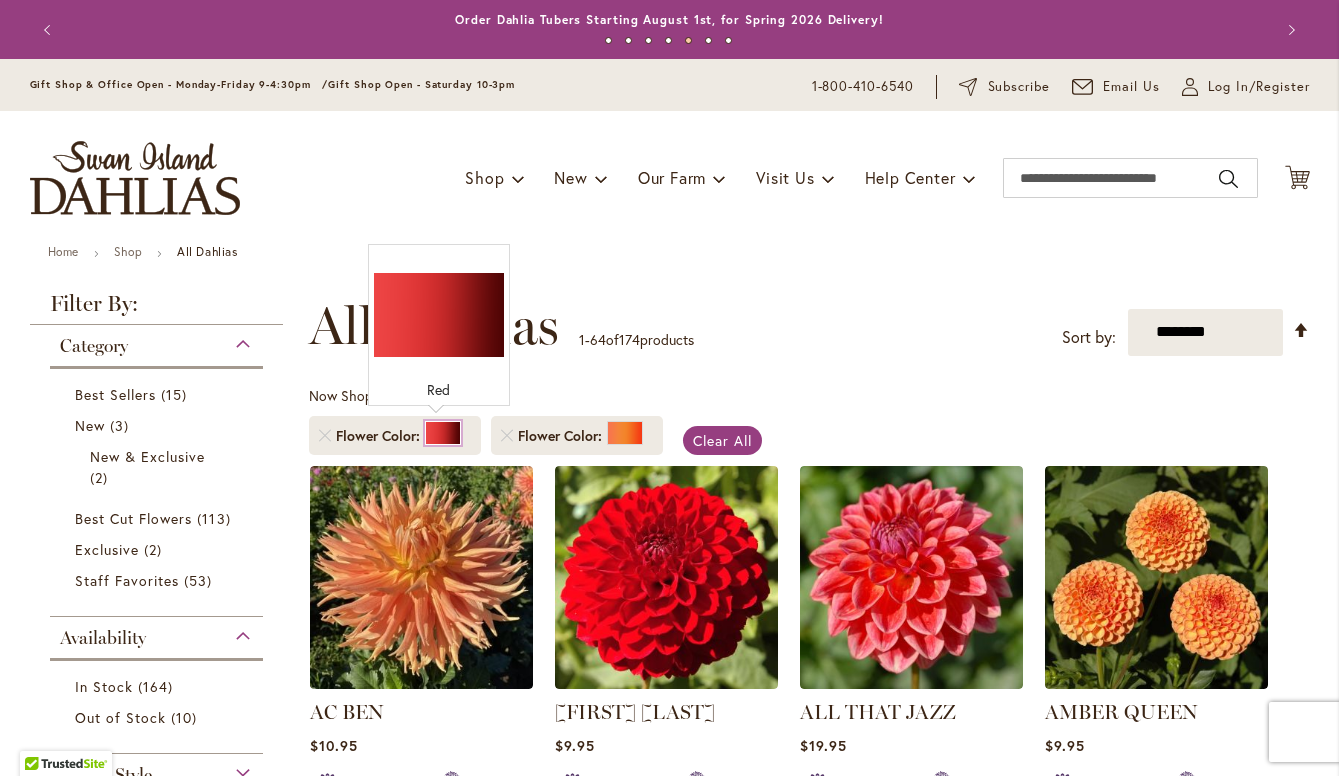click at bounding box center (443, 433) 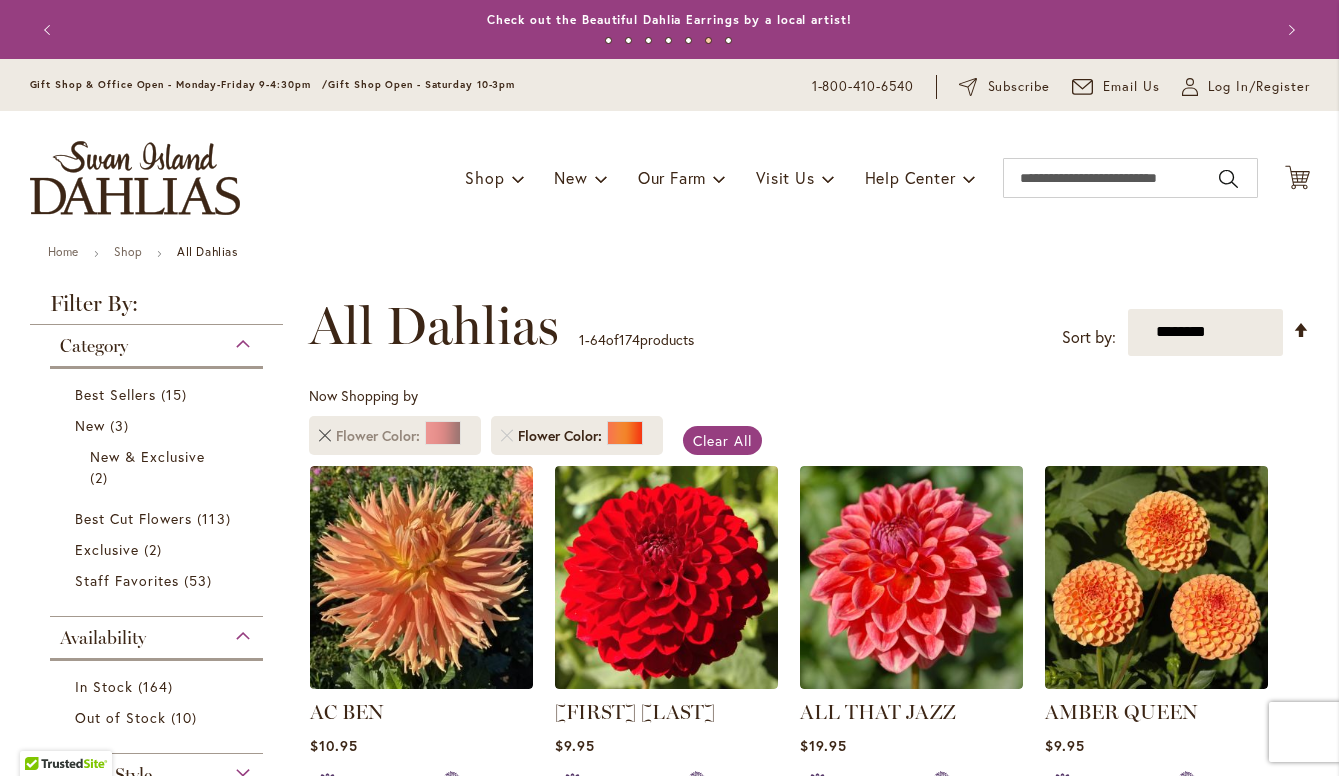 click at bounding box center [325, 436] 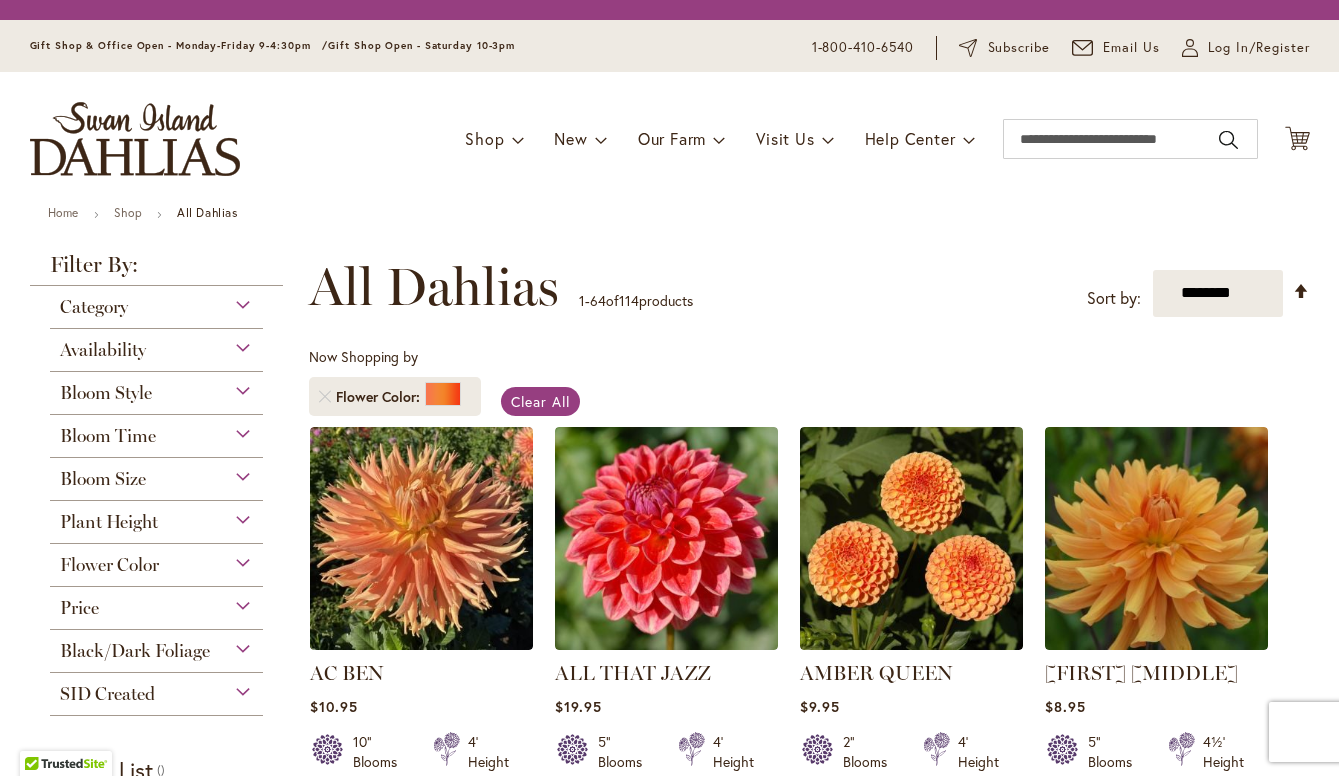 scroll, scrollTop: 0, scrollLeft: 0, axis: both 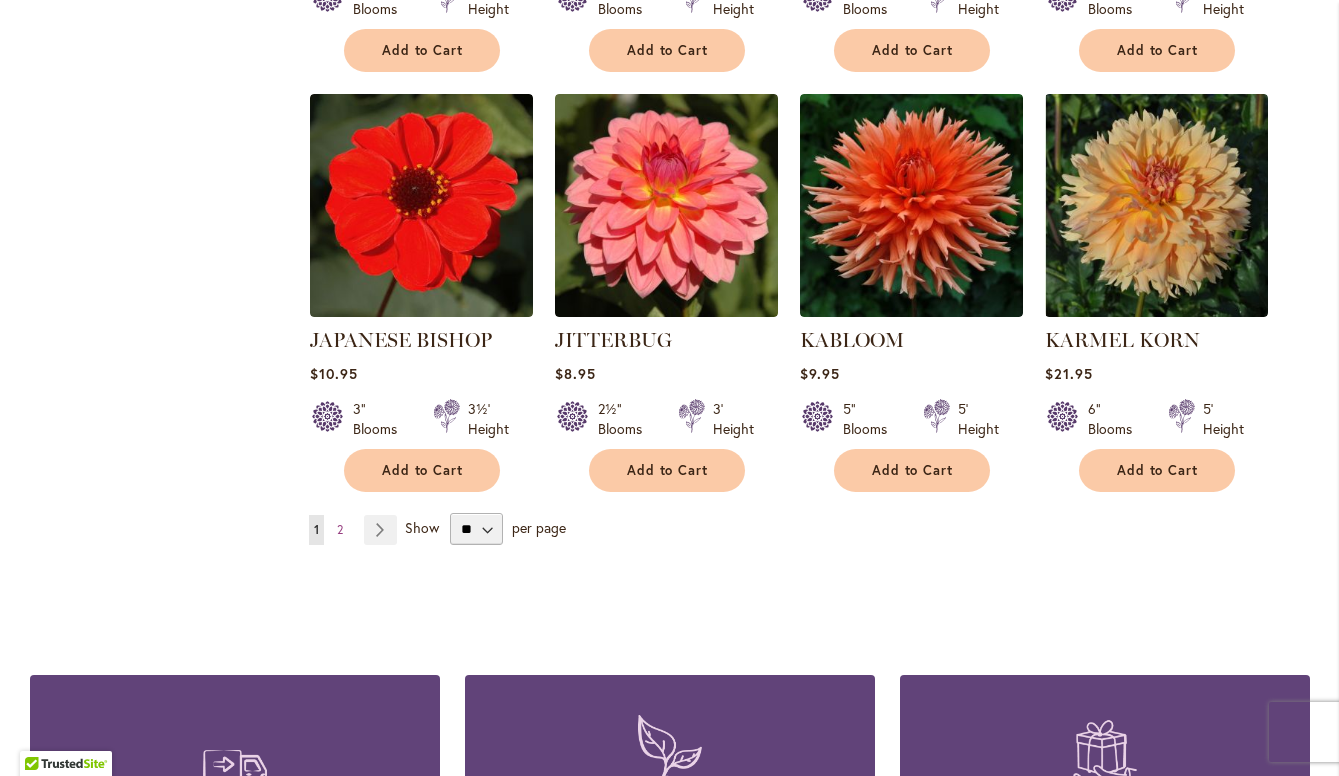 click on "Show" at bounding box center [422, 527] 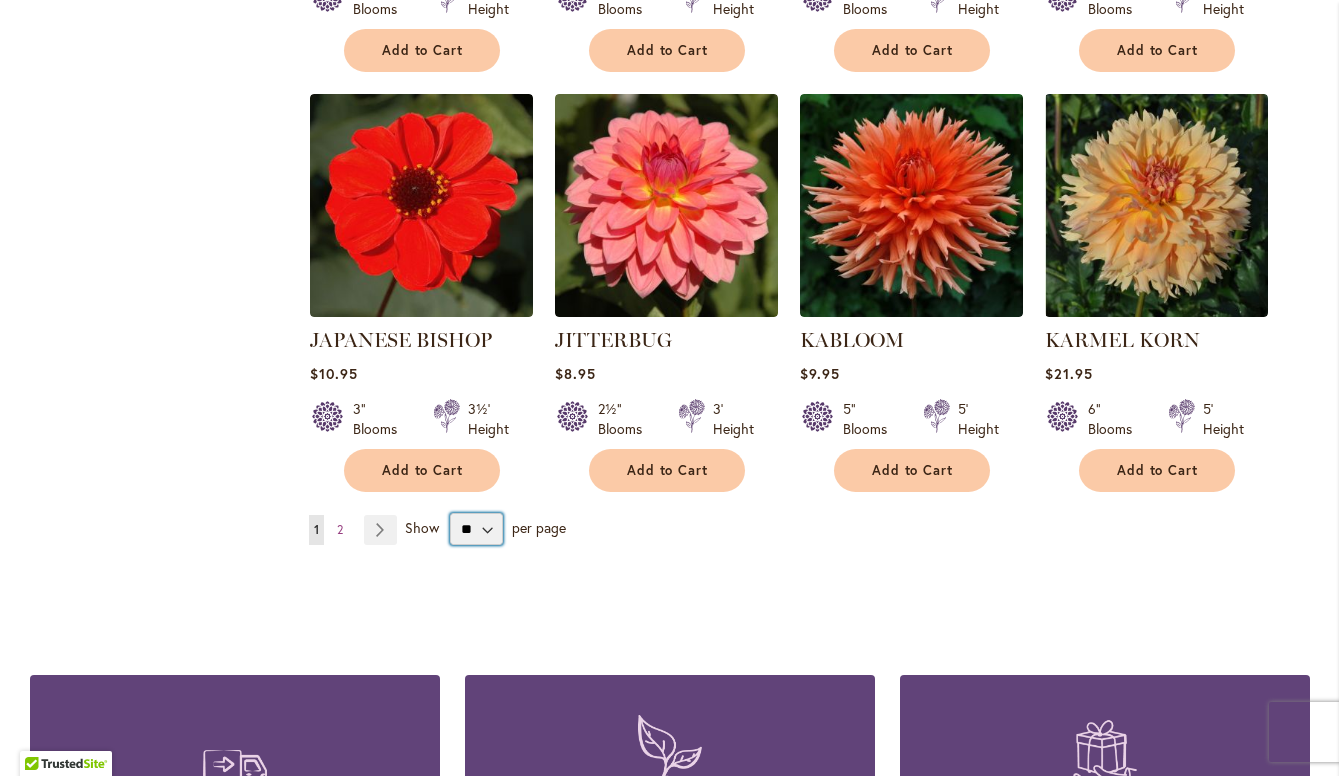 click on "**
**
**
**" at bounding box center [476, 529] 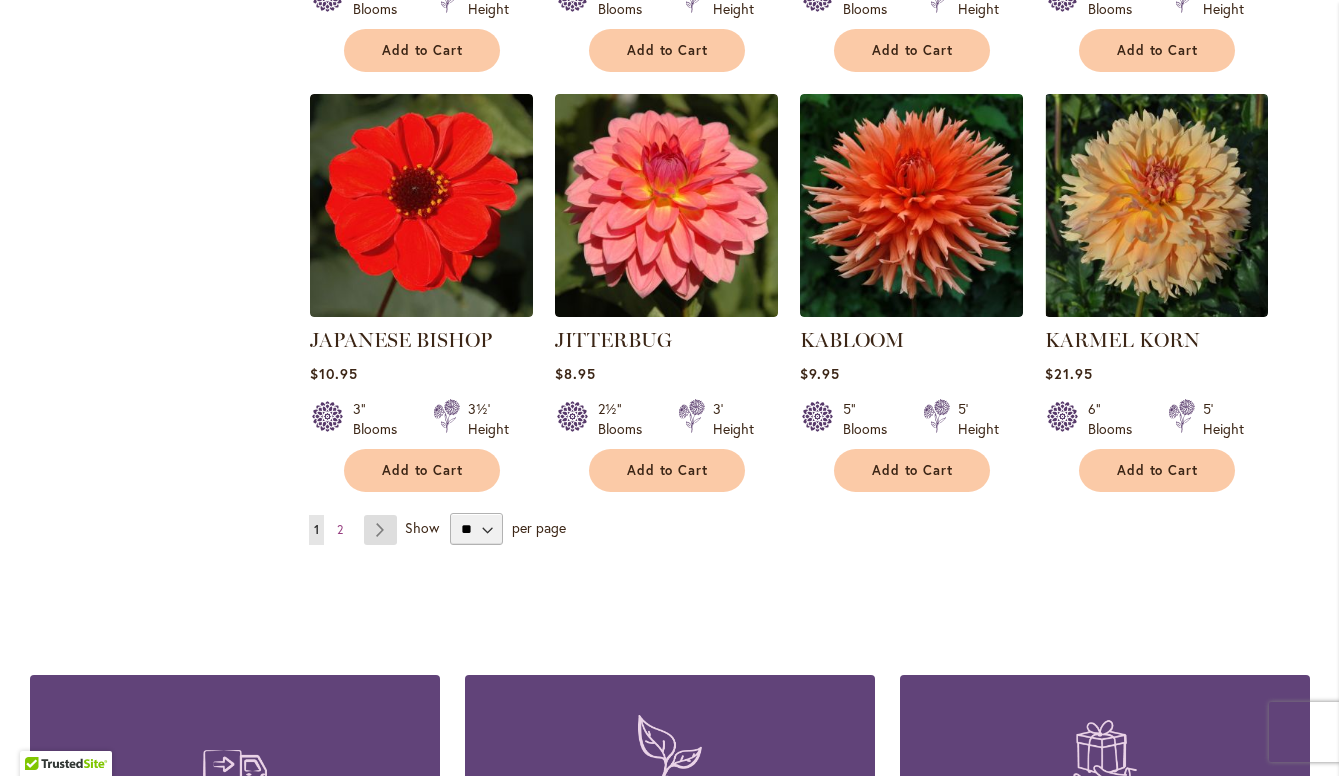 click on "Page
Next" at bounding box center [380, 530] 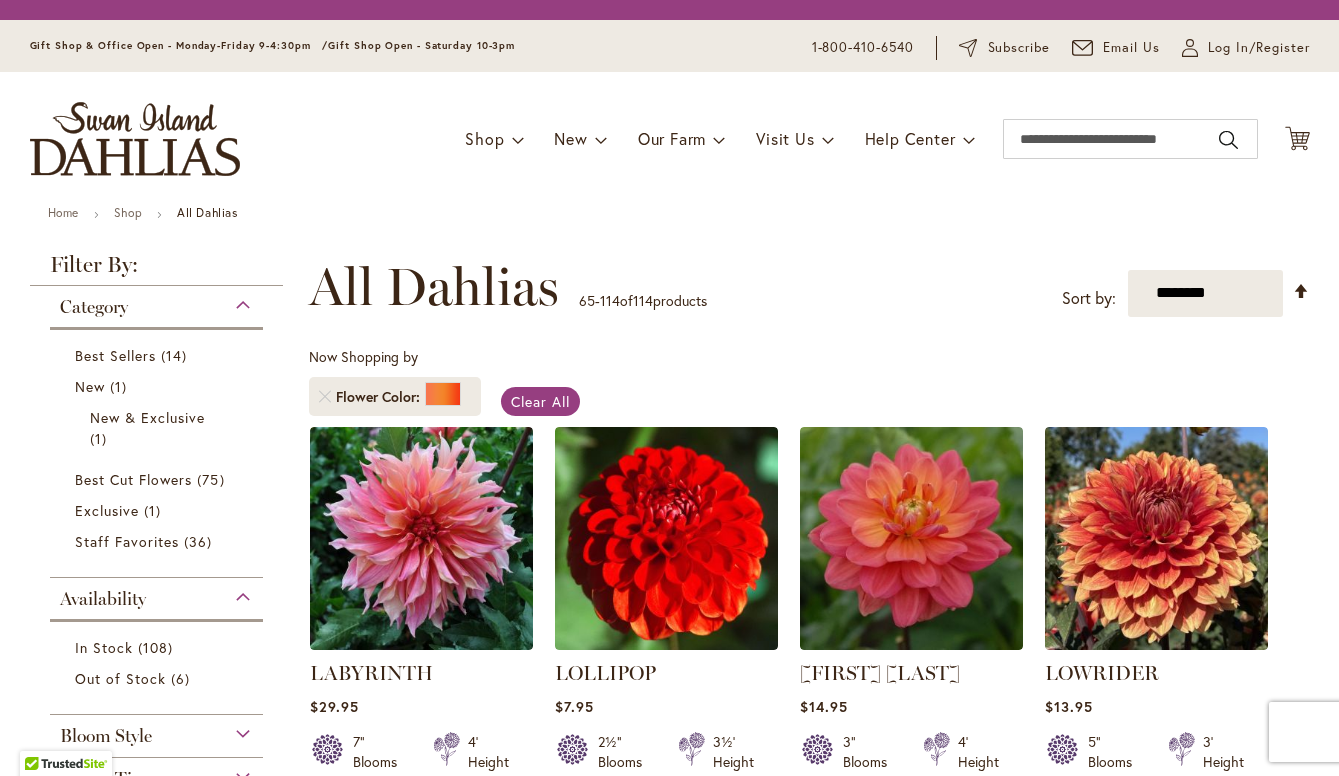scroll, scrollTop: 0, scrollLeft: 0, axis: both 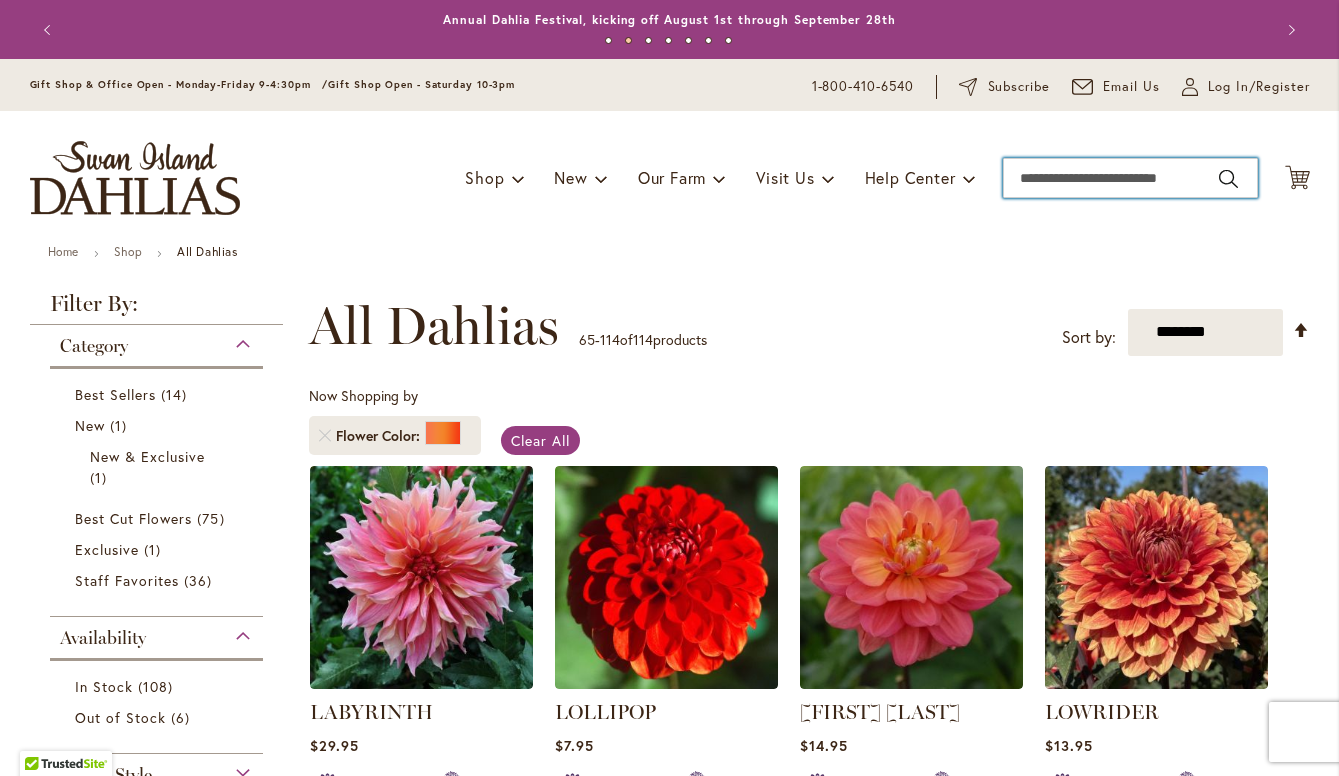click on "Search" at bounding box center (1130, 178) 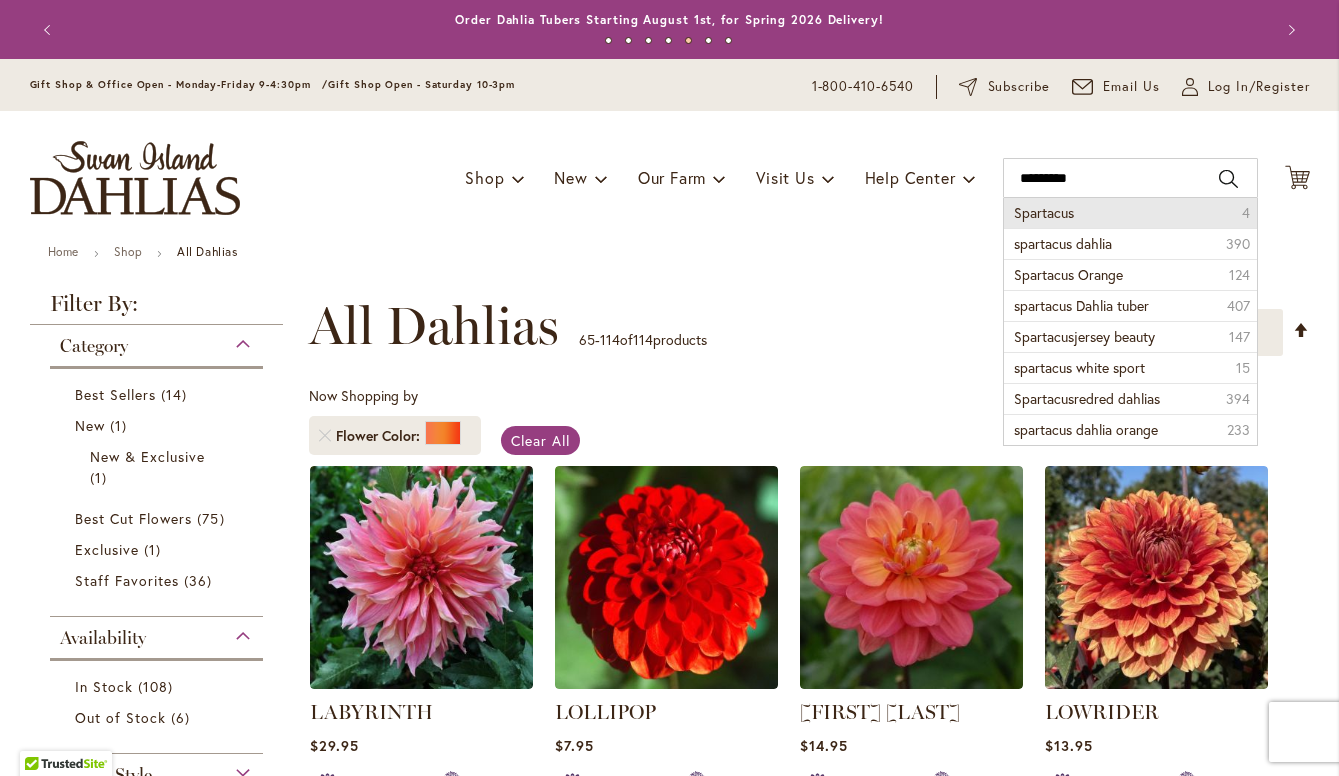 click on "Spartacus" at bounding box center [1044, 212] 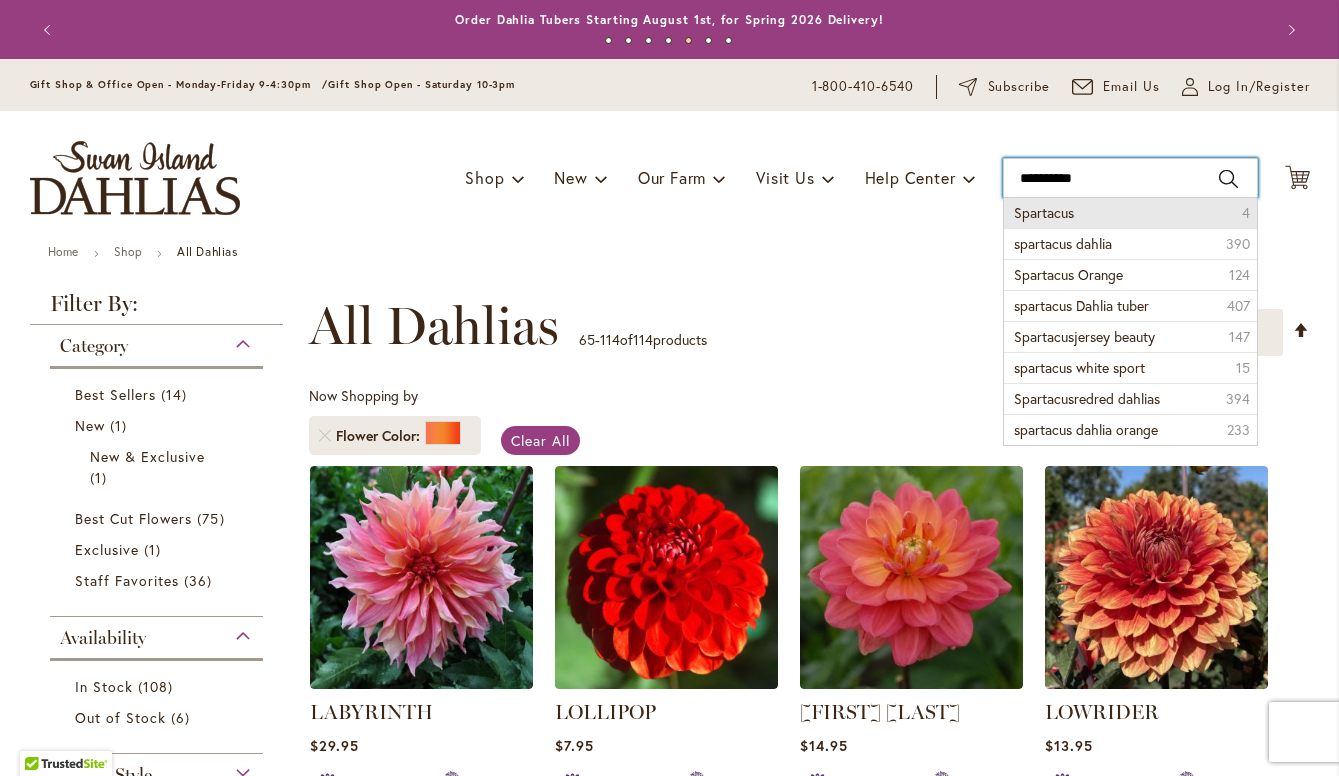 type on "*********" 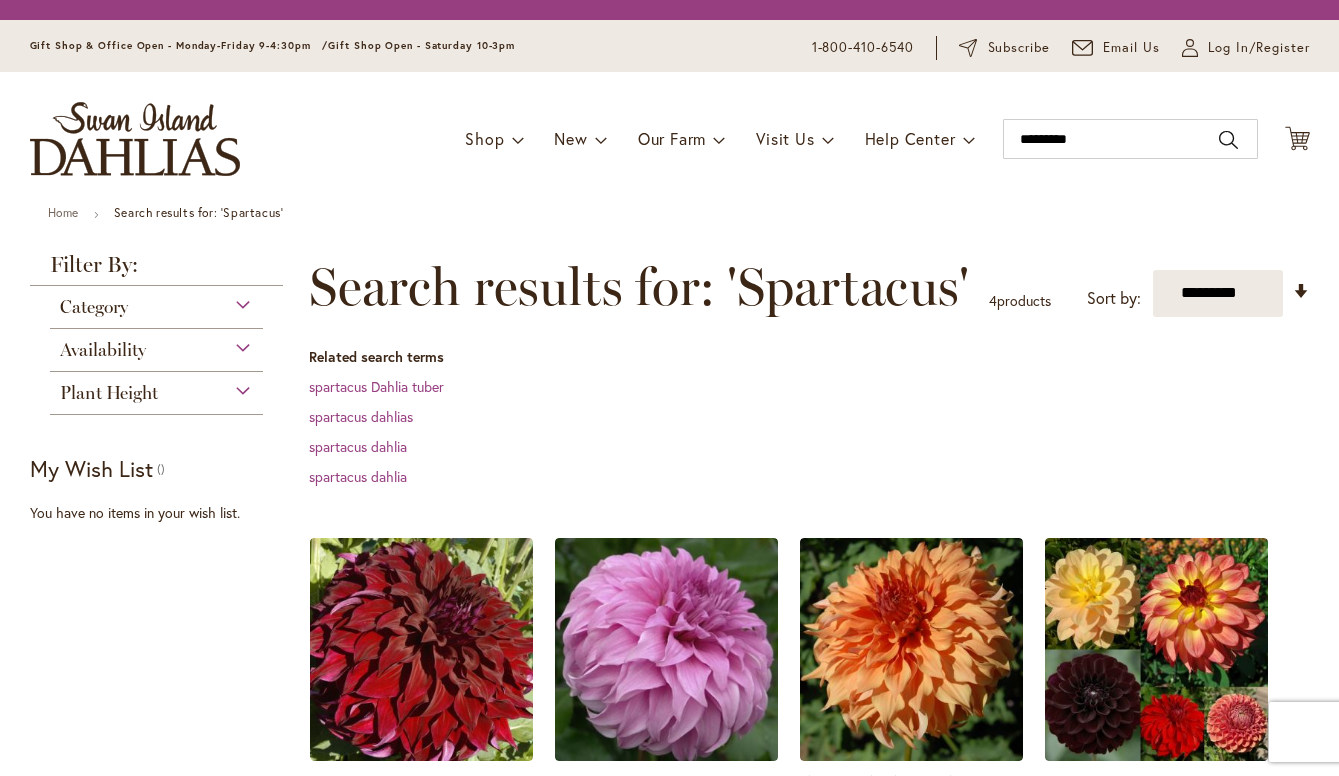 scroll, scrollTop: 0, scrollLeft: 0, axis: both 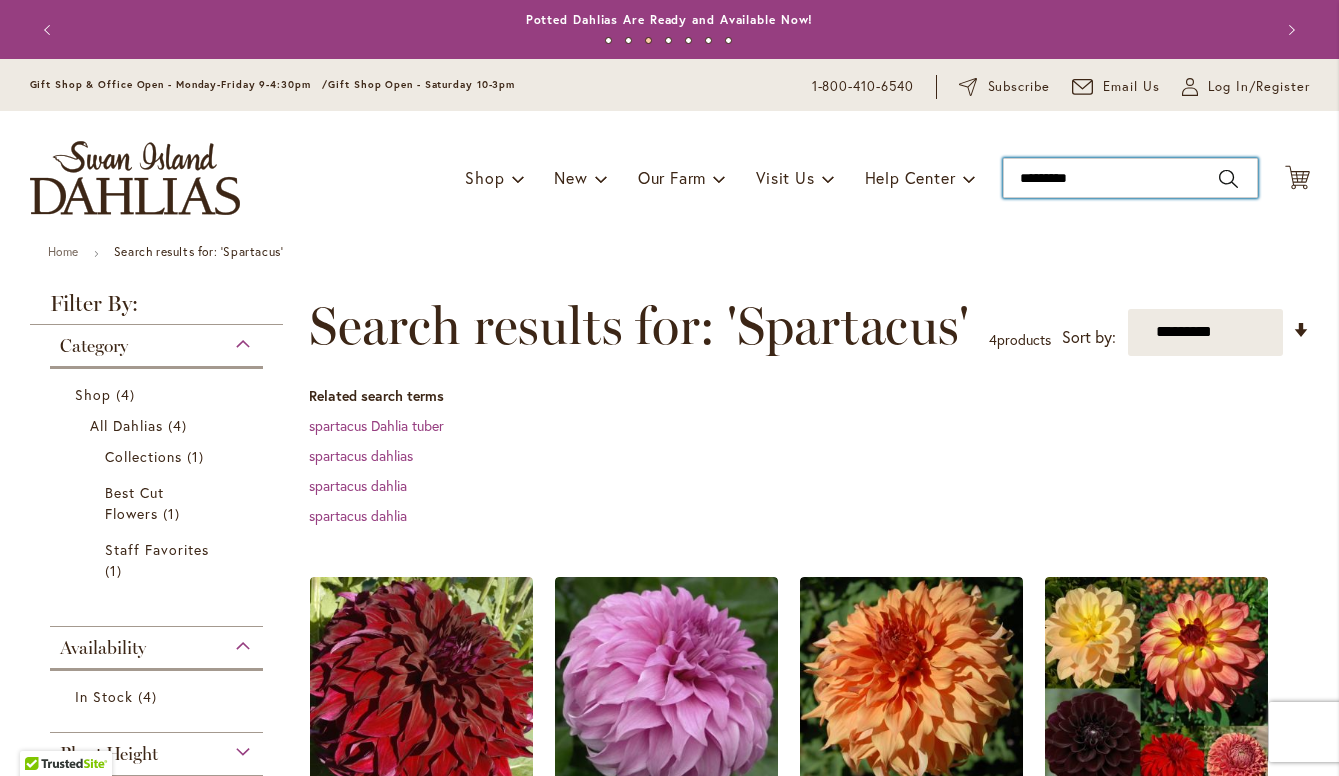 drag, startPoint x: 1075, startPoint y: 173, endPoint x: 1028, endPoint y: 173, distance: 47 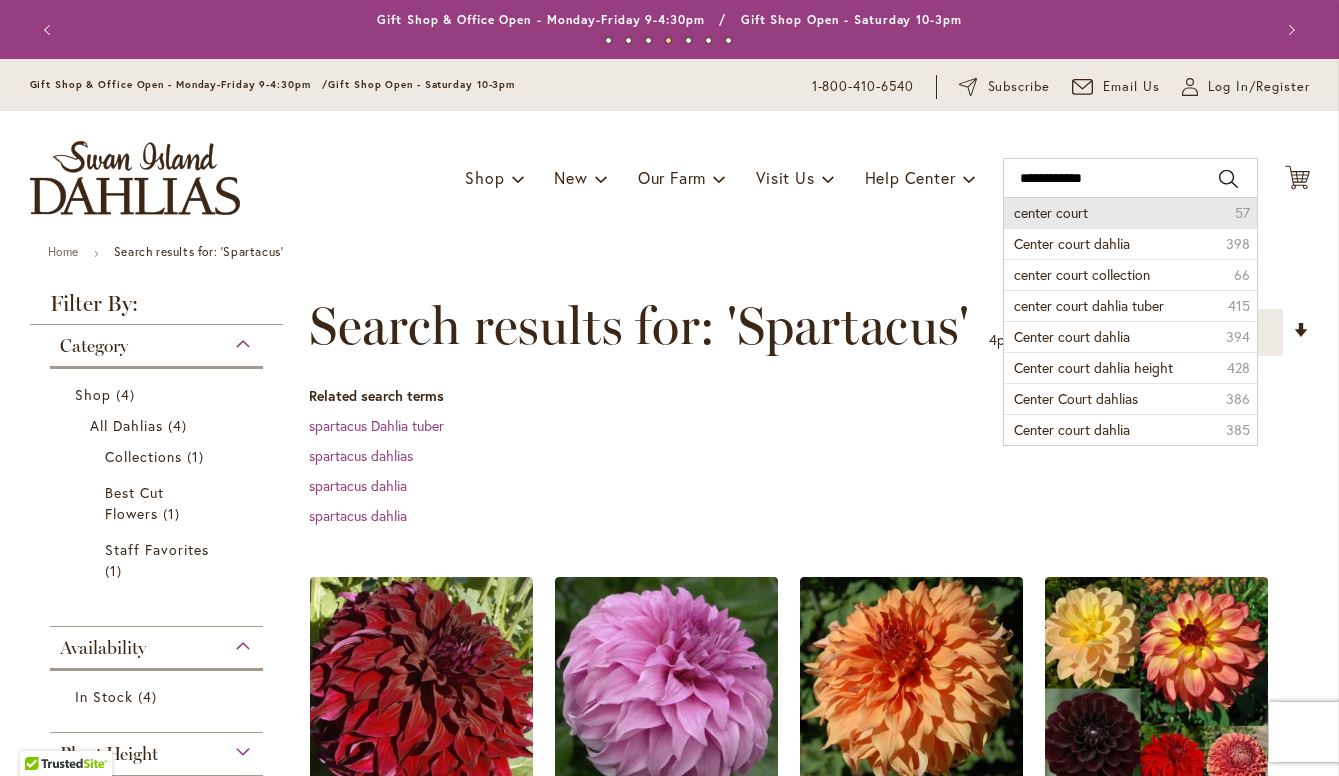 click on "center court" at bounding box center [1051, 212] 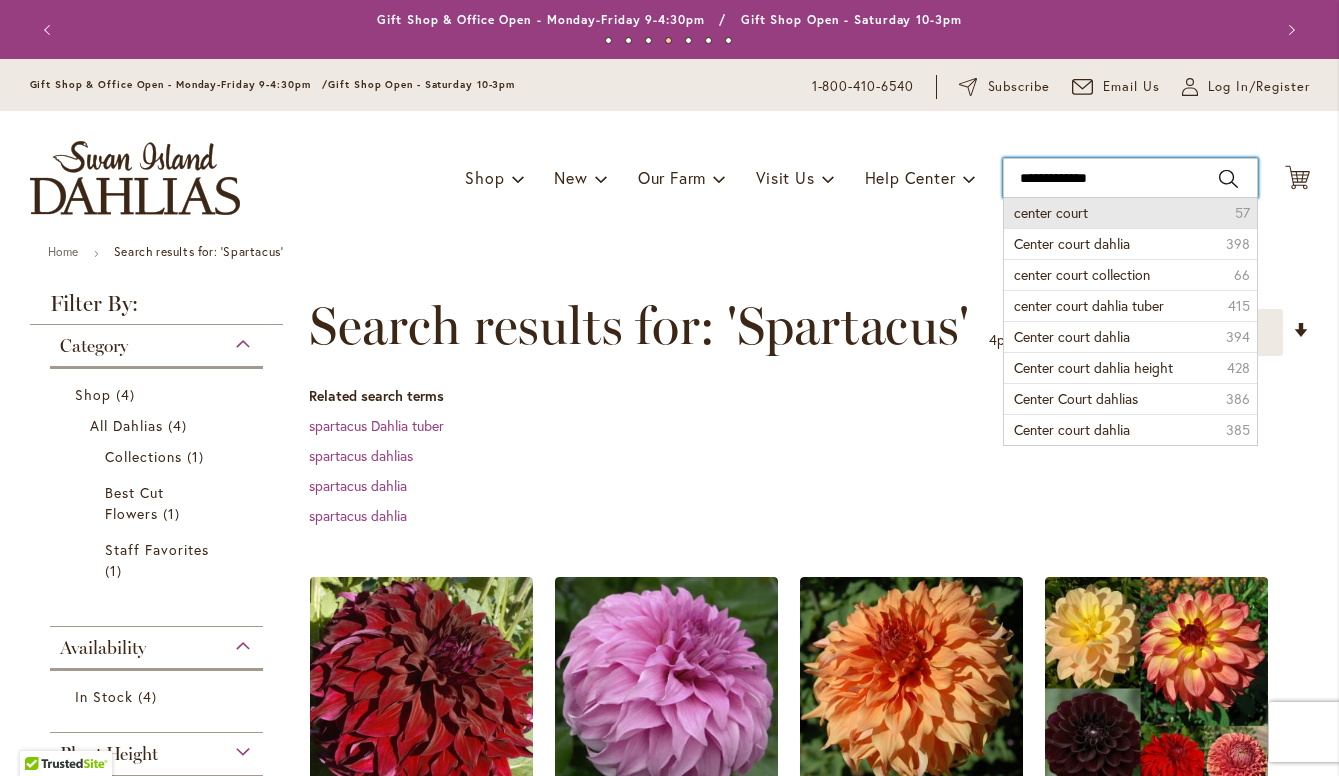 type on "**********" 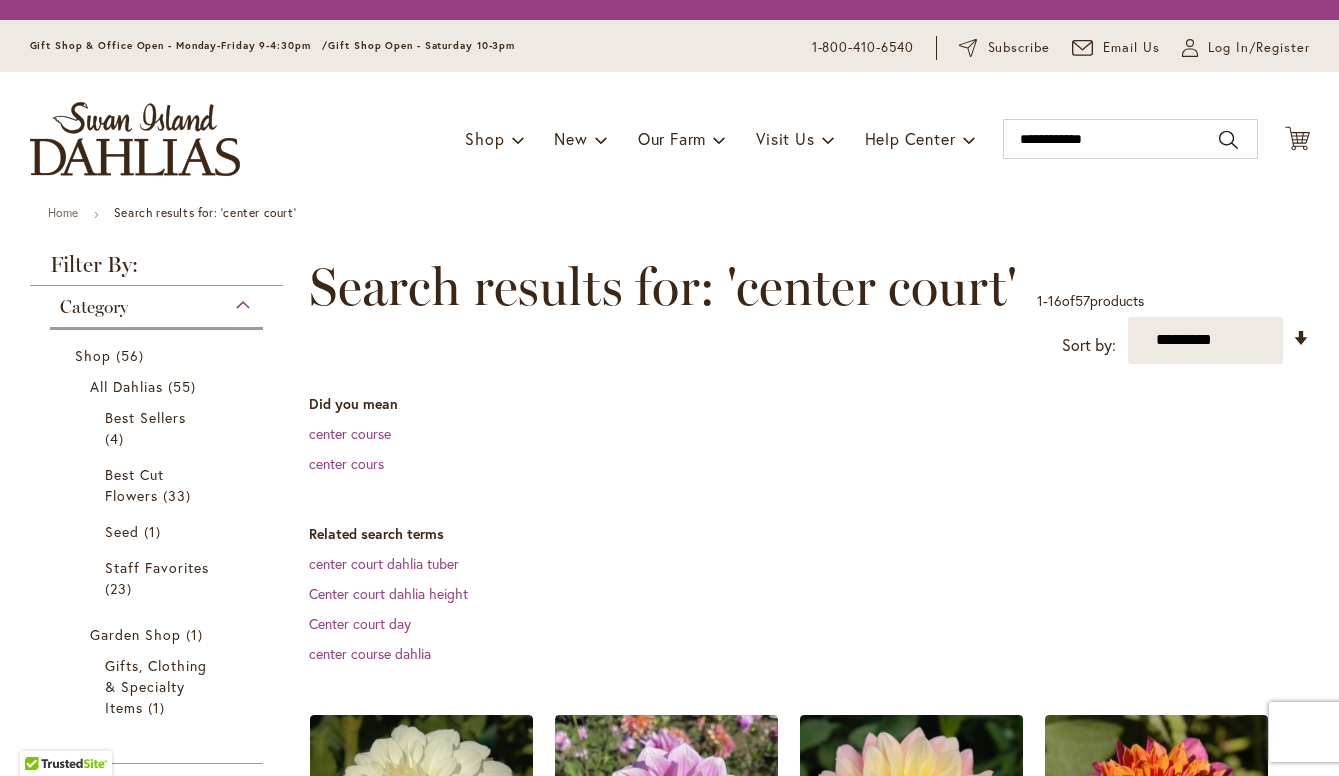 scroll, scrollTop: 0, scrollLeft: 0, axis: both 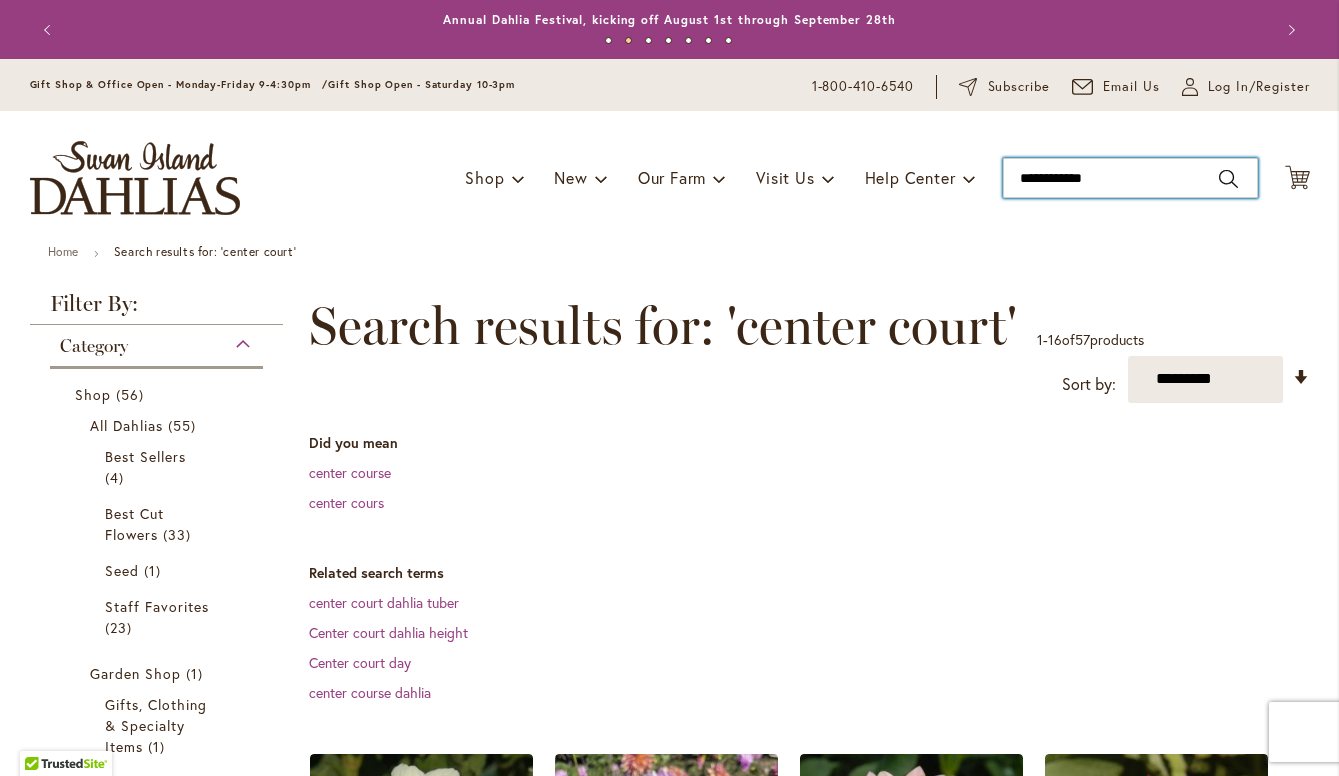 click on "**********" at bounding box center (1130, 178) 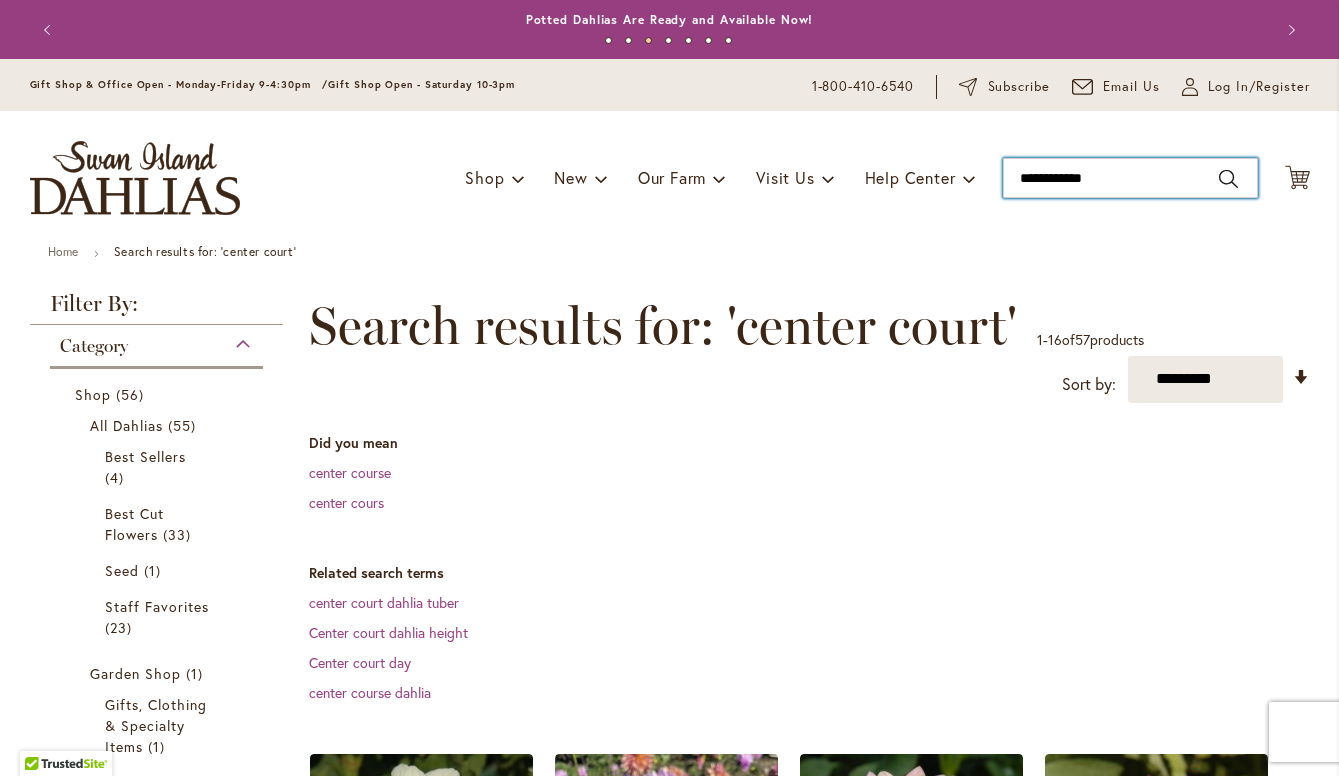 drag, startPoint x: 1101, startPoint y: 175, endPoint x: 1009, endPoint y: 174, distance: 92.00543 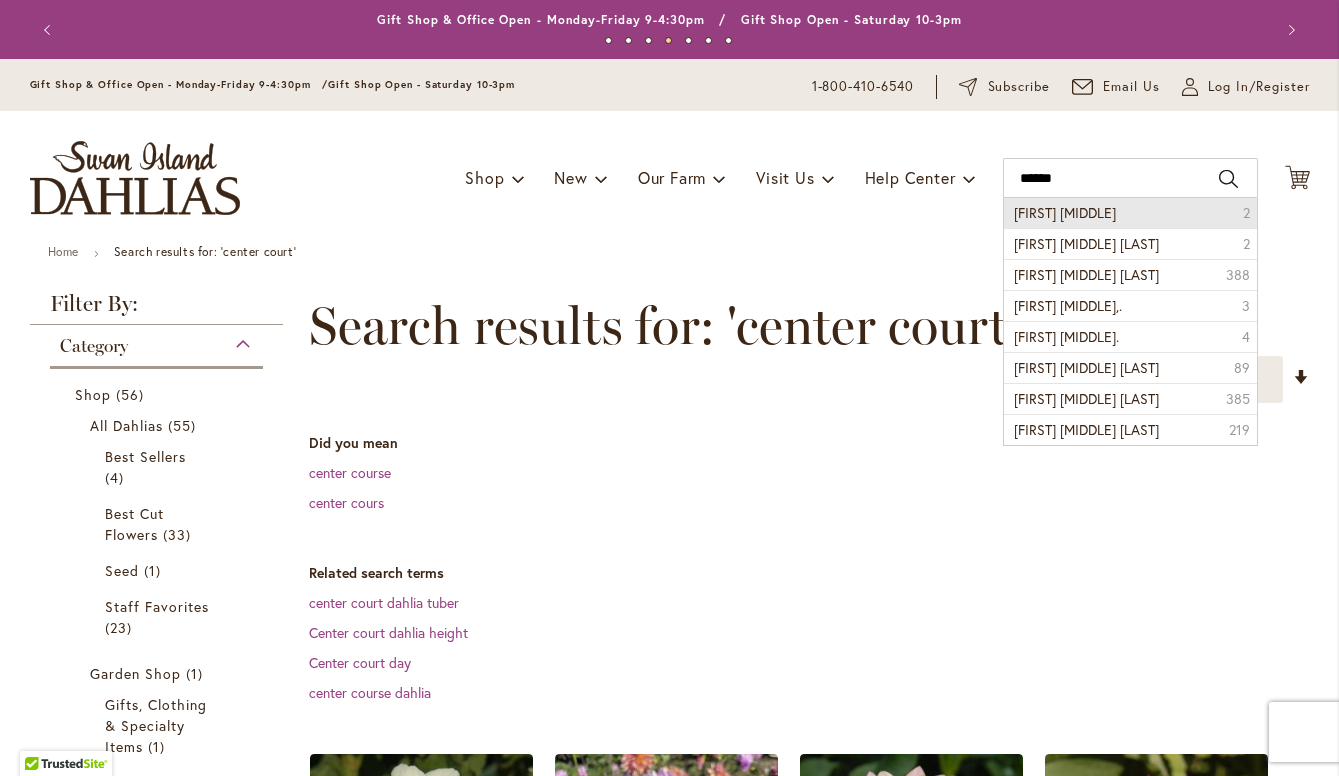 click on "ryan c" at bounding box center [1065, 212] 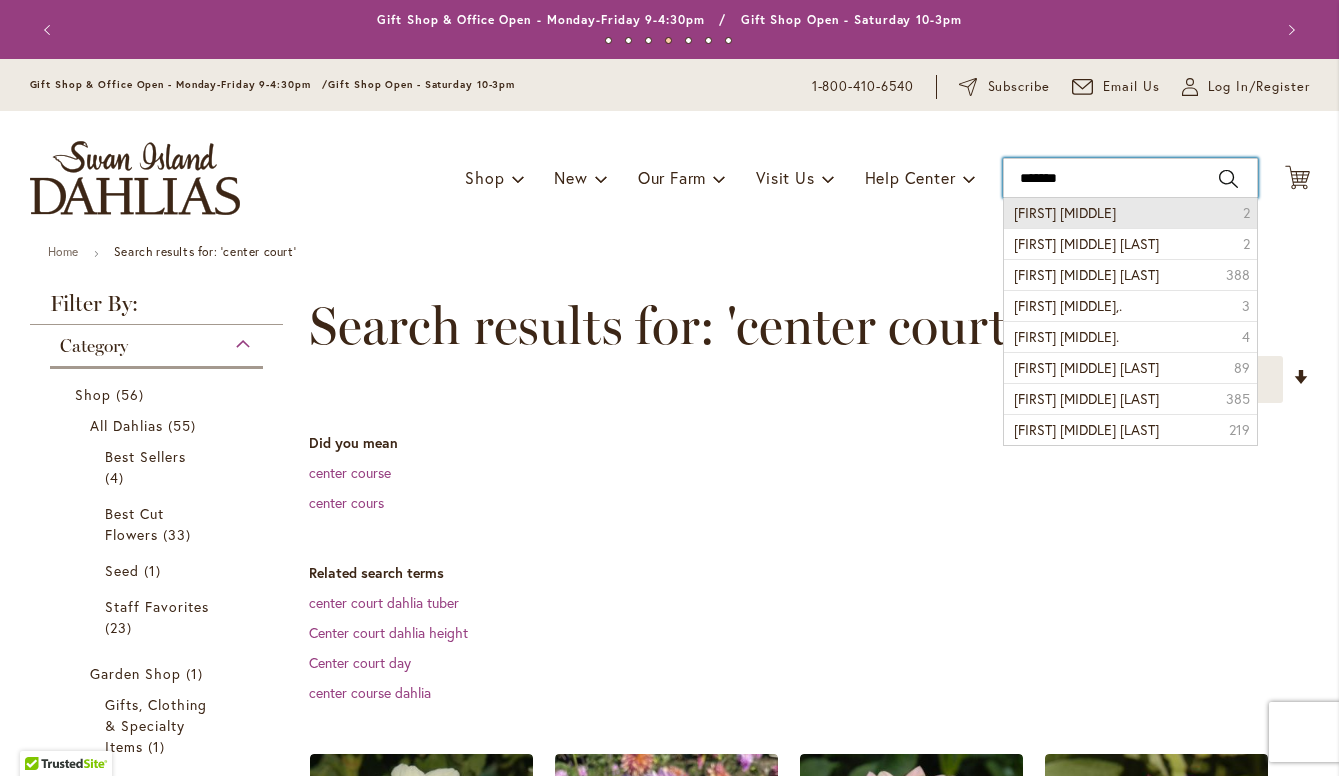 type on "******" 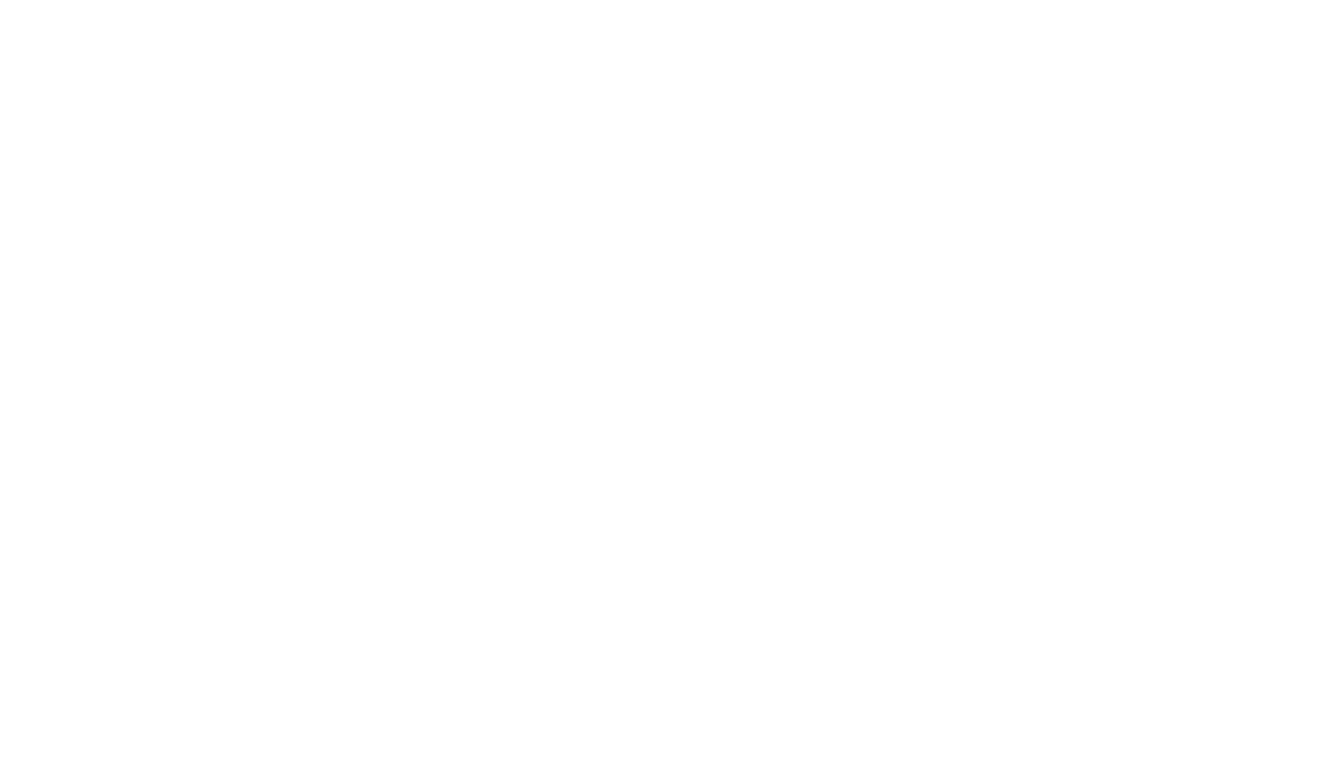 scroll, scrollTop: 0, scrollLeft: 0, axis: both 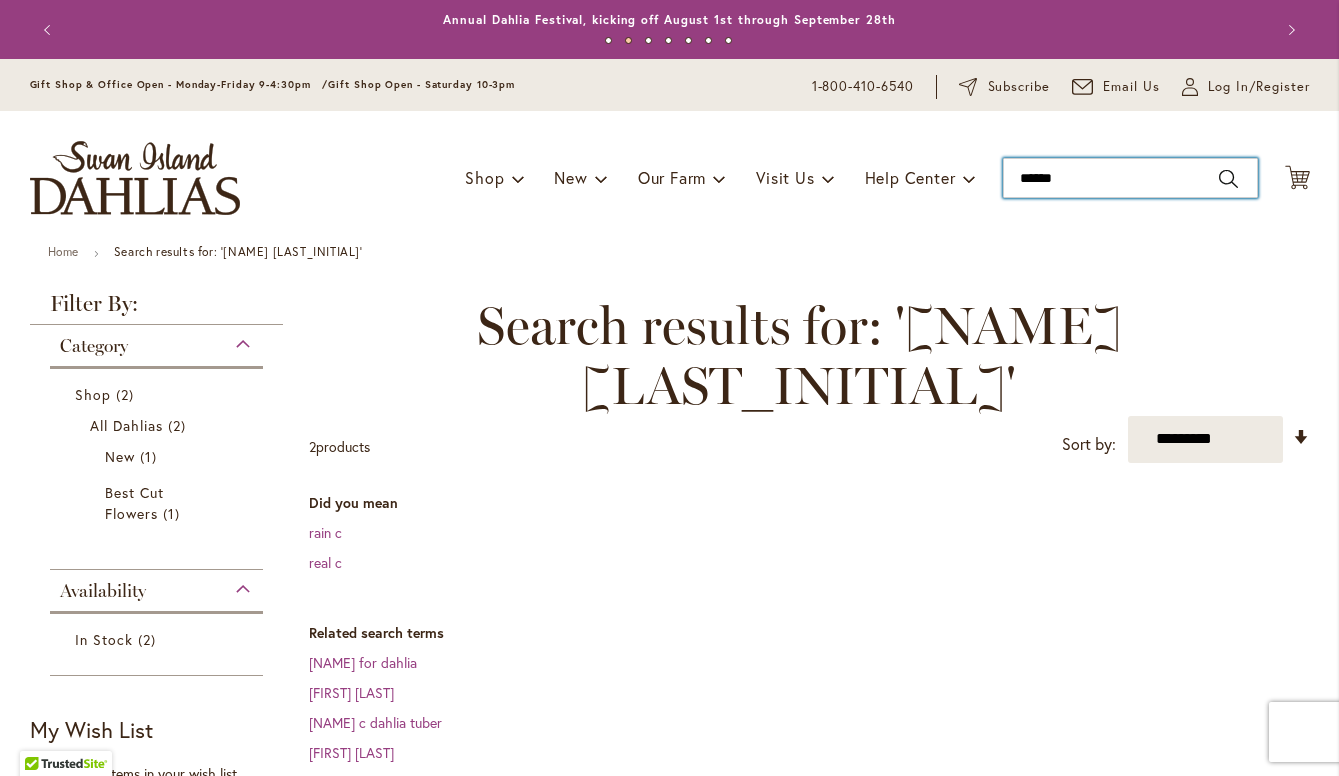 drag, startPoint x: 1058, startPoint y: 174, endPoint x: 994, endPoint y: 173, distance: 64.00781 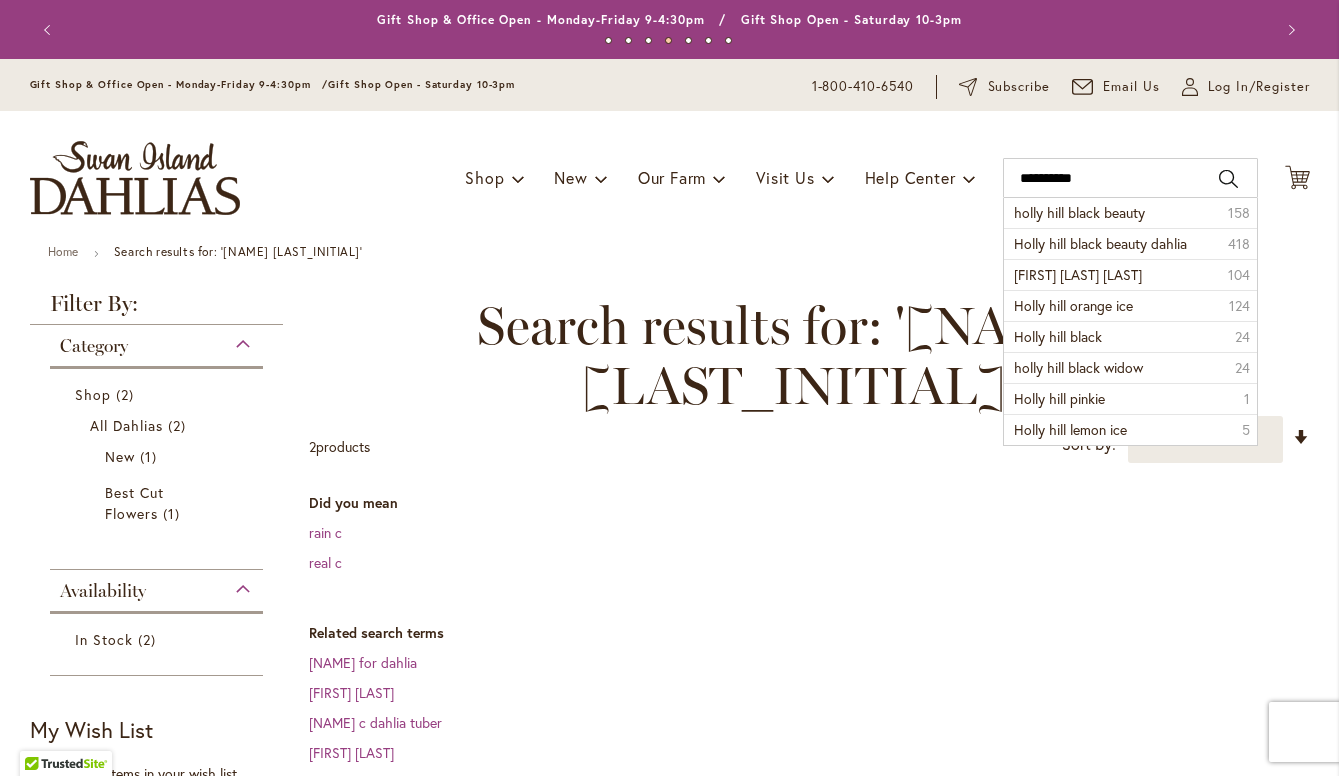 click on "Search" at bounding box center (1228, 179) 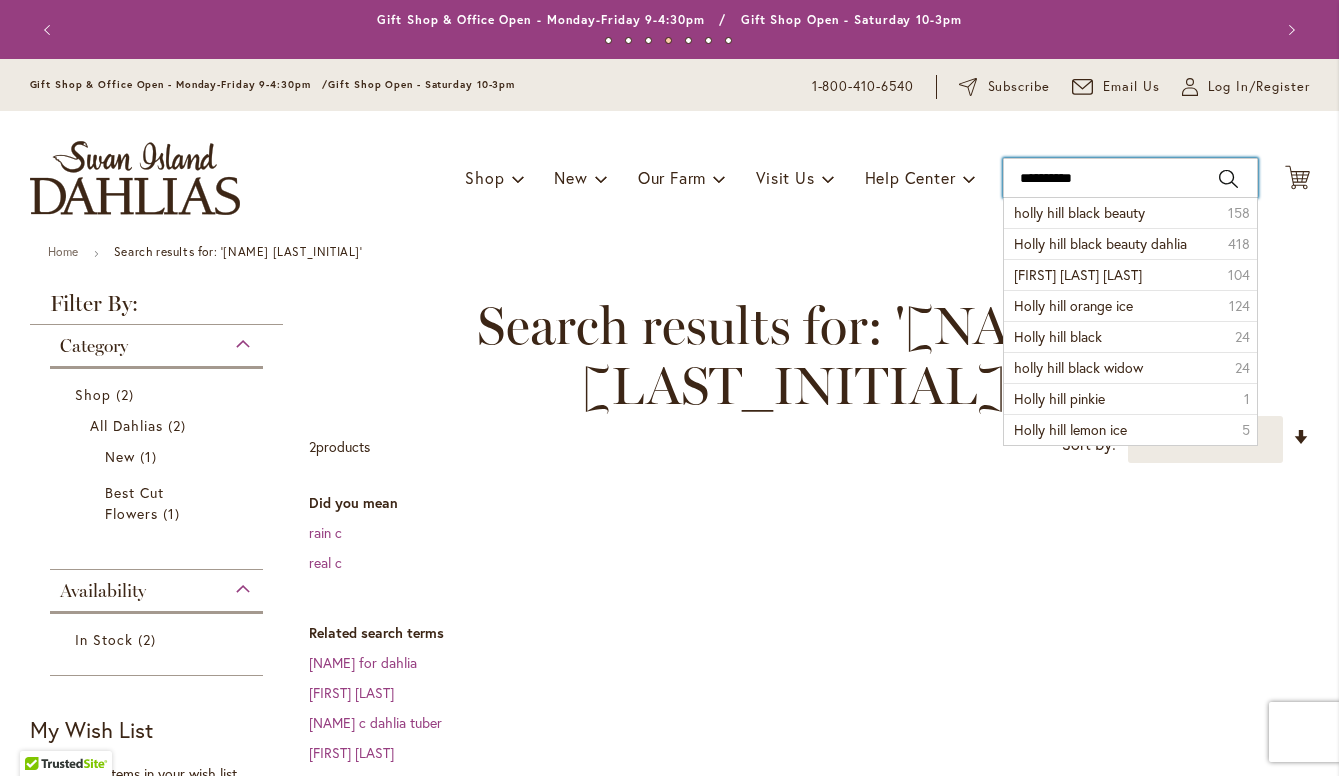 type on "**********" 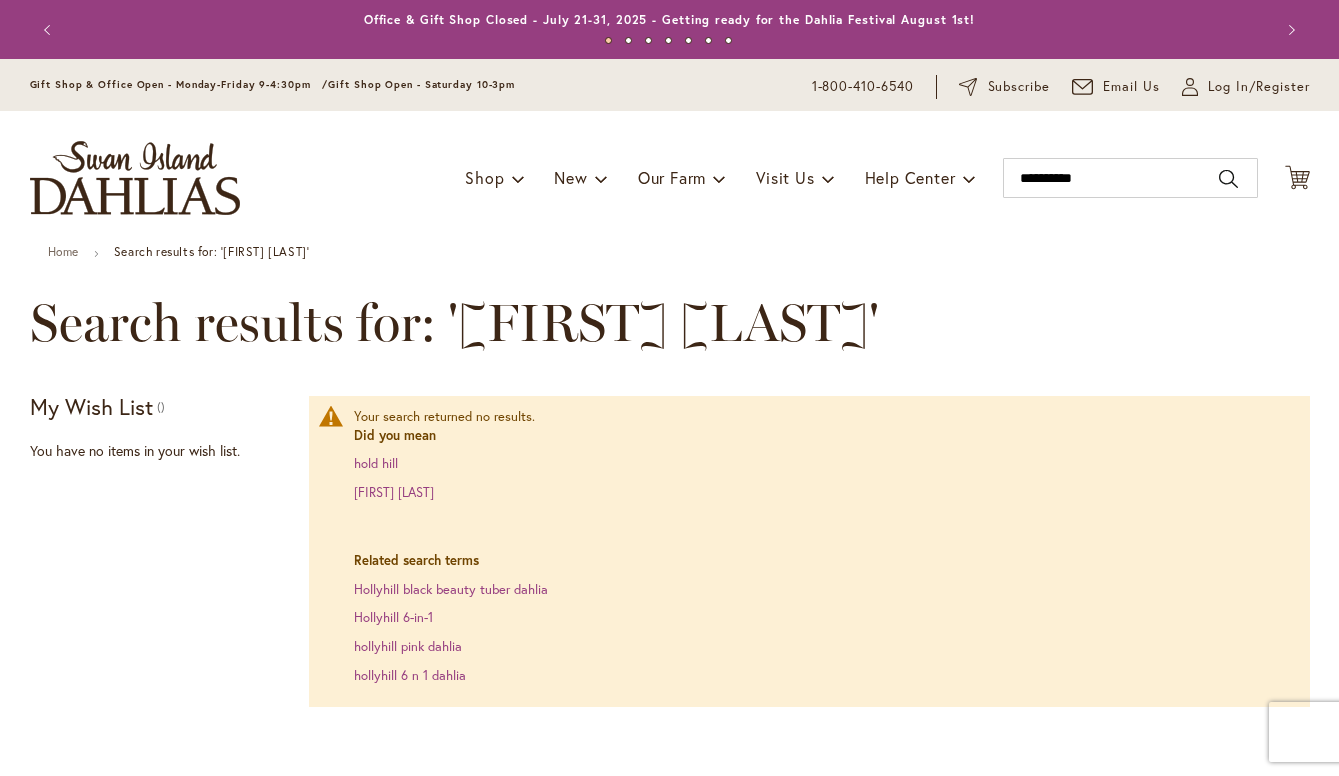 scroll, scrollTop: 0, scrollLeft: 0, axis: both 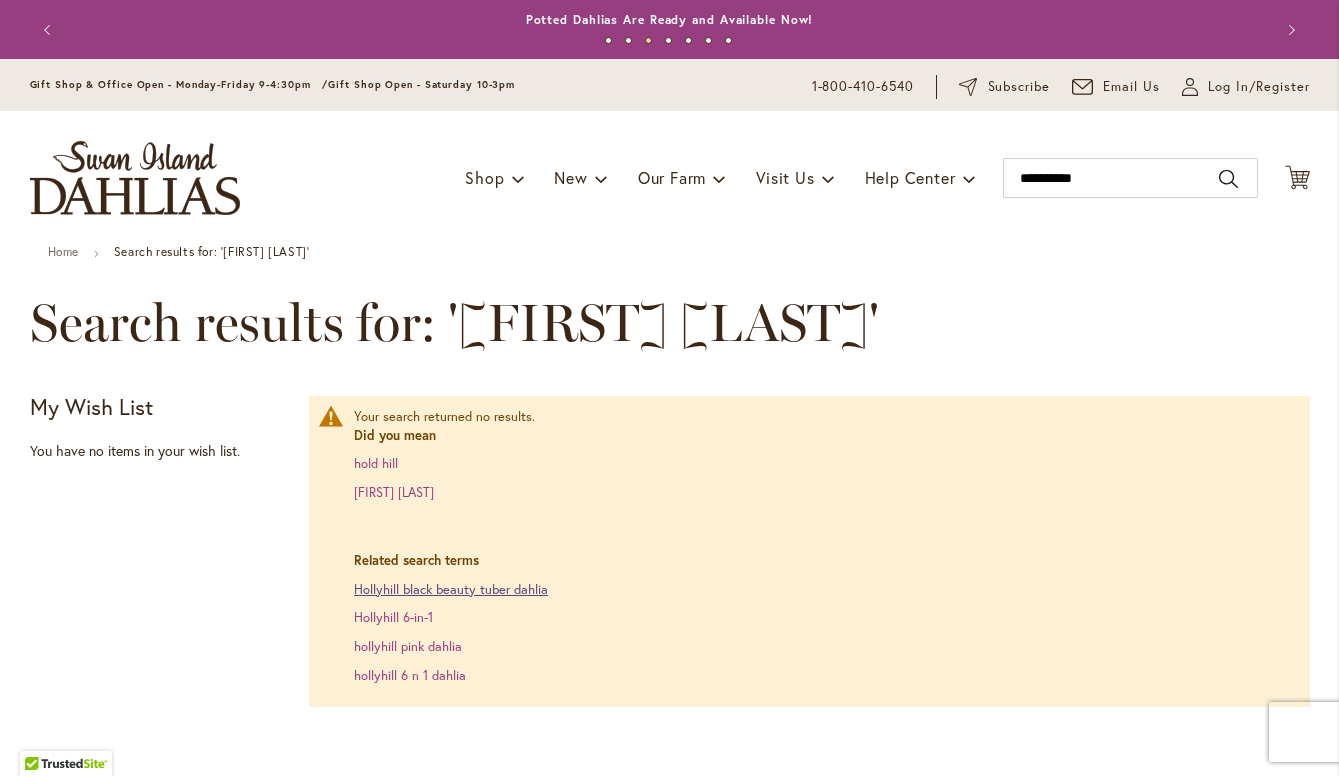 click on "Hollyhill black beauty tuber            dahlia" at bounding box center [451, 589] 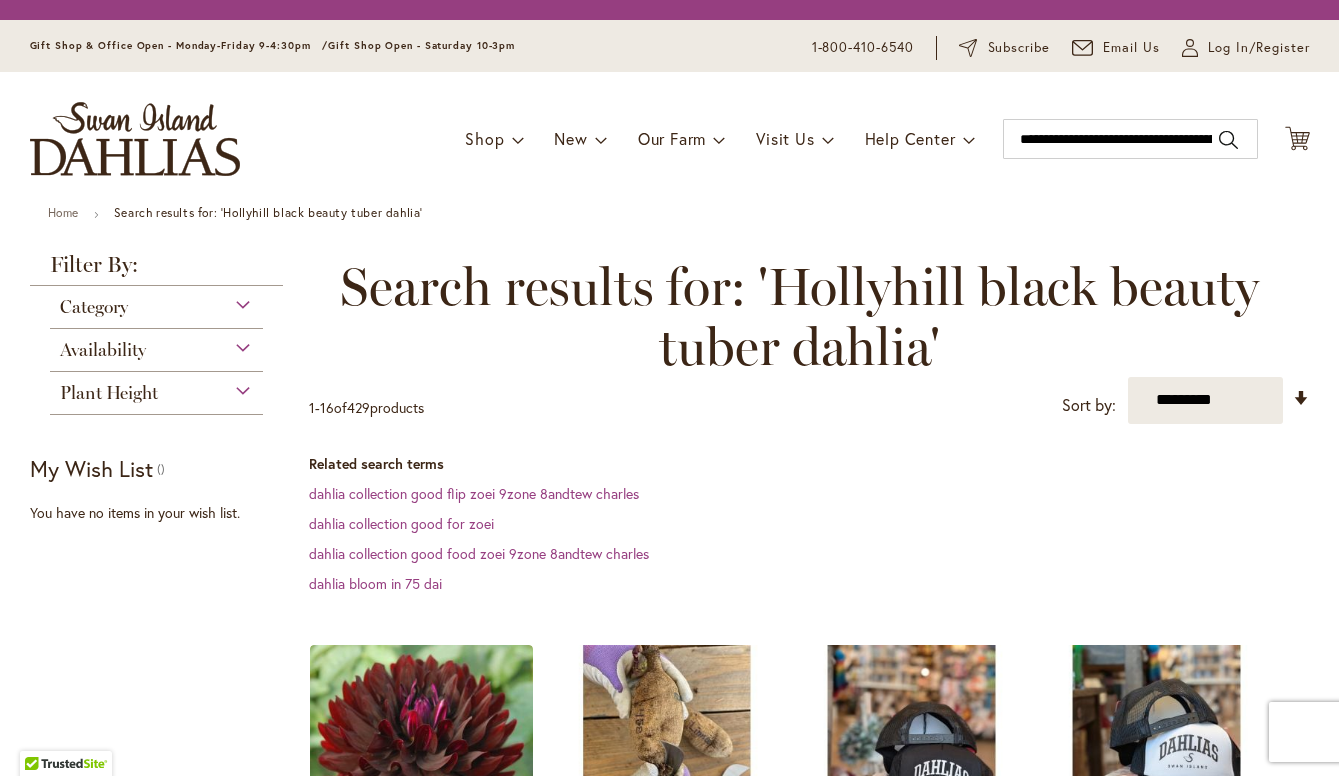 scroll, scrollTop: 0, scrollLeft: 0, axis: both 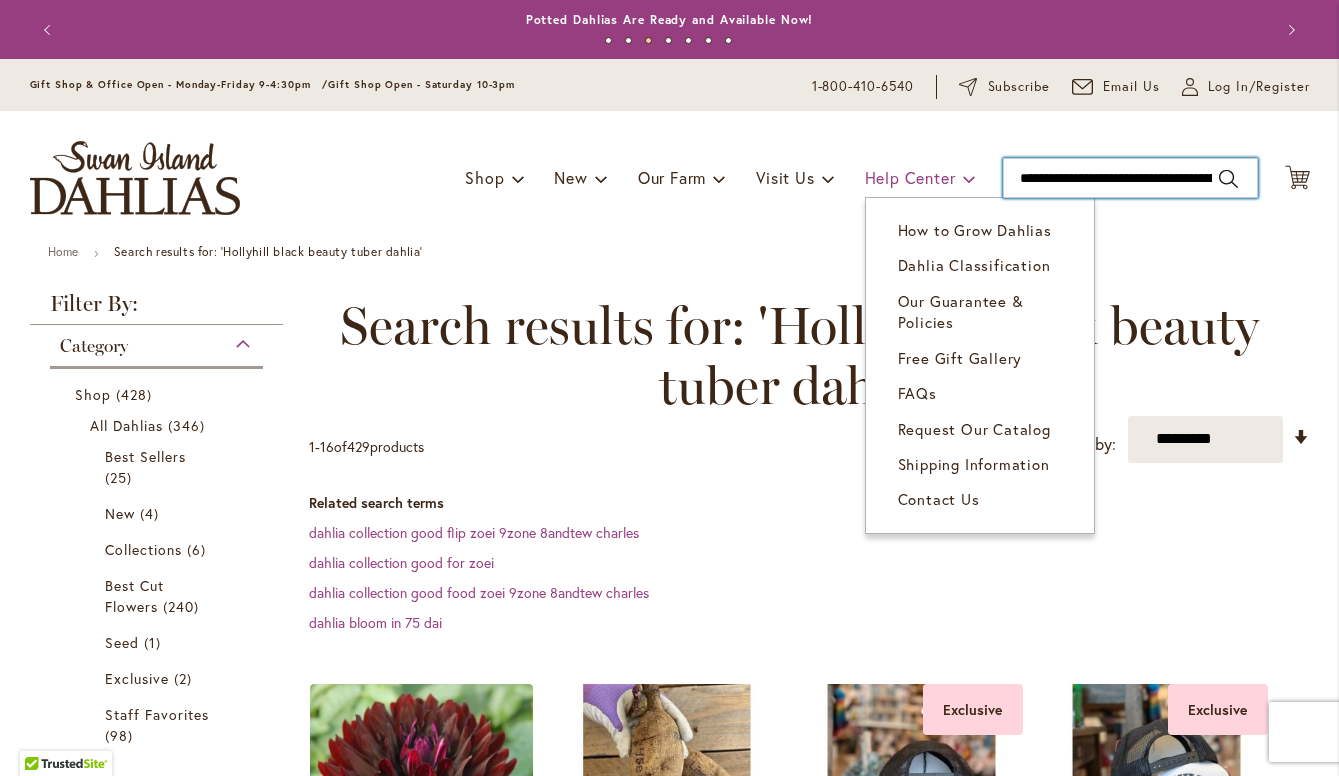 drag, startPoint x: 1200, startPoint y: 176, endPoint x: 955, endPoint y: 178, distance: 245.00816 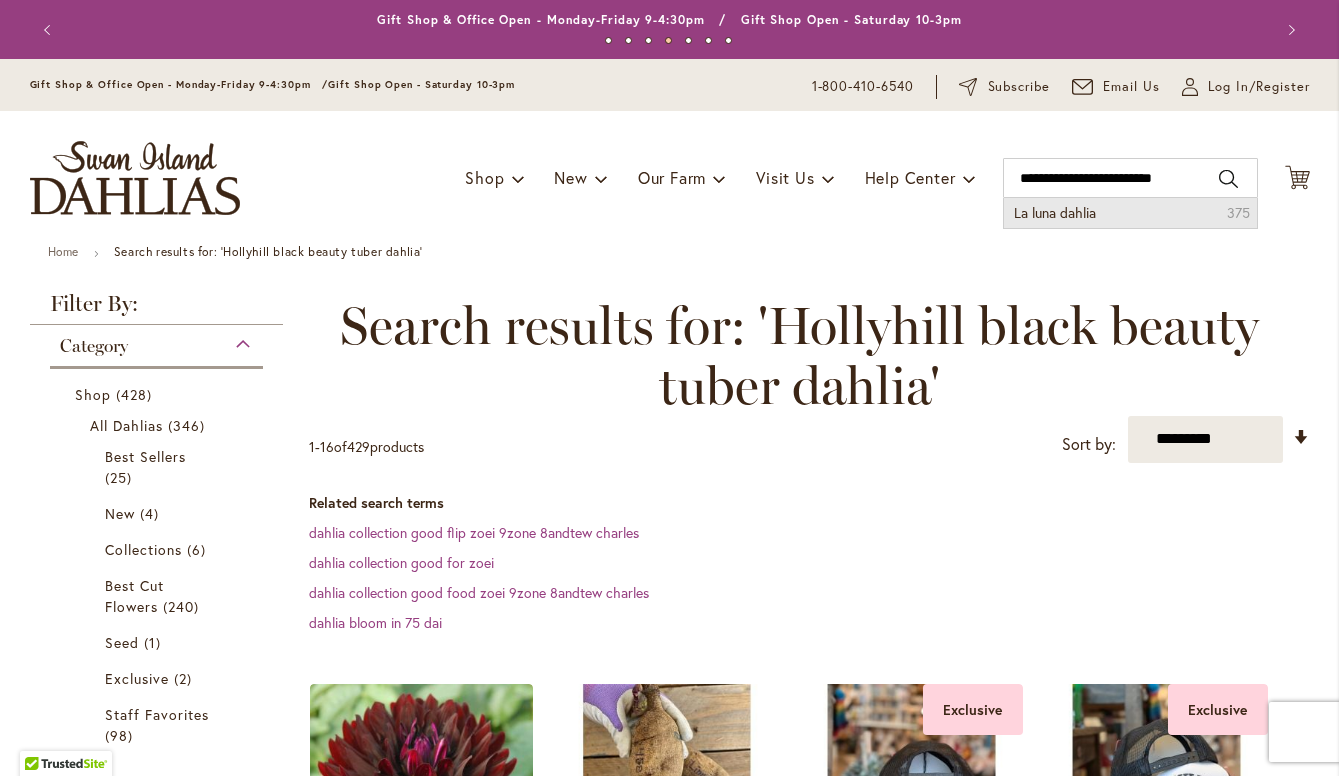 click on "La luna             dahlia" at bounding box center (1055, 212) 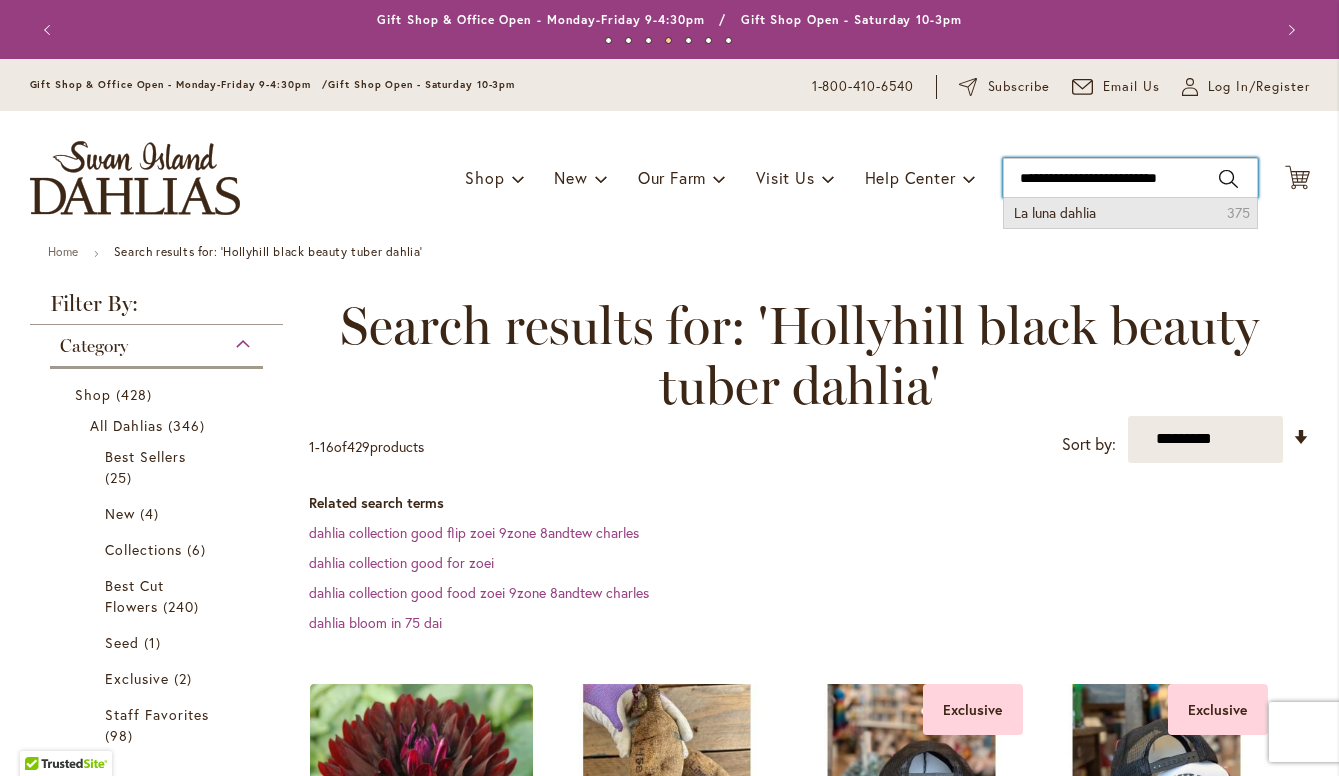 type on "**********" 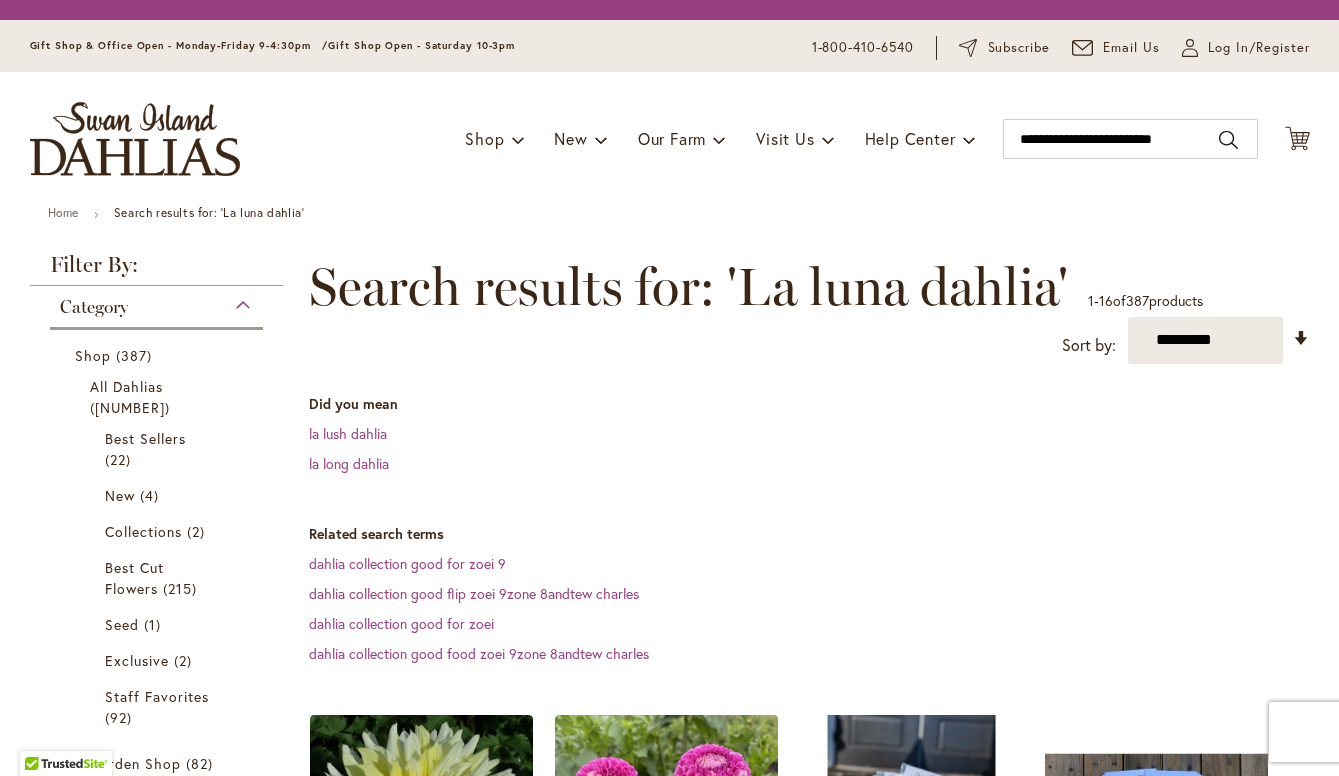 scroll, scrollTop: 0, scrollLeft: 0, axis: both 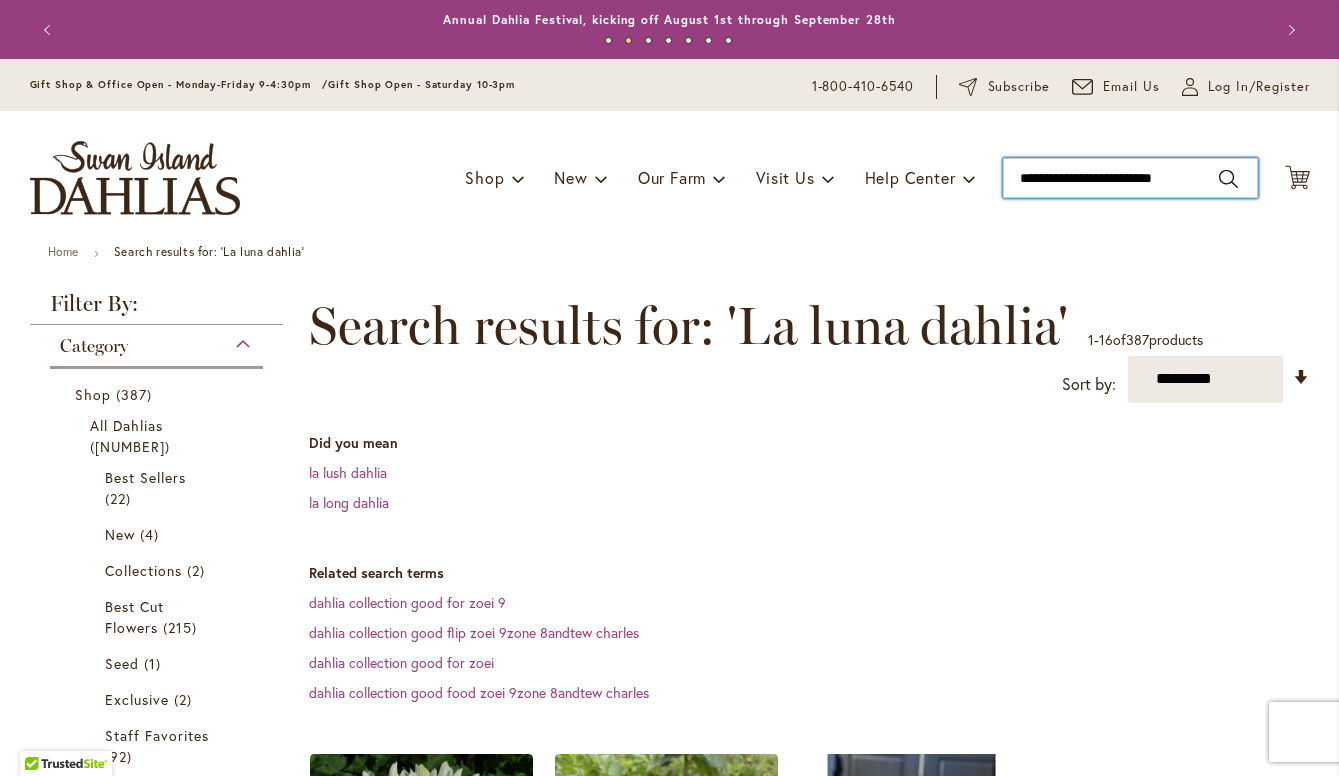drag, startPoint x: 1165, startPoint y: 174, endPoint x: 977, endPoint y: 169, distance: 188.06648 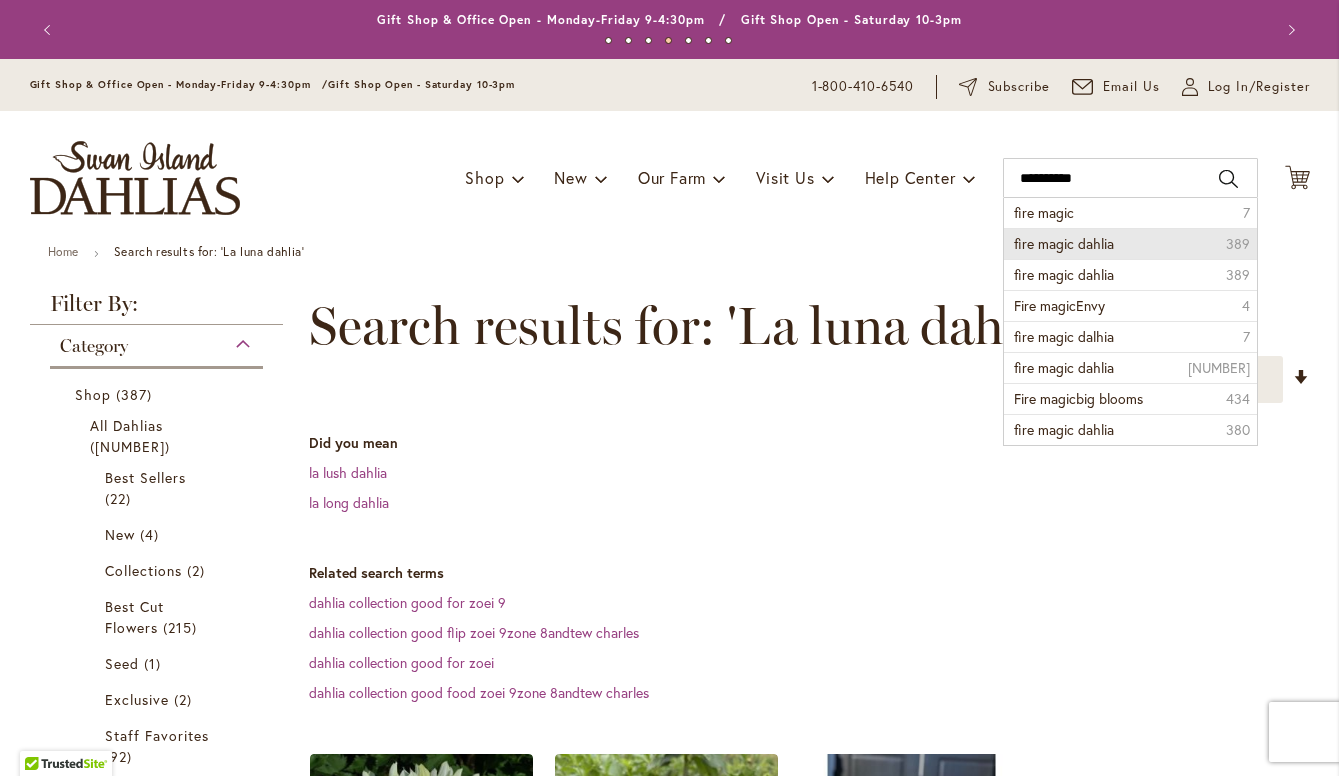 click on "fire magic dahlia" at bounding box center (1064, 243) 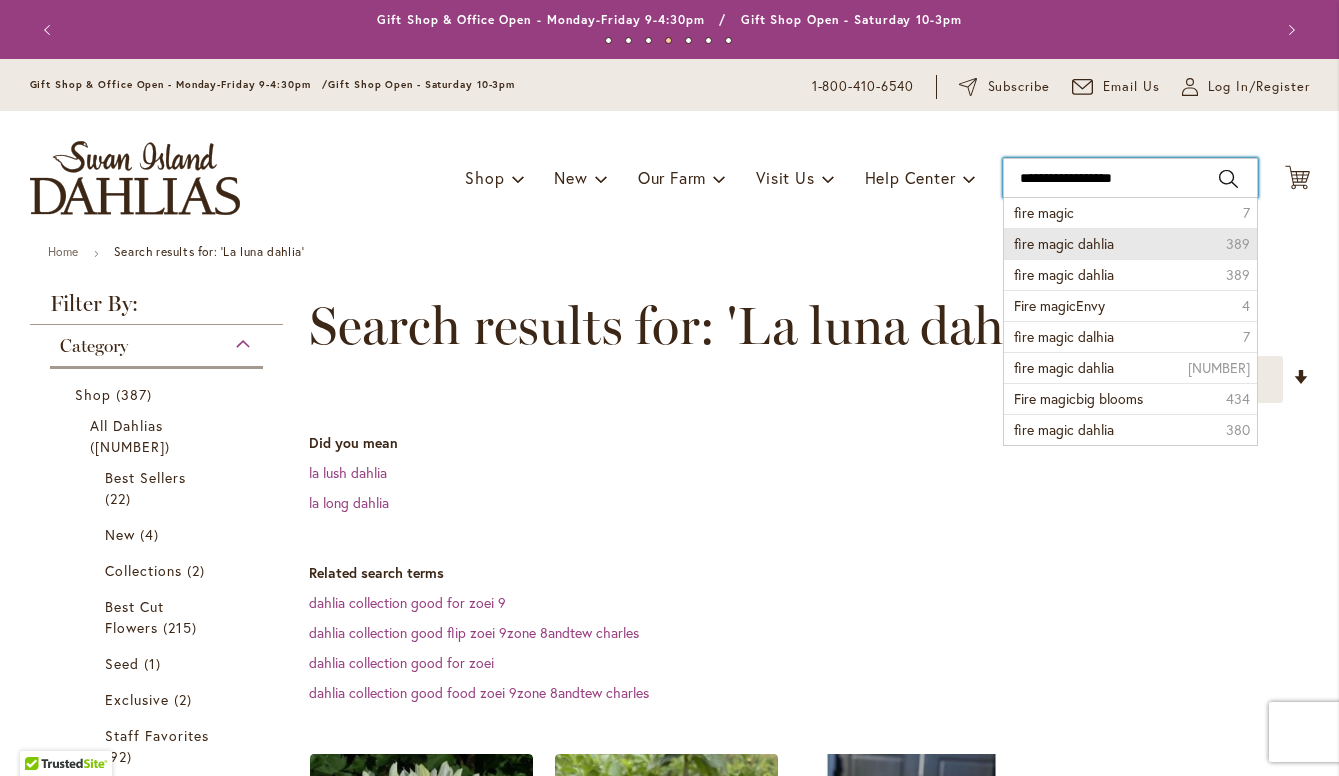 type on "**********" 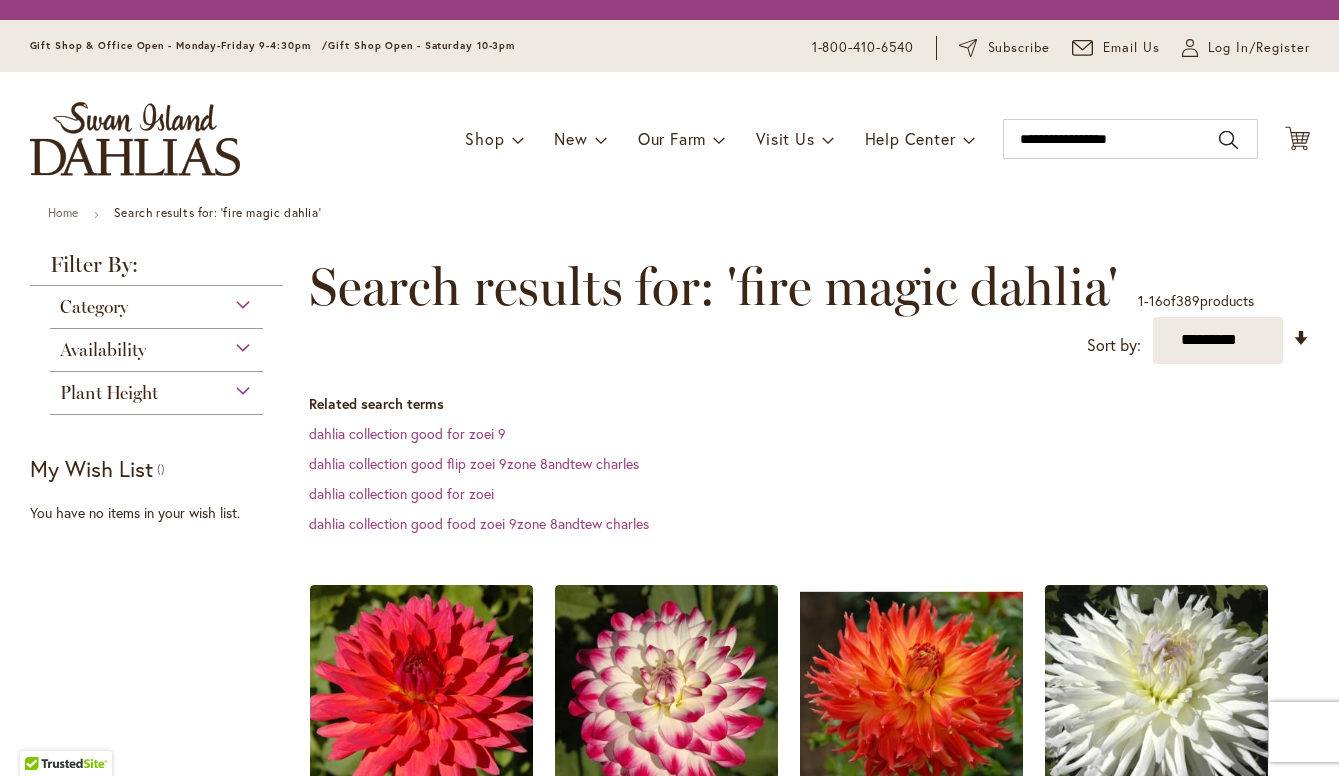 scroll, scrollTop: 0, scrollLeft: 0, axis: both 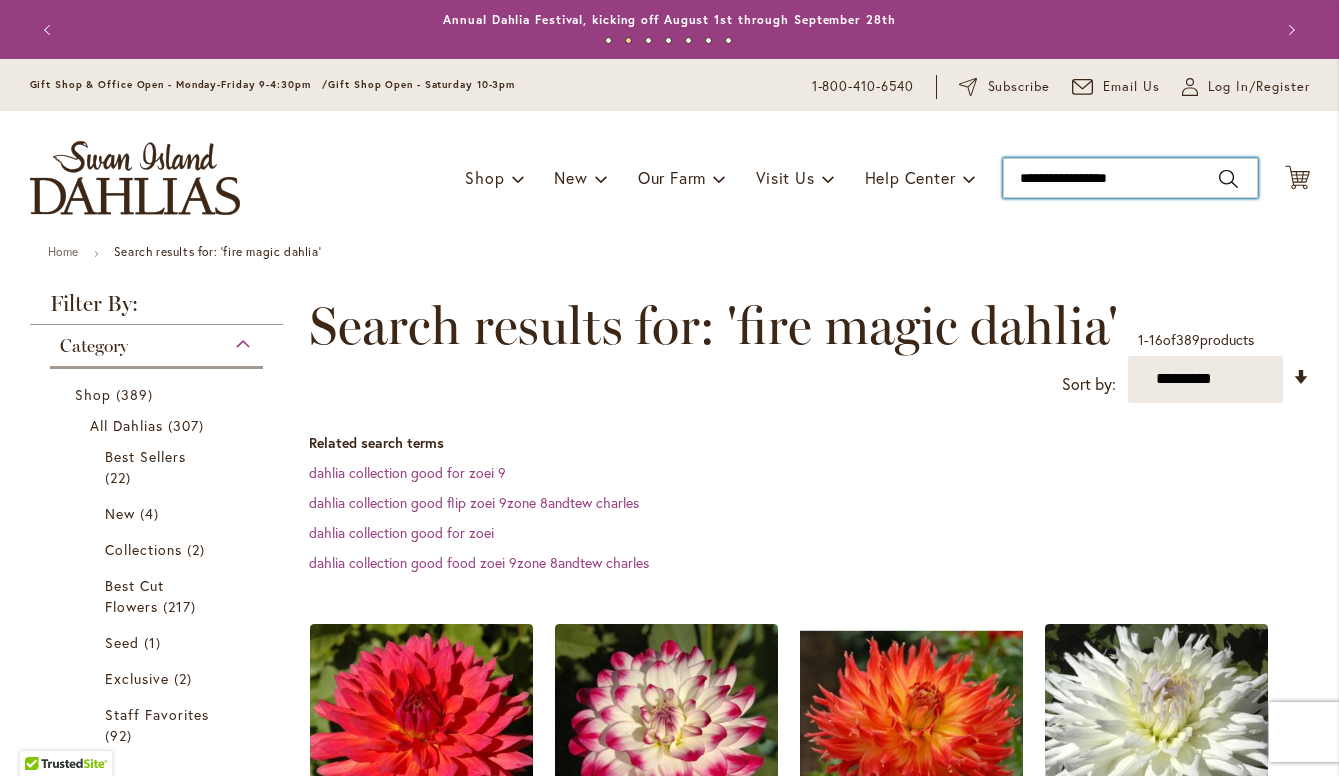 drag, startPoint x: 1078, startPoint y: 177, endPoint x: 995, endPoint y: 172, distance: 83.15047 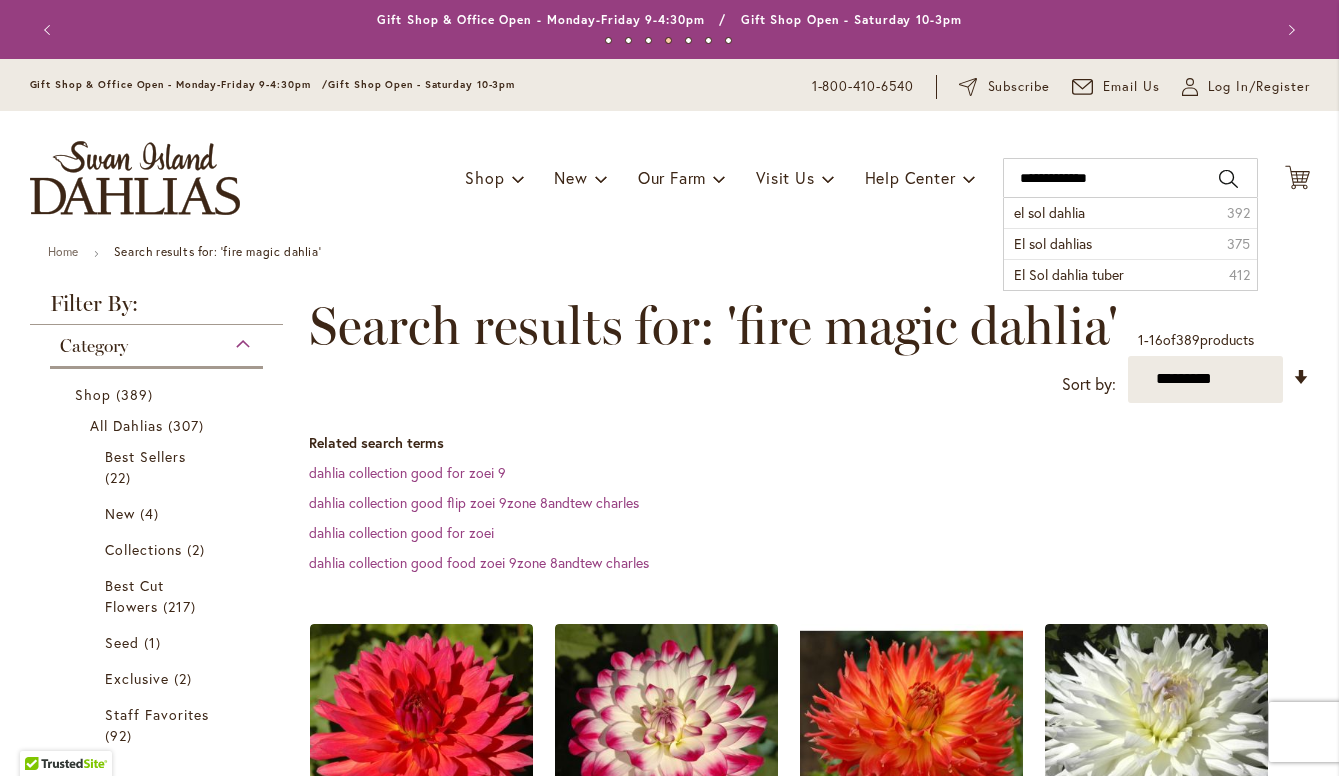 click on "Search" at bounding box center (1228, 179) 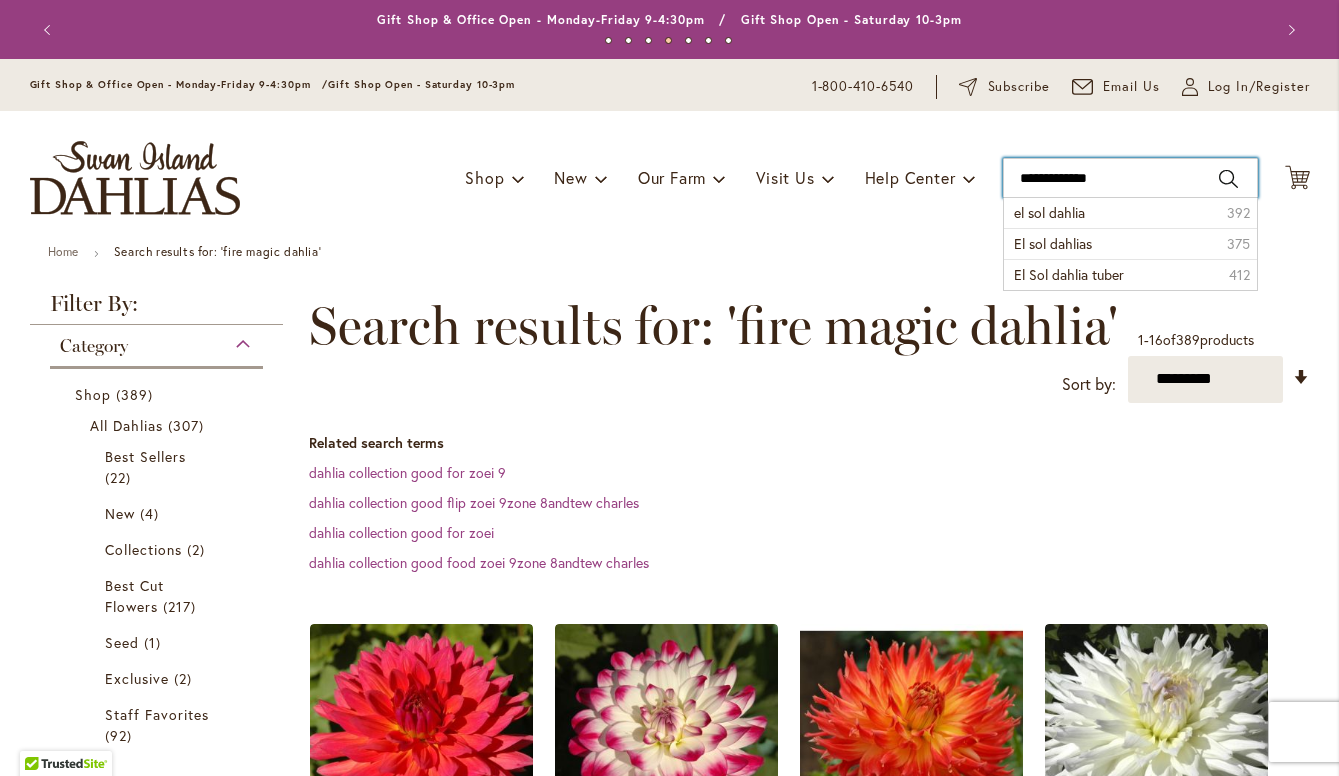 type on "**********" 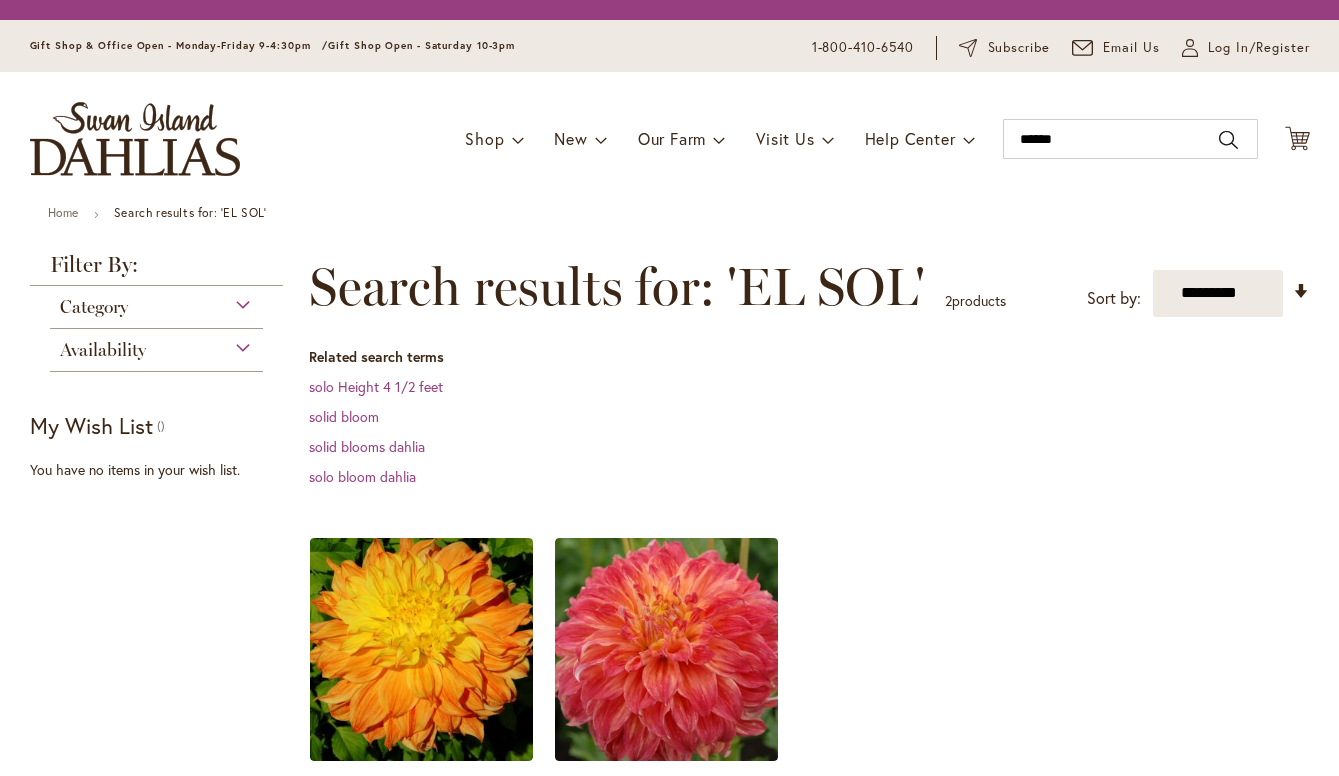 scroll, scrollTop: 0, scrollLeft: 0, axis: both 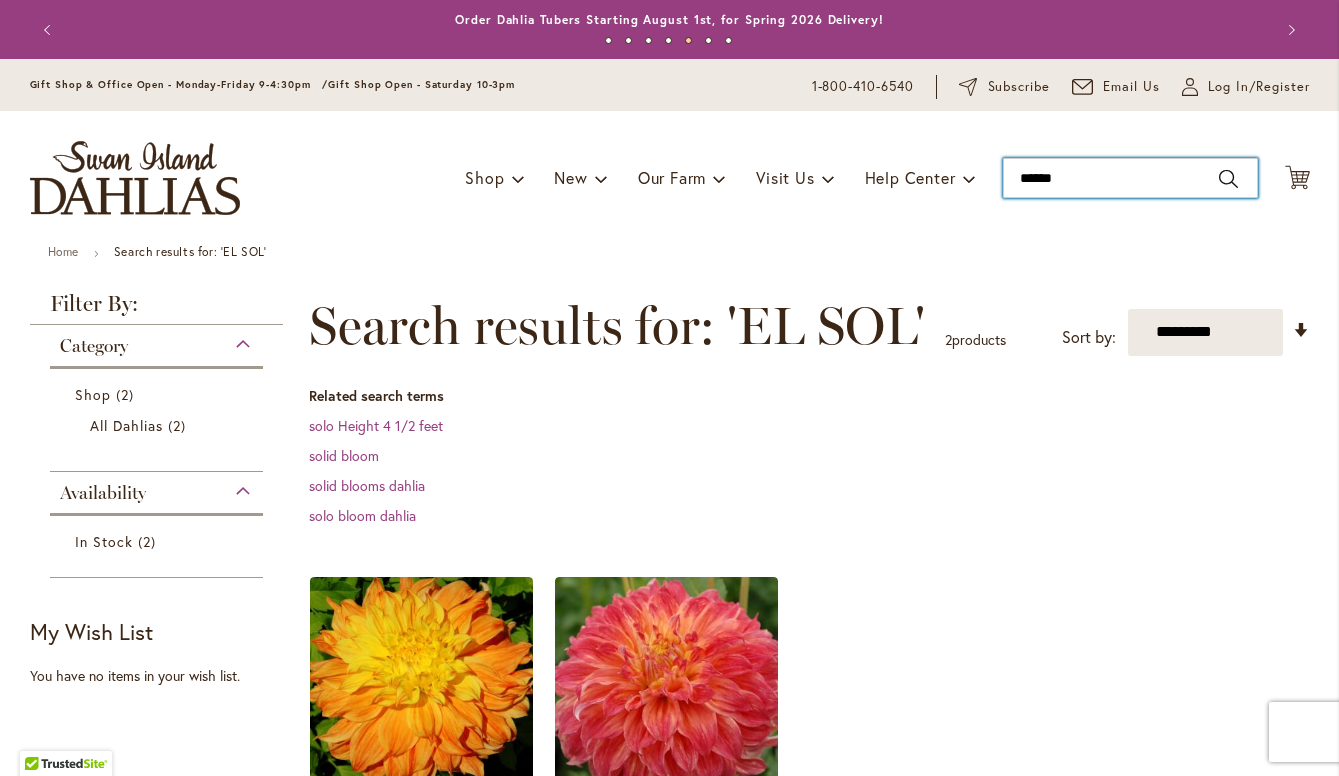 drag, startPoint x: 1060, startPoint y: 170, endPoint x: 1004, endPoint y: 175, distance: 56.22277 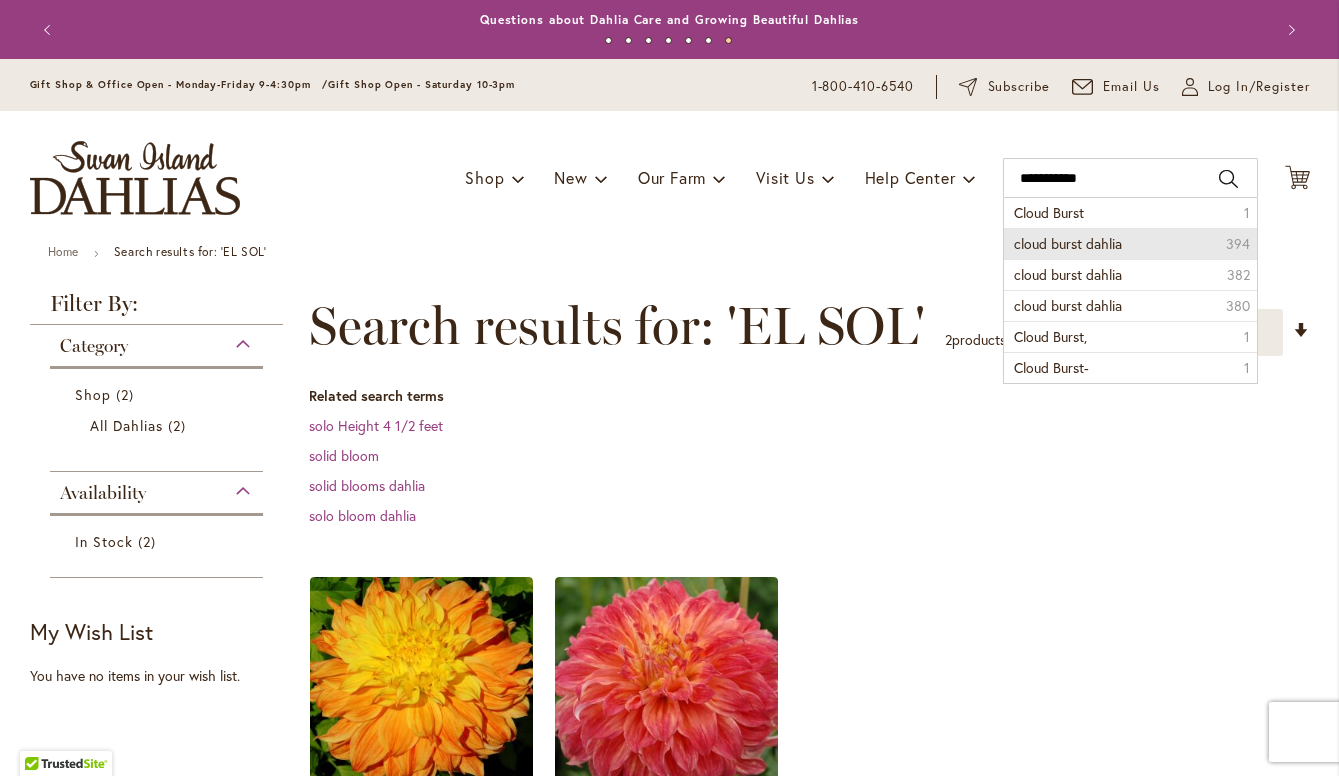 click on "cloud burst dahlia" at bounding box center [1068, 243] 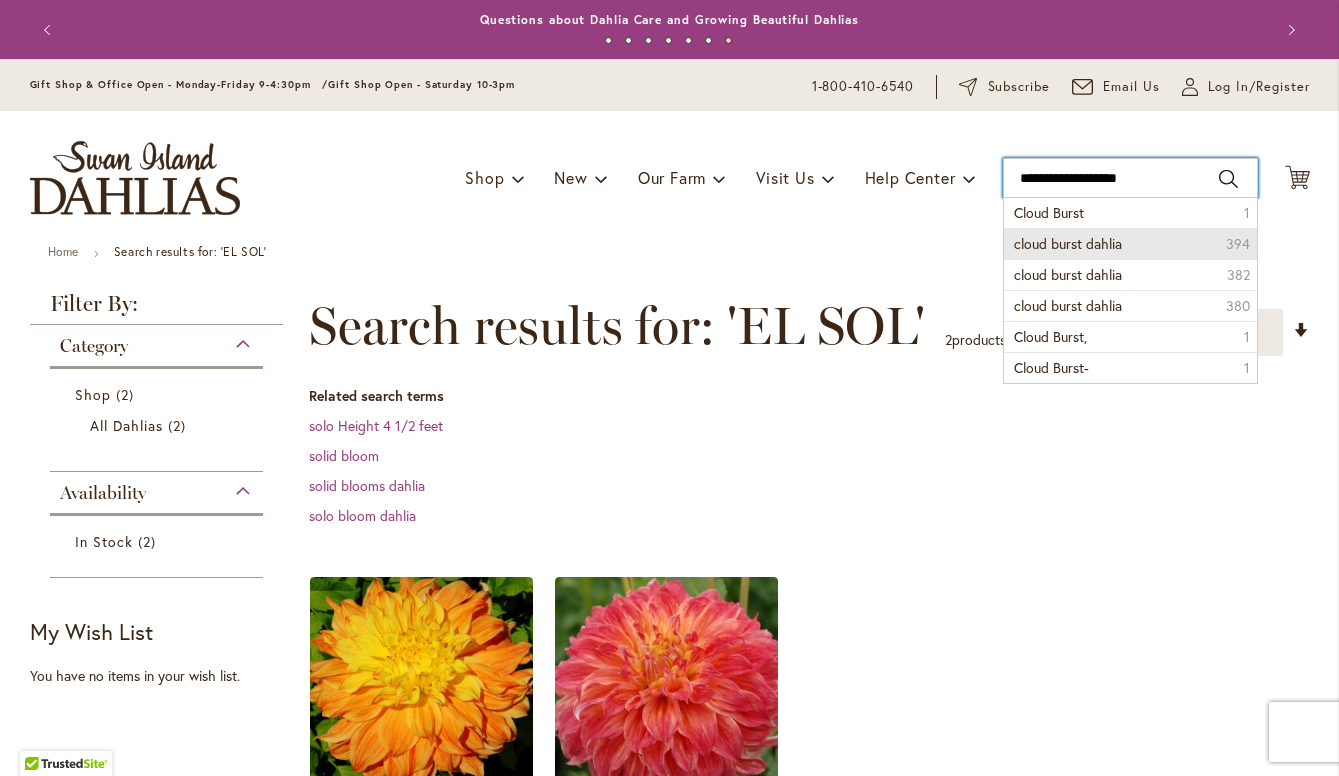 type on "**********" 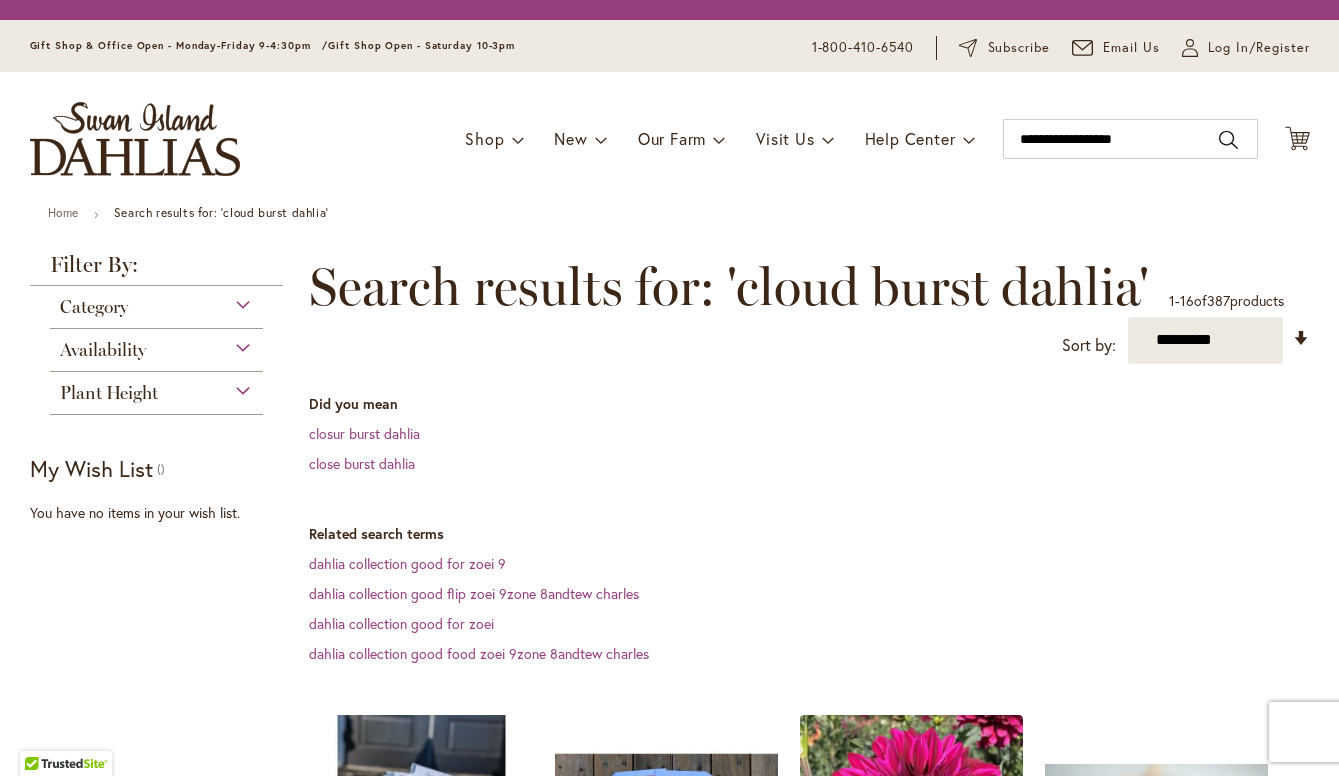 scroll, scrollTop: 0, scrollLeft: 0, axis: both 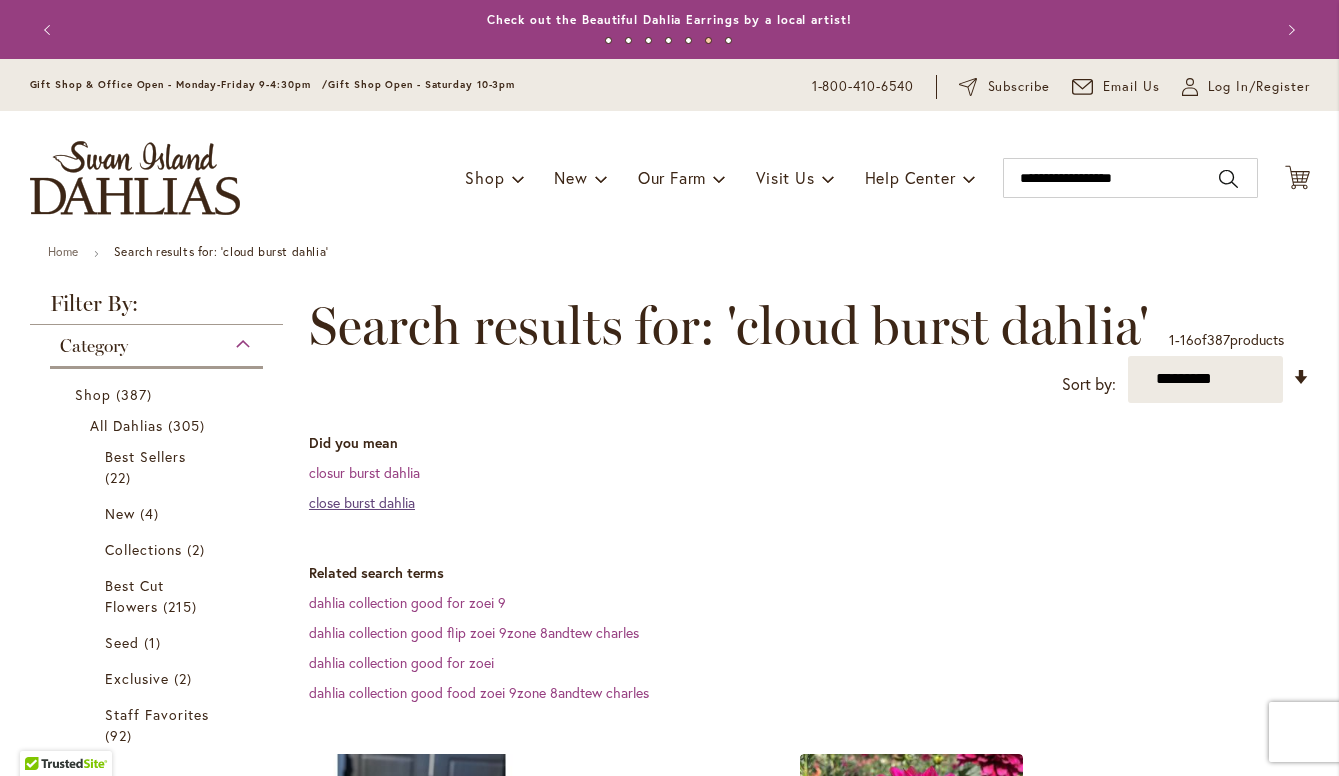 click on "close burst dahlia" at bounding box center [362, 502] 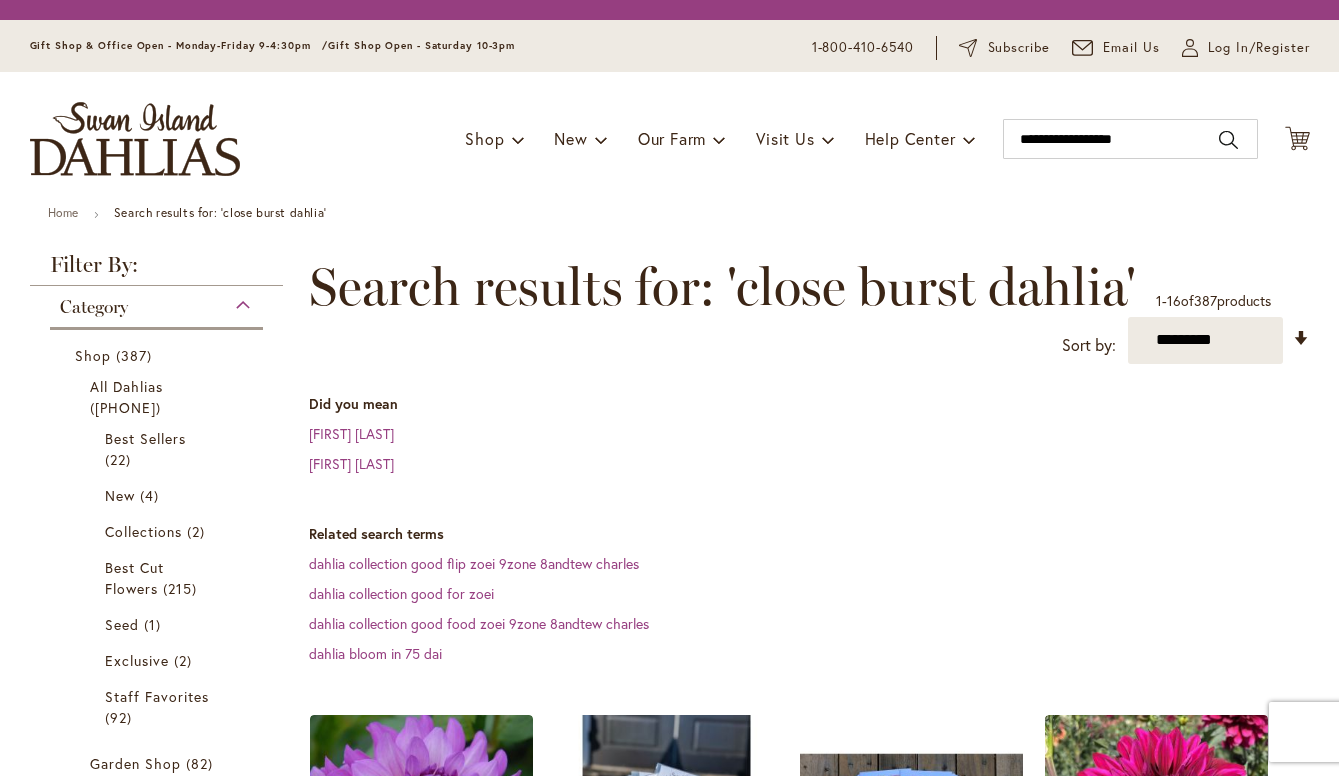 scroll, scrollTop: 0, scrollLeft: 0, axis: both 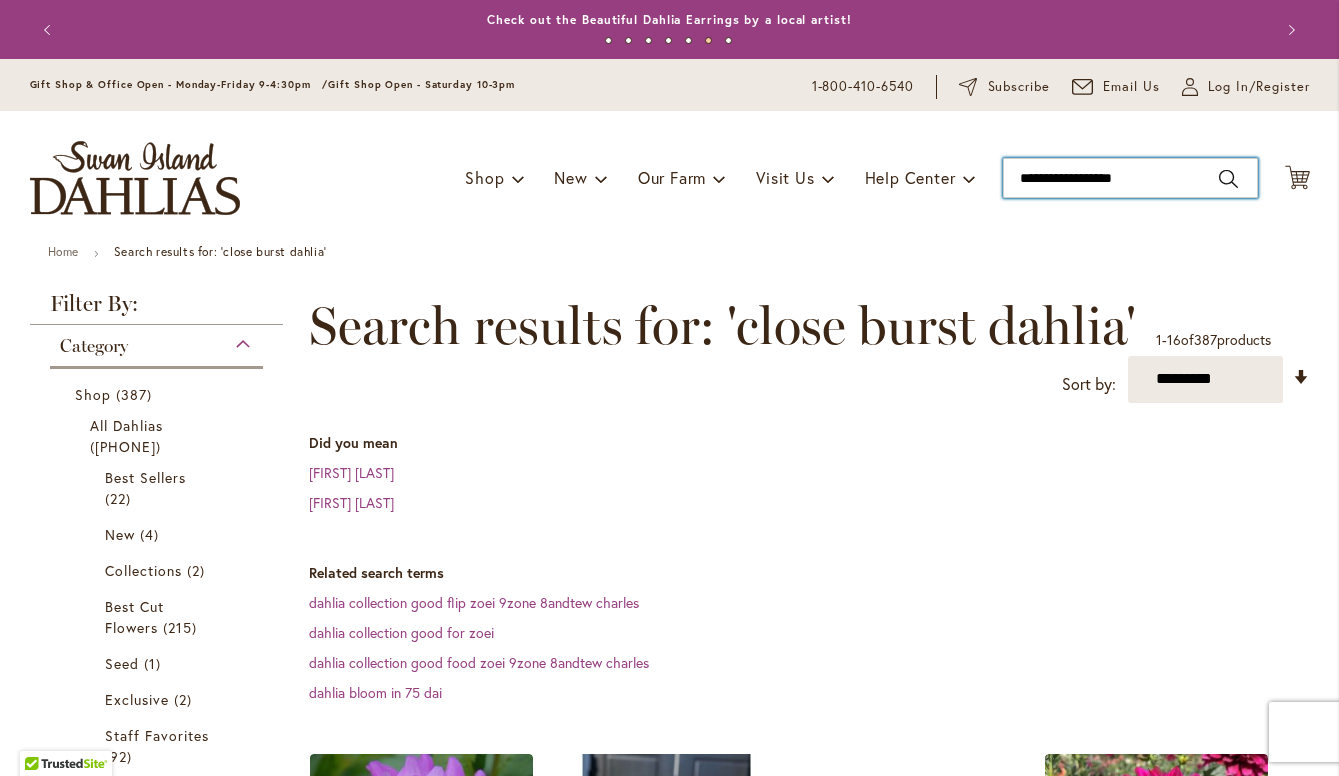 drag, startPoint x: 1088, startPoint y: 178, endPoint x: 1005, endPoint y: 173, distance: 83.15047 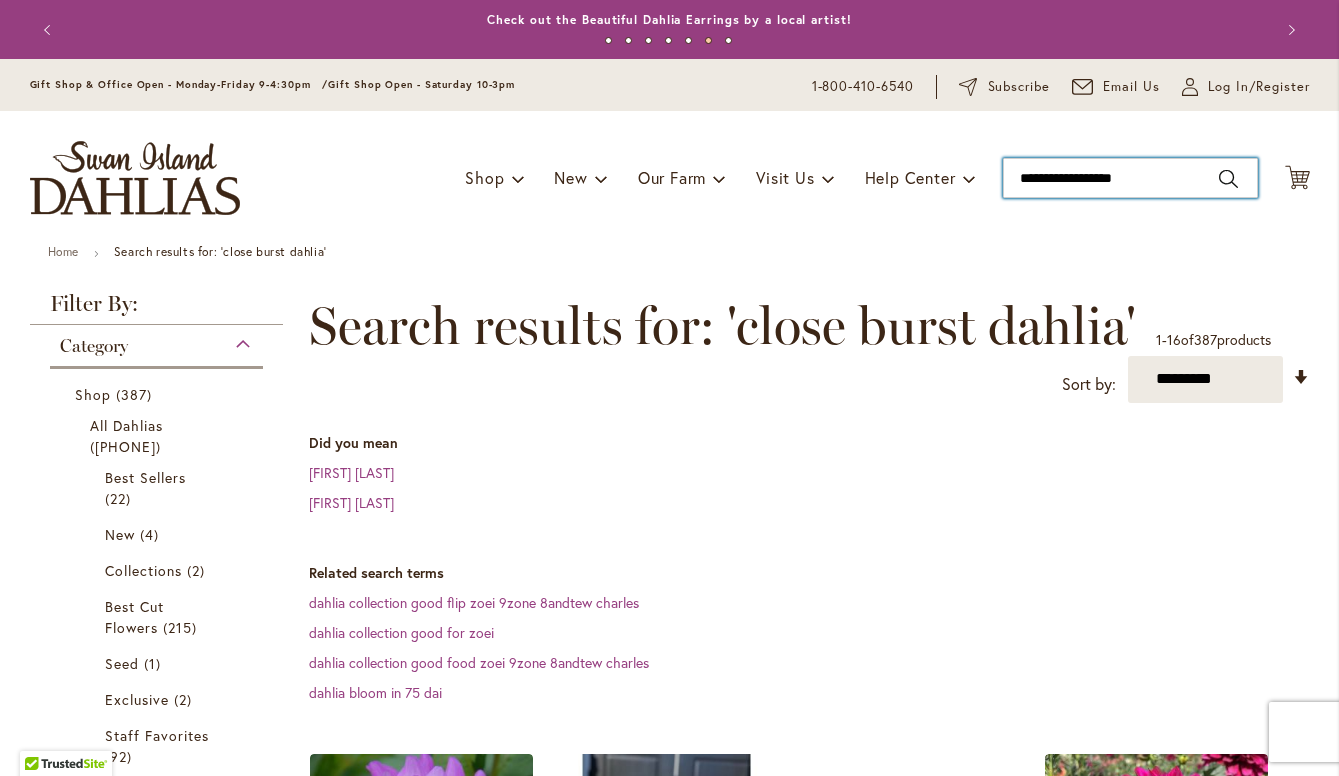 click on "**********" at bounding box center [1130, 178] 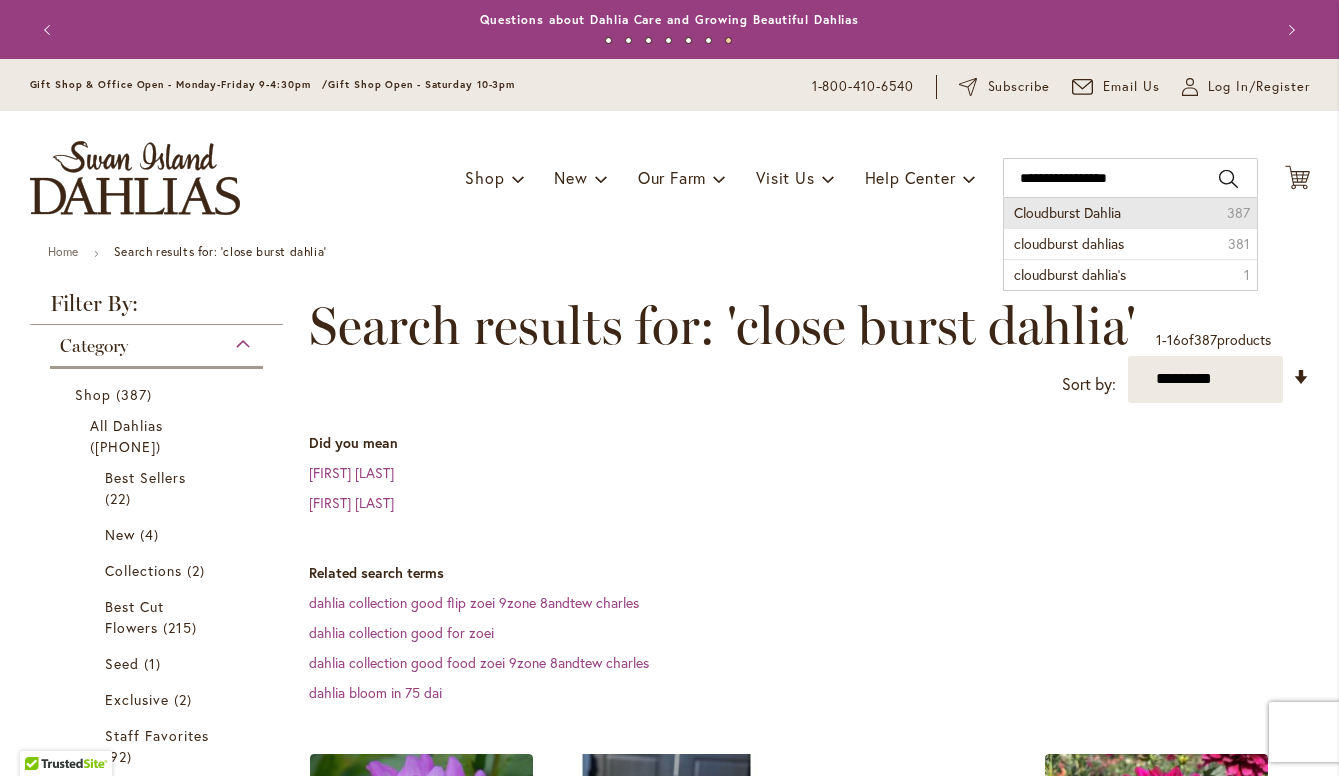 click on "Cloudburst Dahlia" at bounding box center (1067, 212) 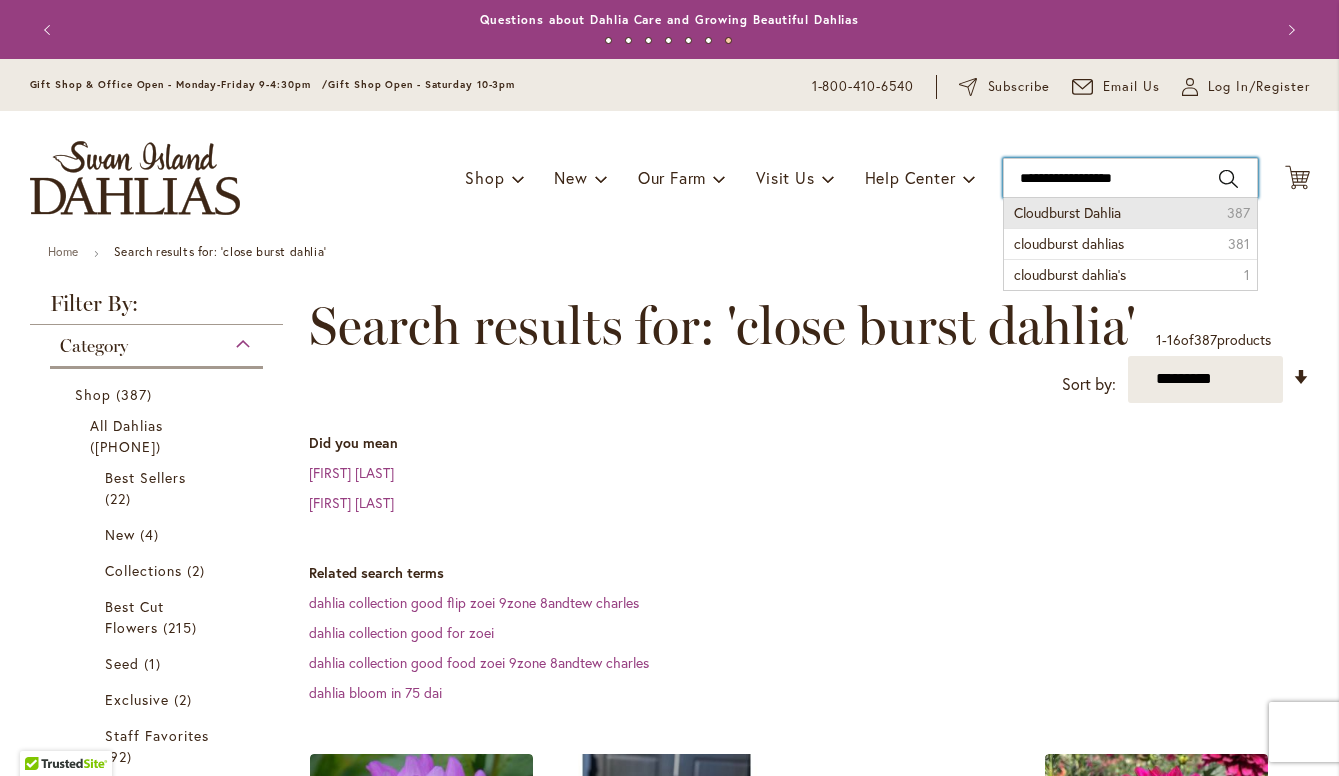 type on "**********" 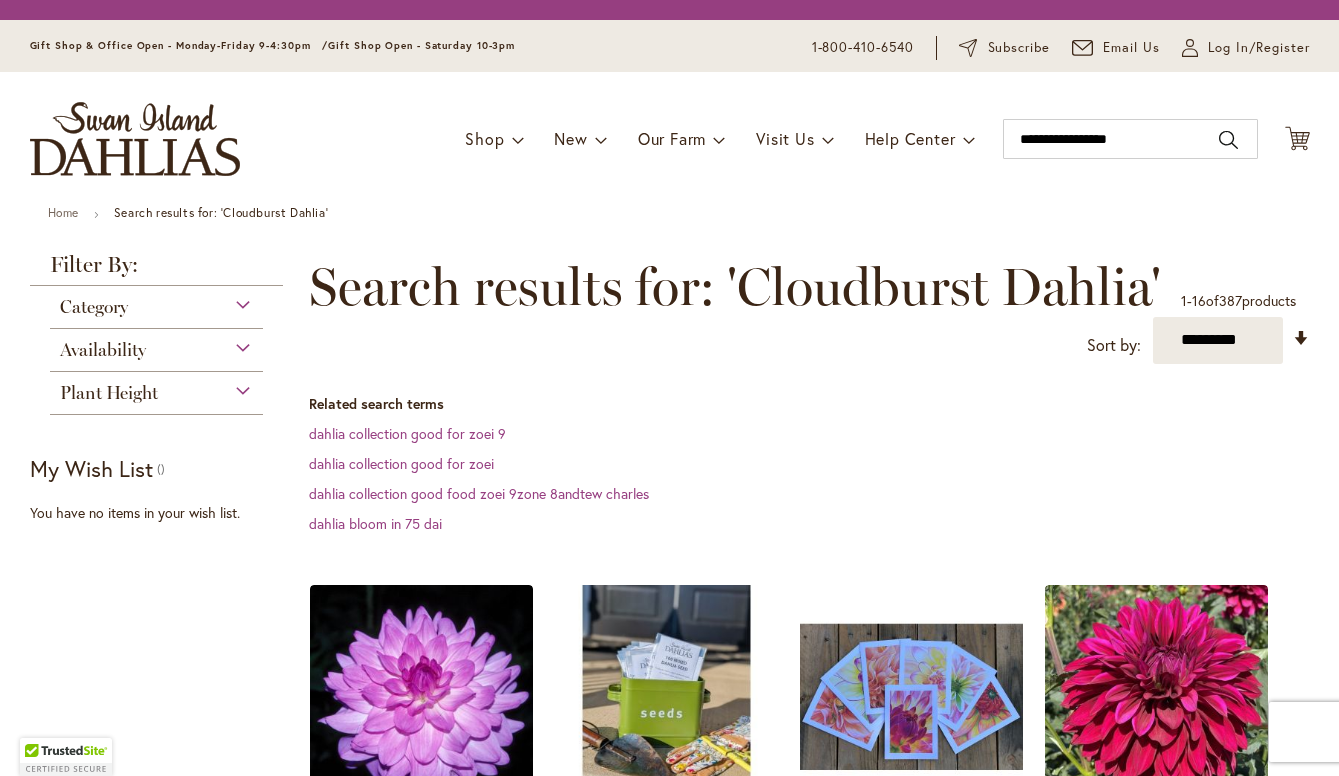 scroll, scrollTop: 0, scrollLeft: 0, axis: both 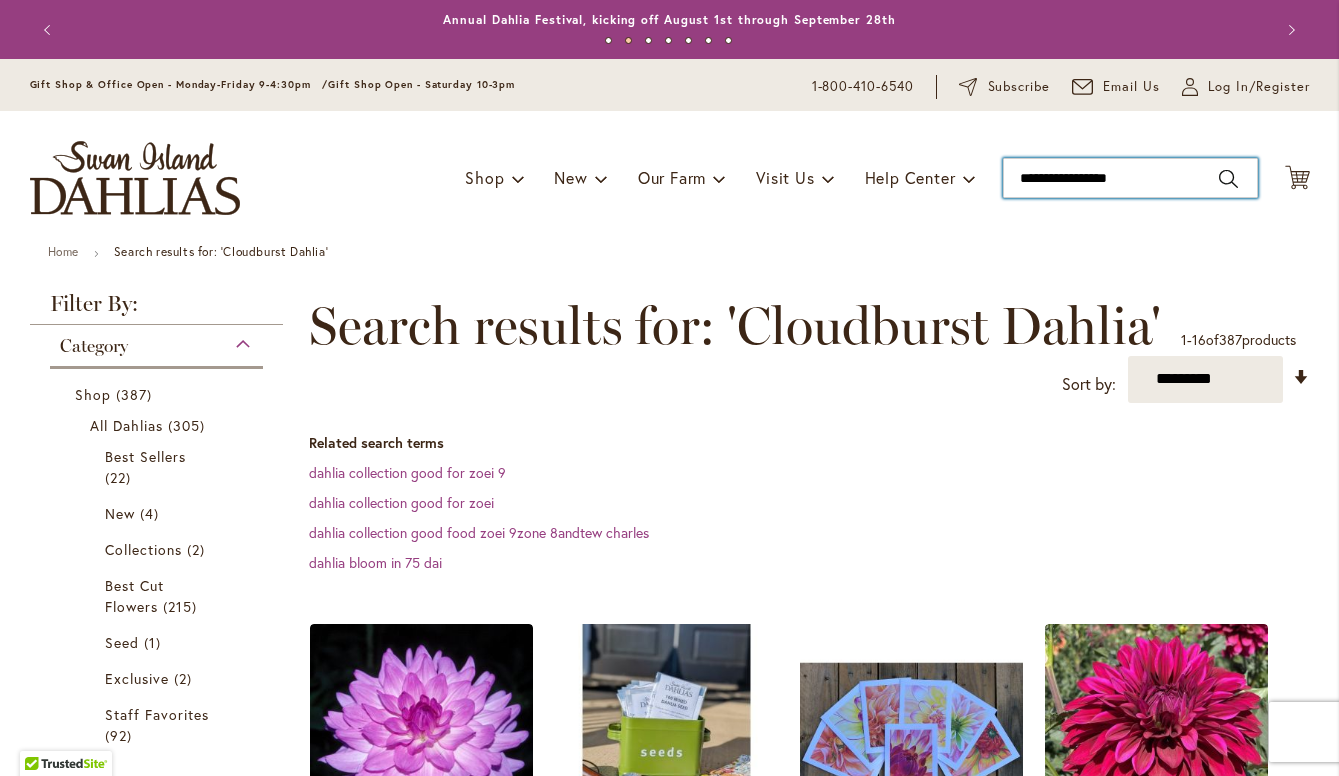drag, startPoint x: 1086, startPoint y: 172, endPoint x: 1001, endPoint y: 168, distance: 85.09406 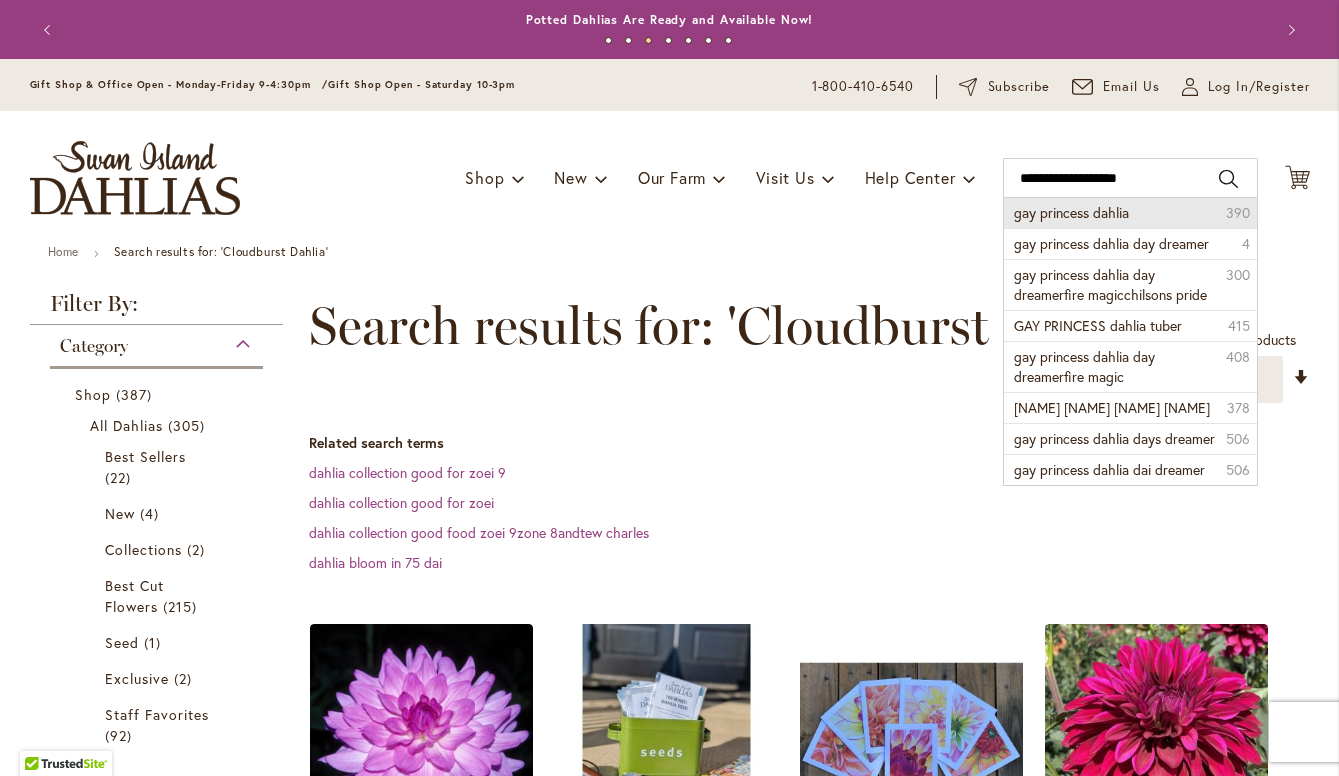 click on "gay princess dahlia" at bounding box center [1071, 212] 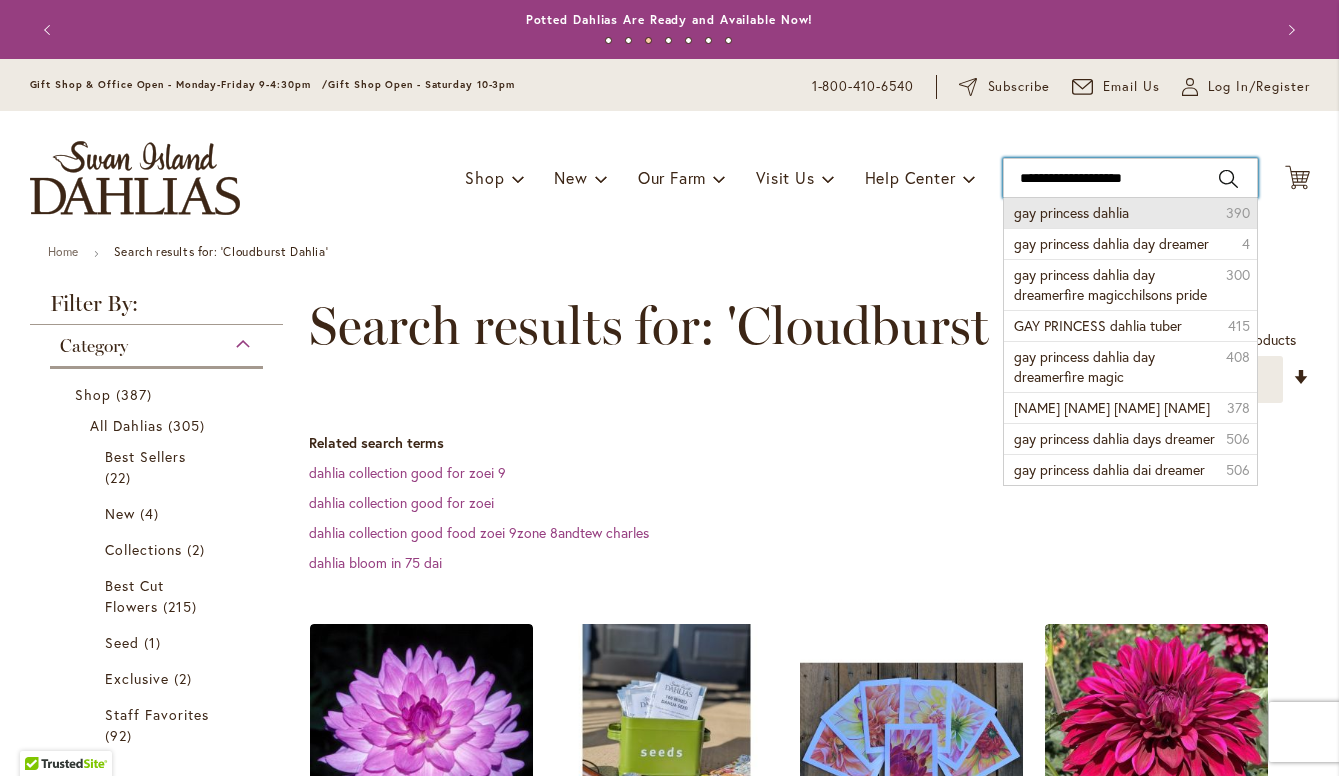 type on "**********" 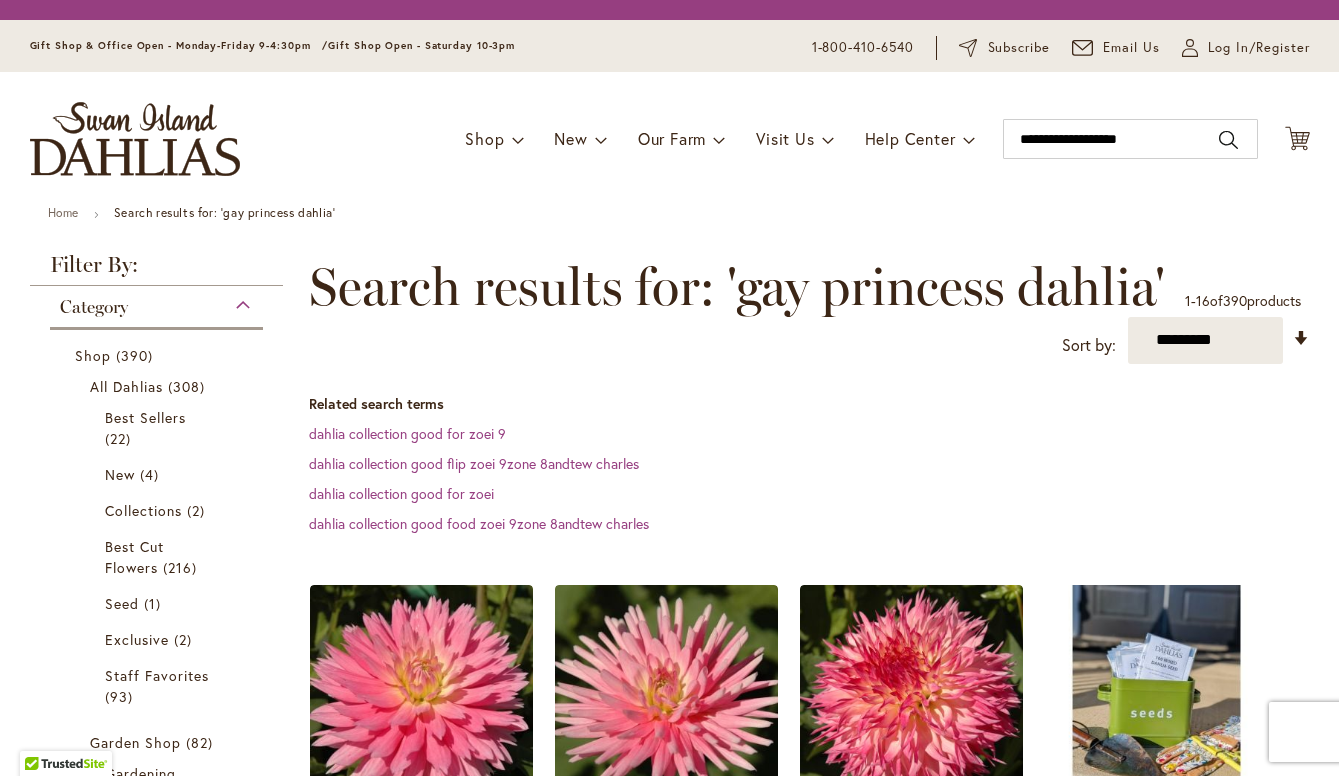 scroll, scrollTop: 0, scrollLeft: 0, axis: both 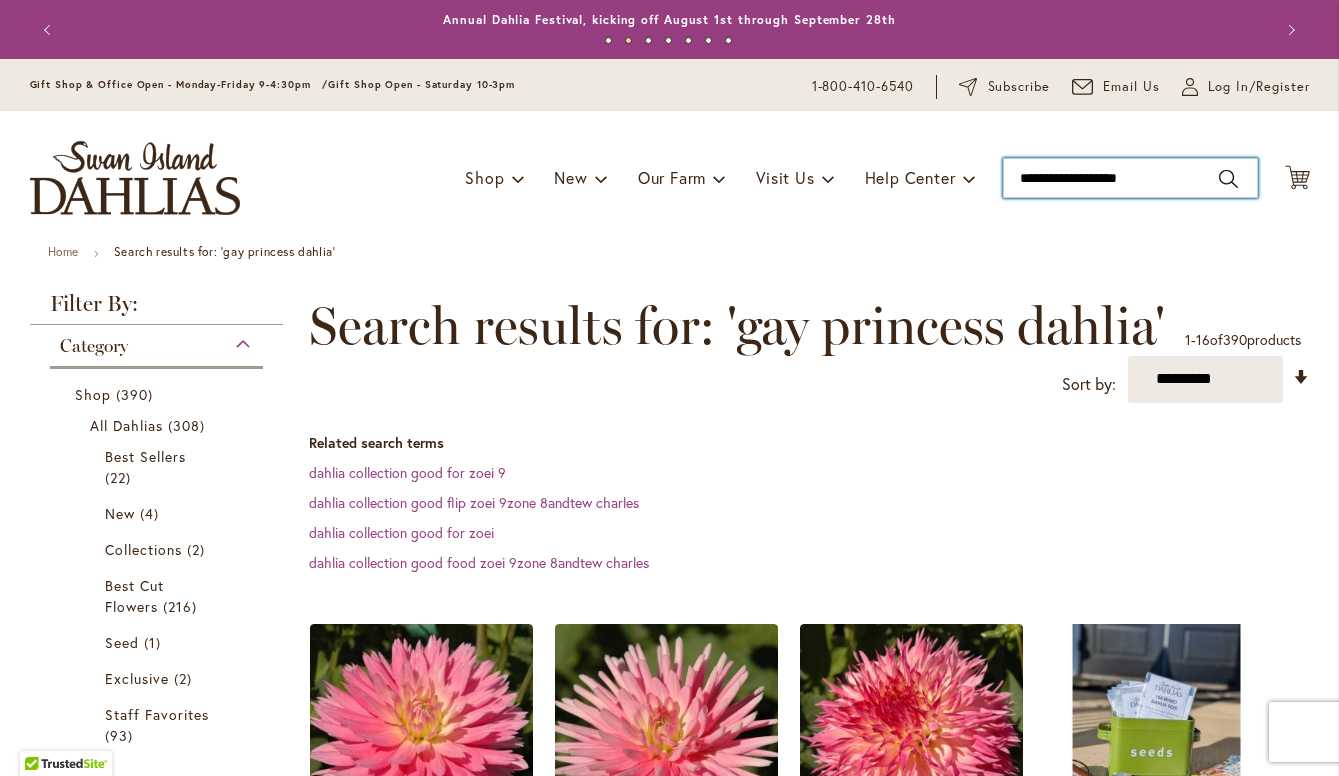 drag, startPoint x: 1099, startPoint y: 175, endPoint x: 1009, endPoint y: 172, distance: 90.04999 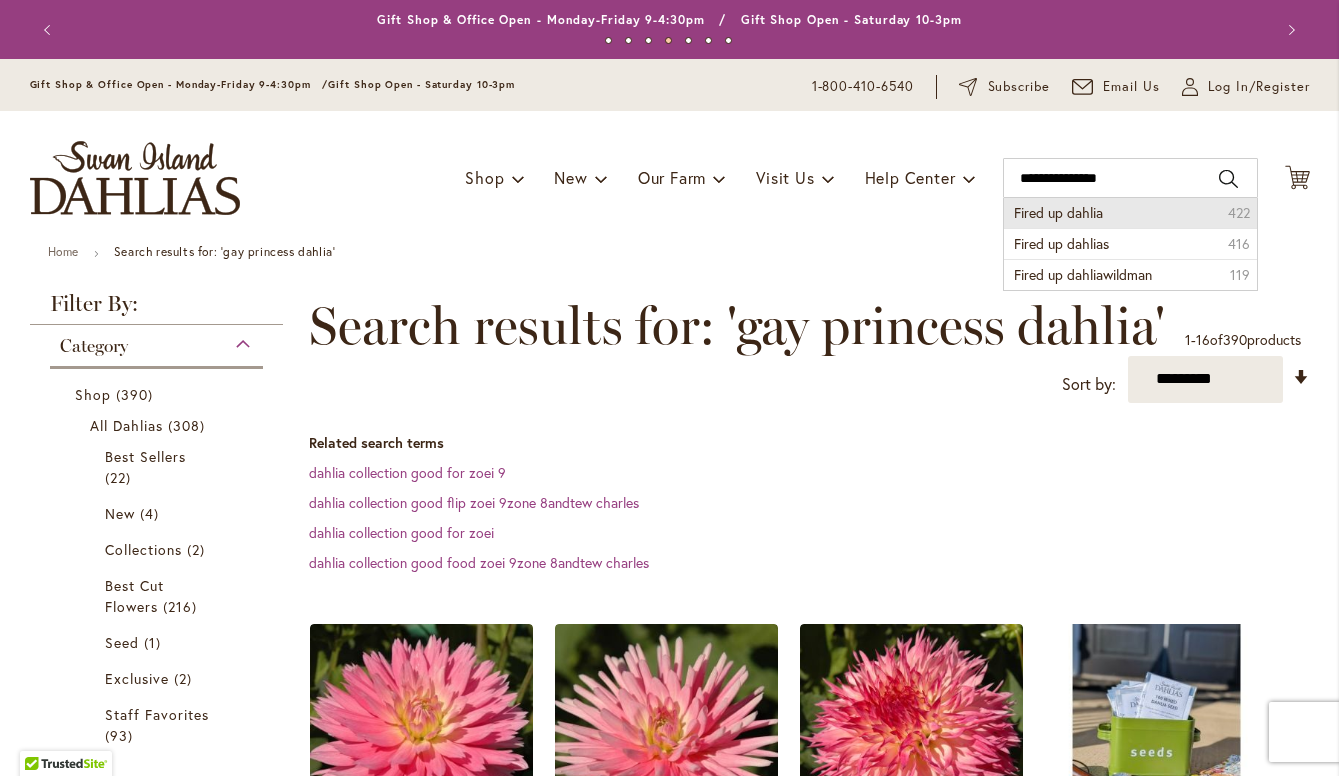 click on "Fired up dahlia" at bounding box center (1058, 212) 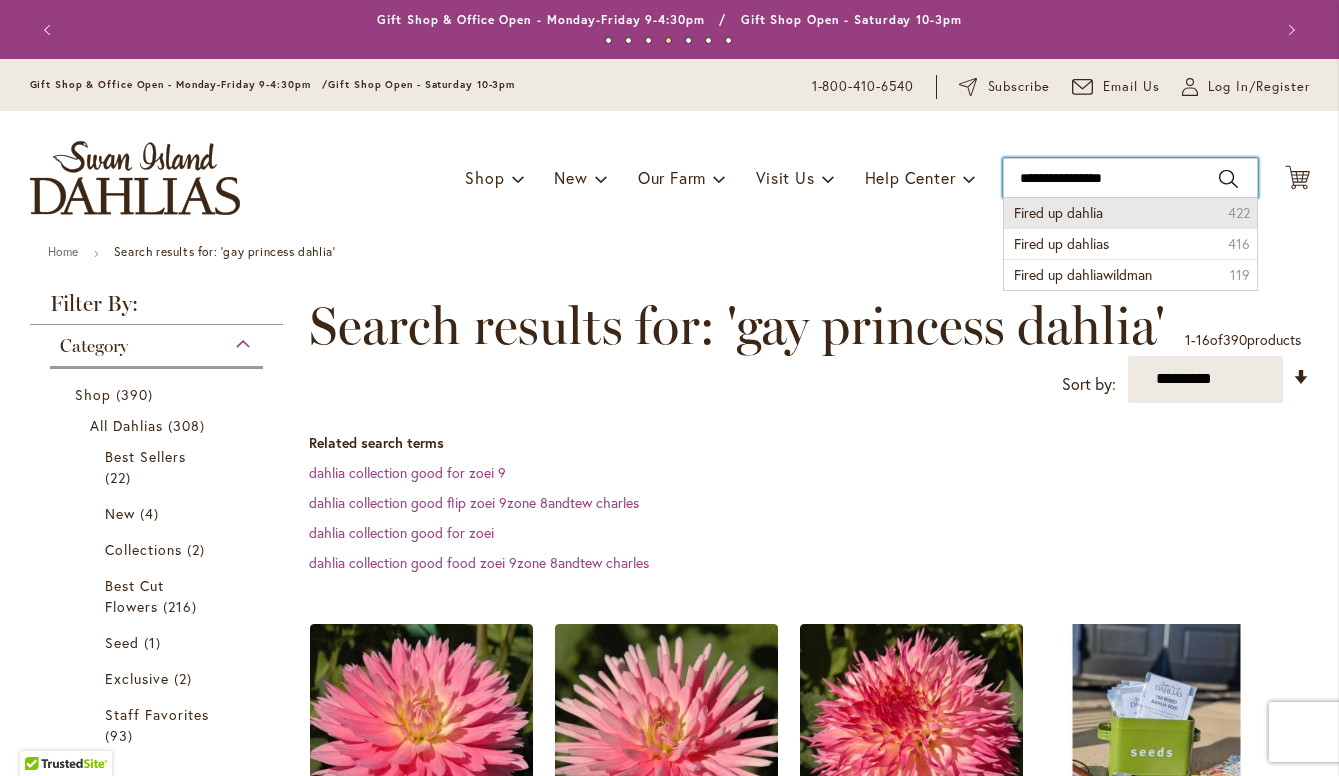 type on "**********" 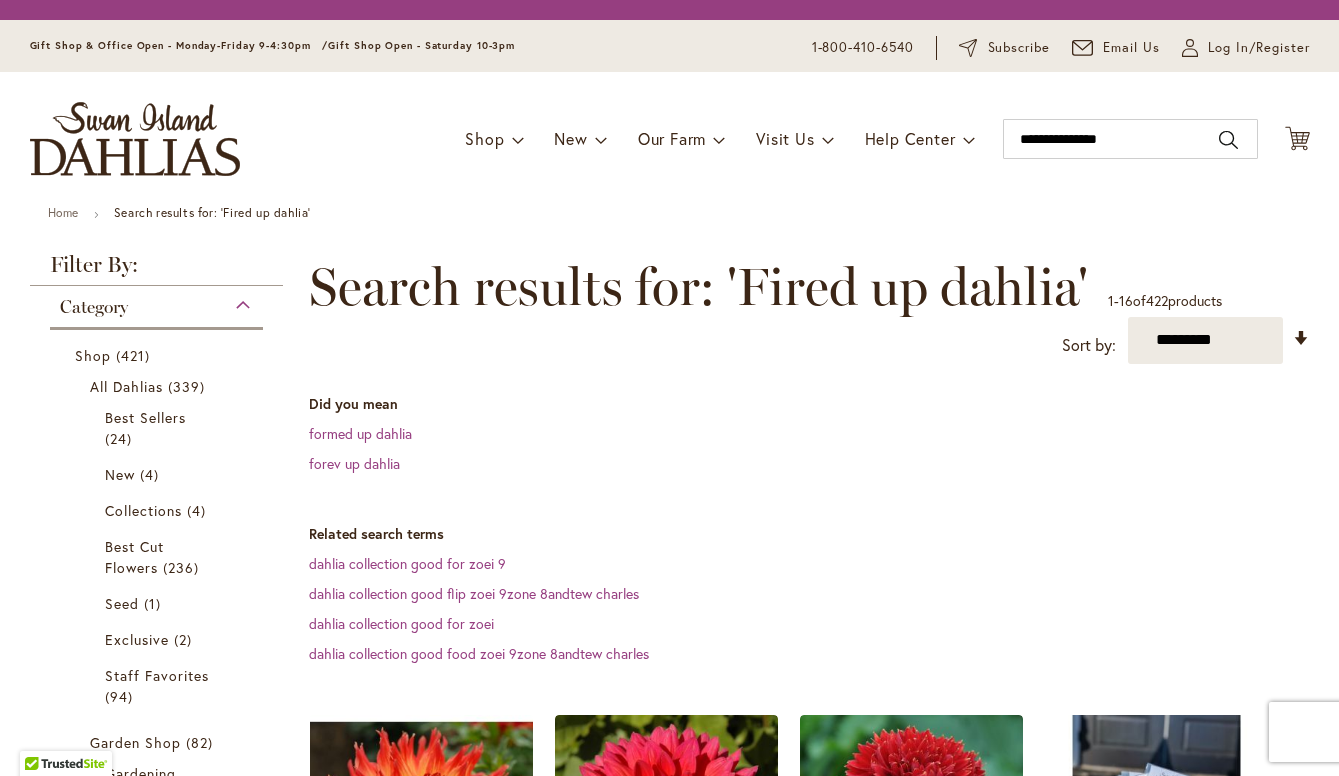 scroll, scrollTop: 0, scrollLeft: 0, axis: both 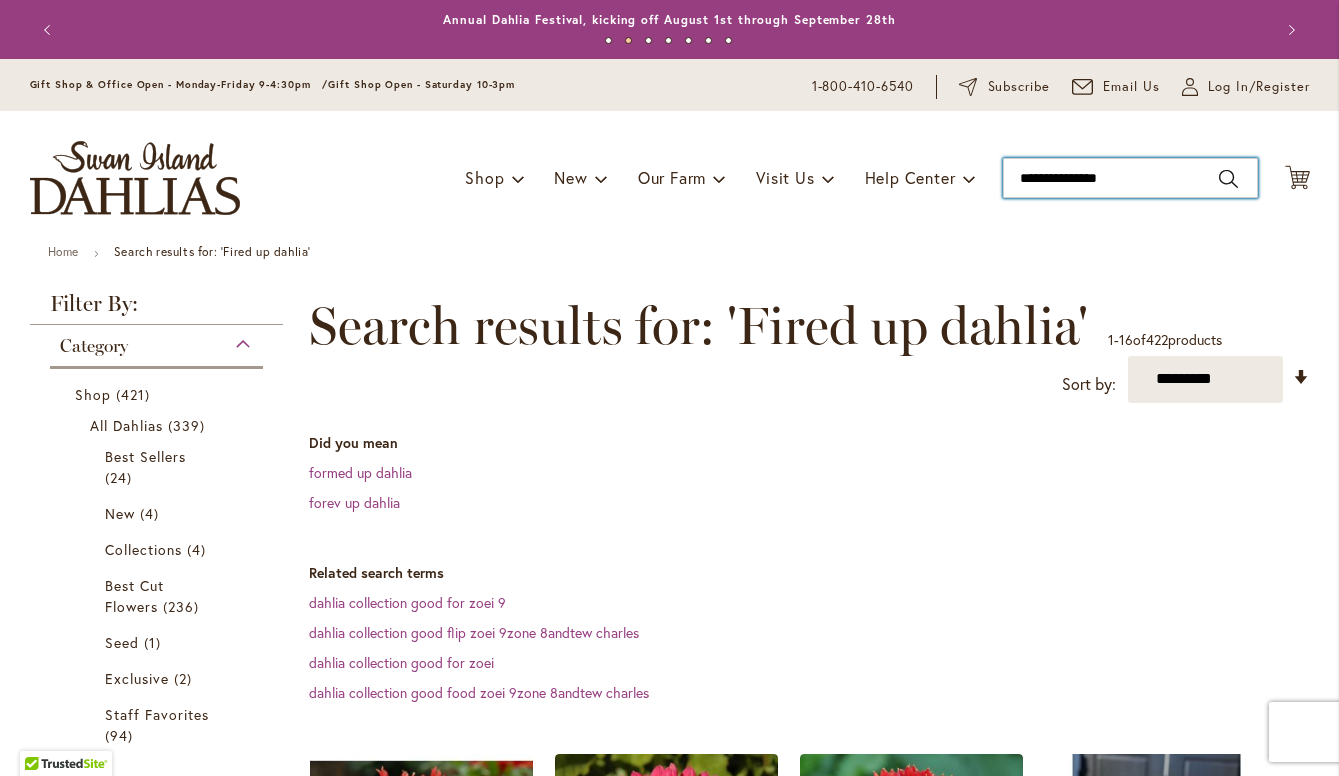 drag, startPoint x: 1067, startPoint y: 179, endPoint x: 1010, endPoint y: 178, distance: 57.00877 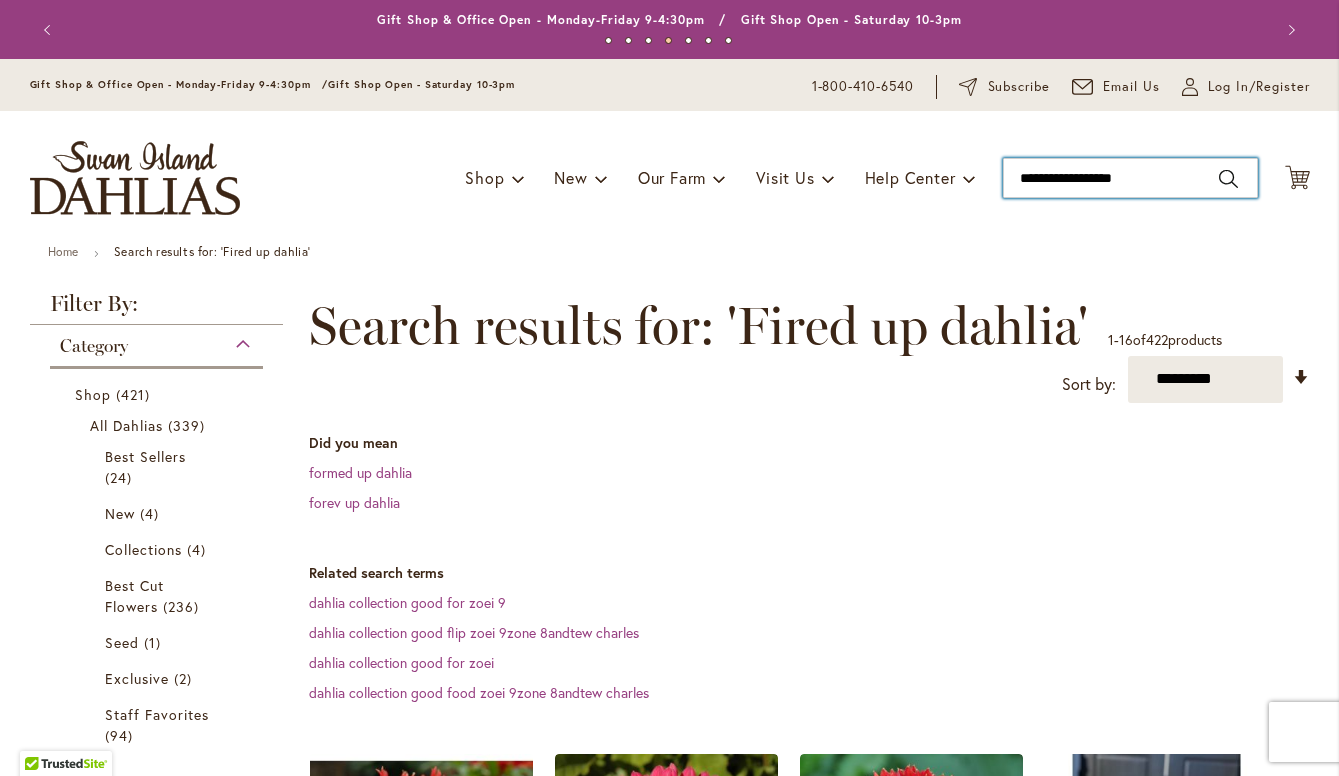 type on "**********" 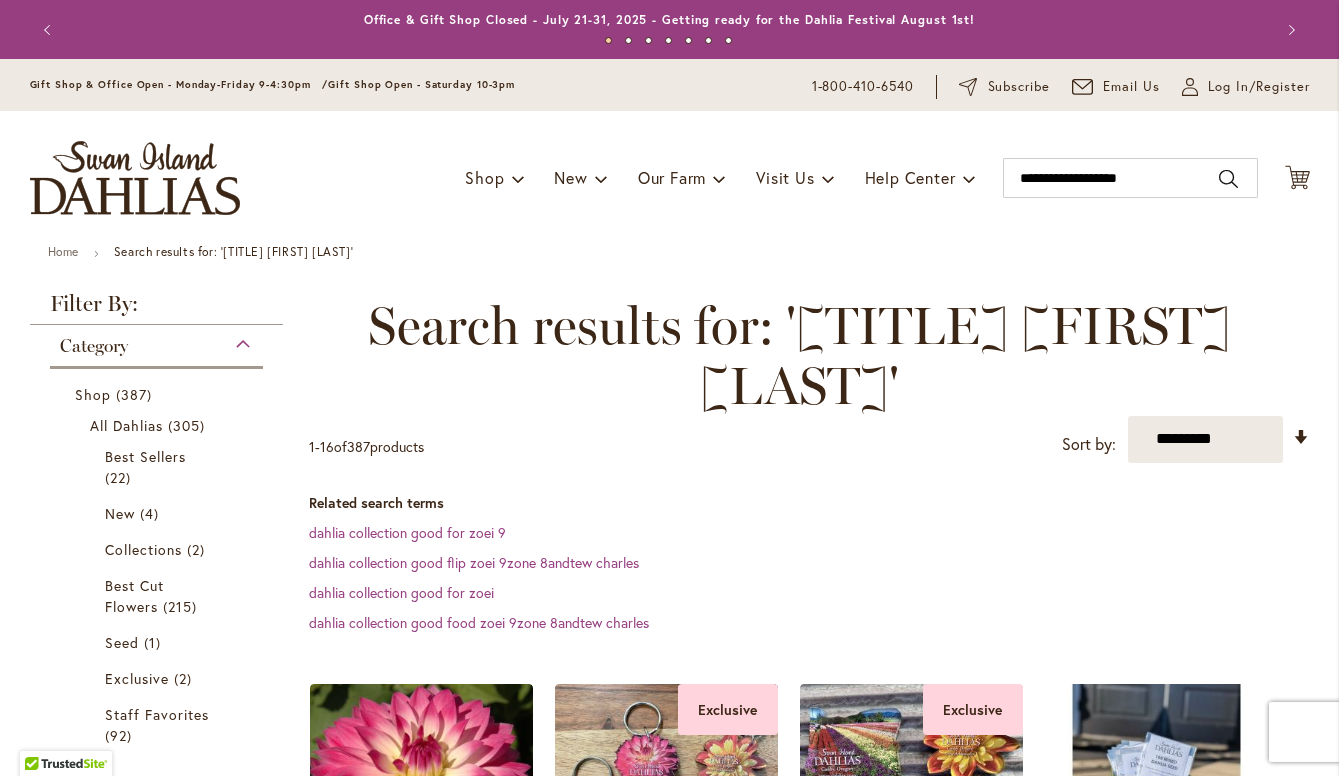 scroll, scrollTop: 0, scrollLeft: 0, axis: both 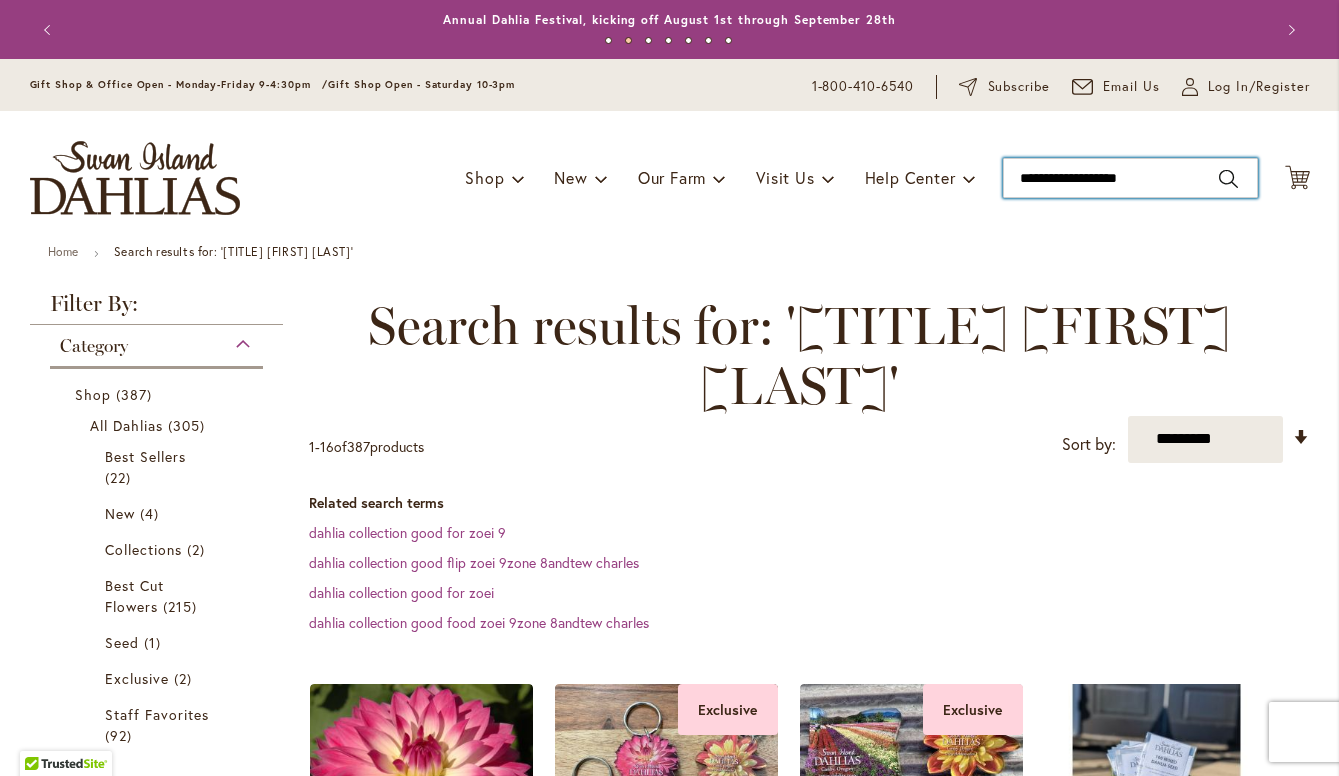 drag, startPoint x: 1092, startPoint y: 176, endPoint x: 986, endPoint y: 171, distance: 106.11786 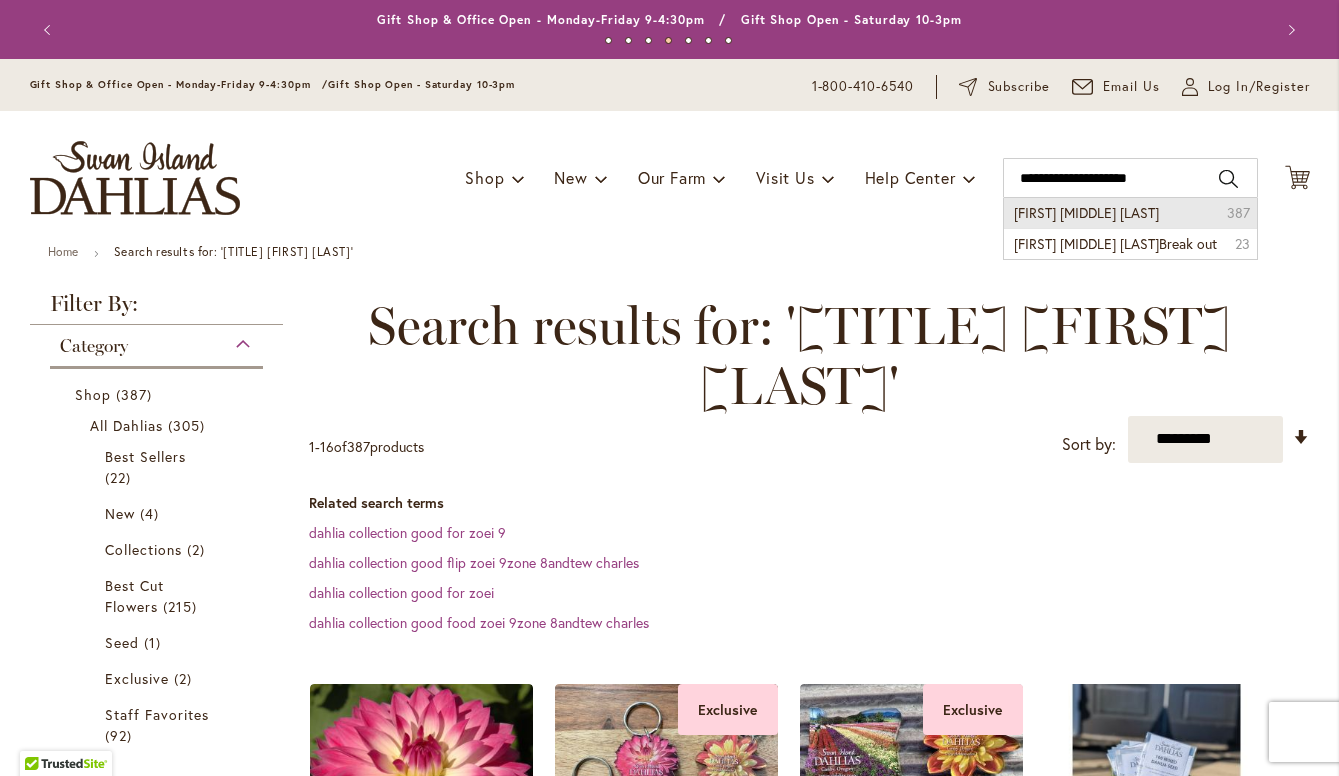 click on "margaret ellen dahlia" at bounding box center [1086, 212] 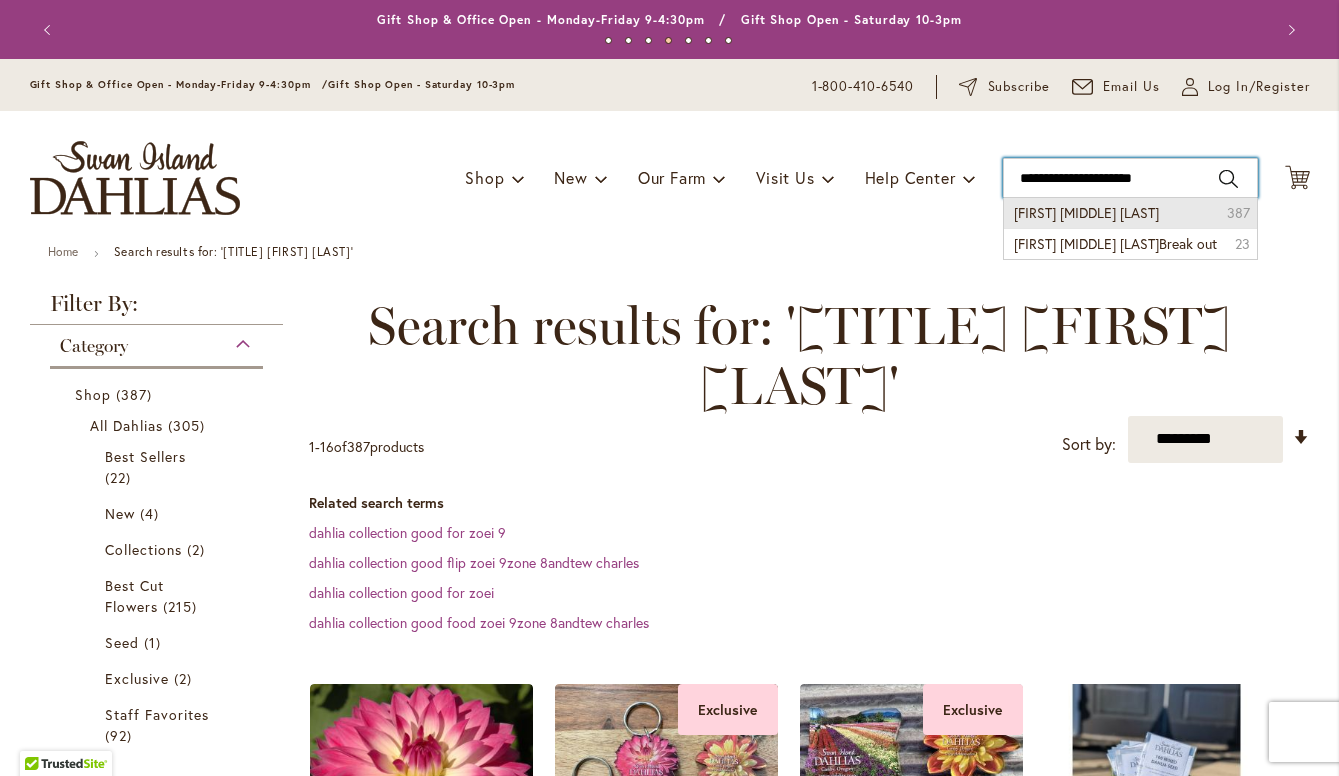 type on "**********" 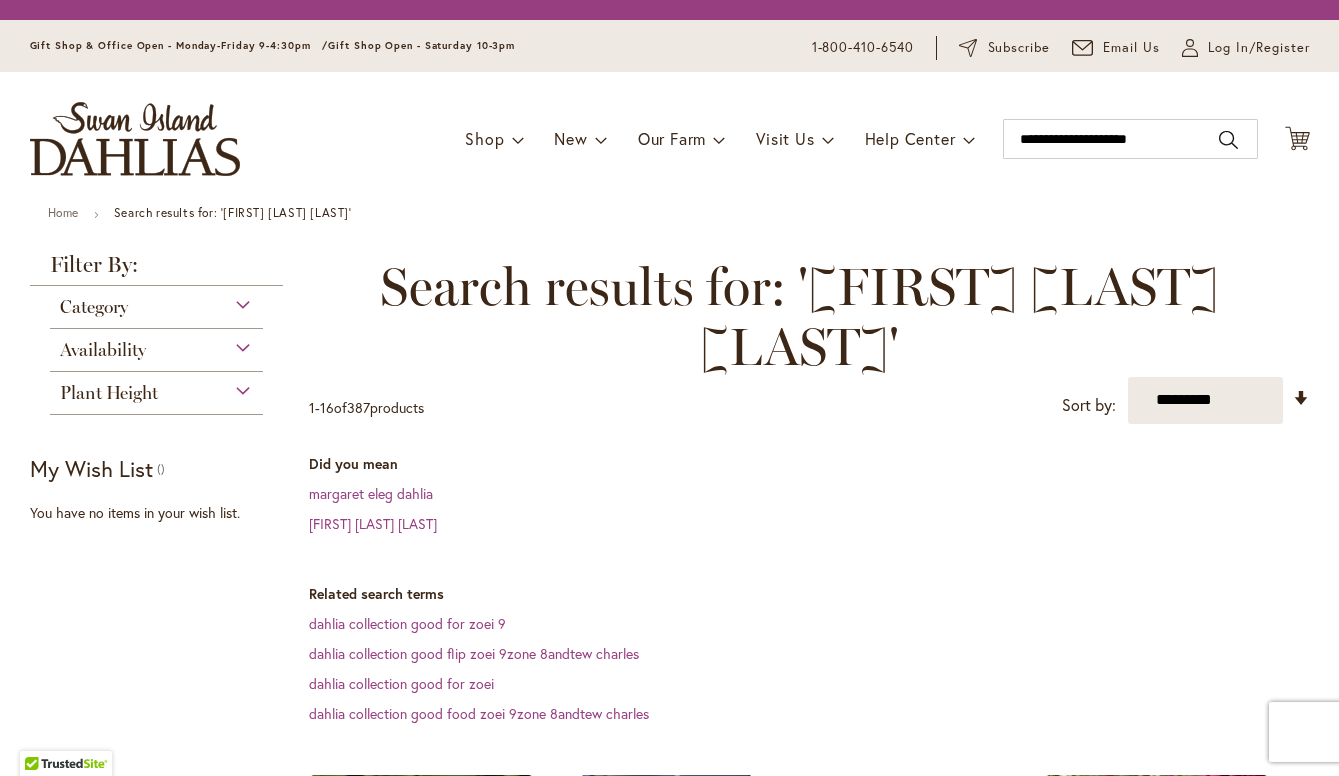 scroll, scrollTop: 0, scrollLeft: 0, axis: both 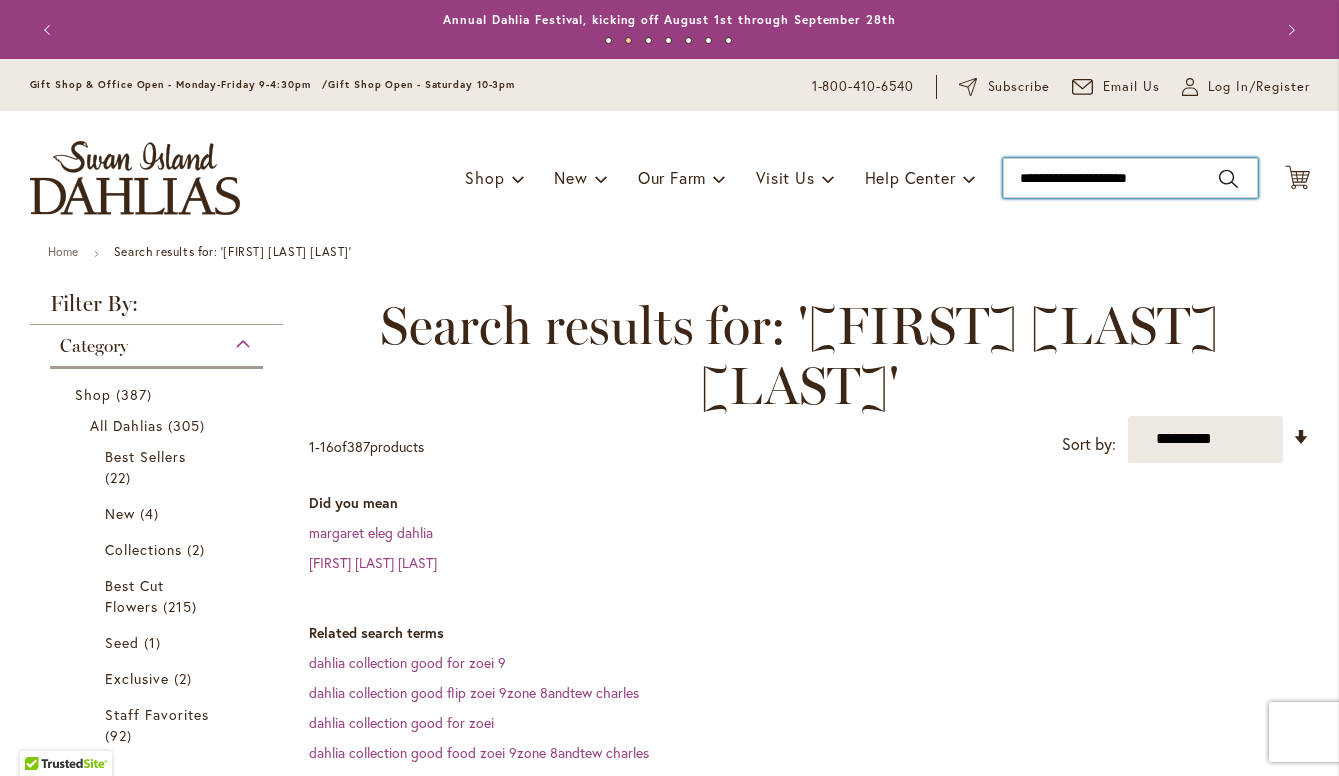 drag, startPoint x: 1110, startPoint y: 180, endPoint x: 996, endPoint y: 175, distance: 114.1096 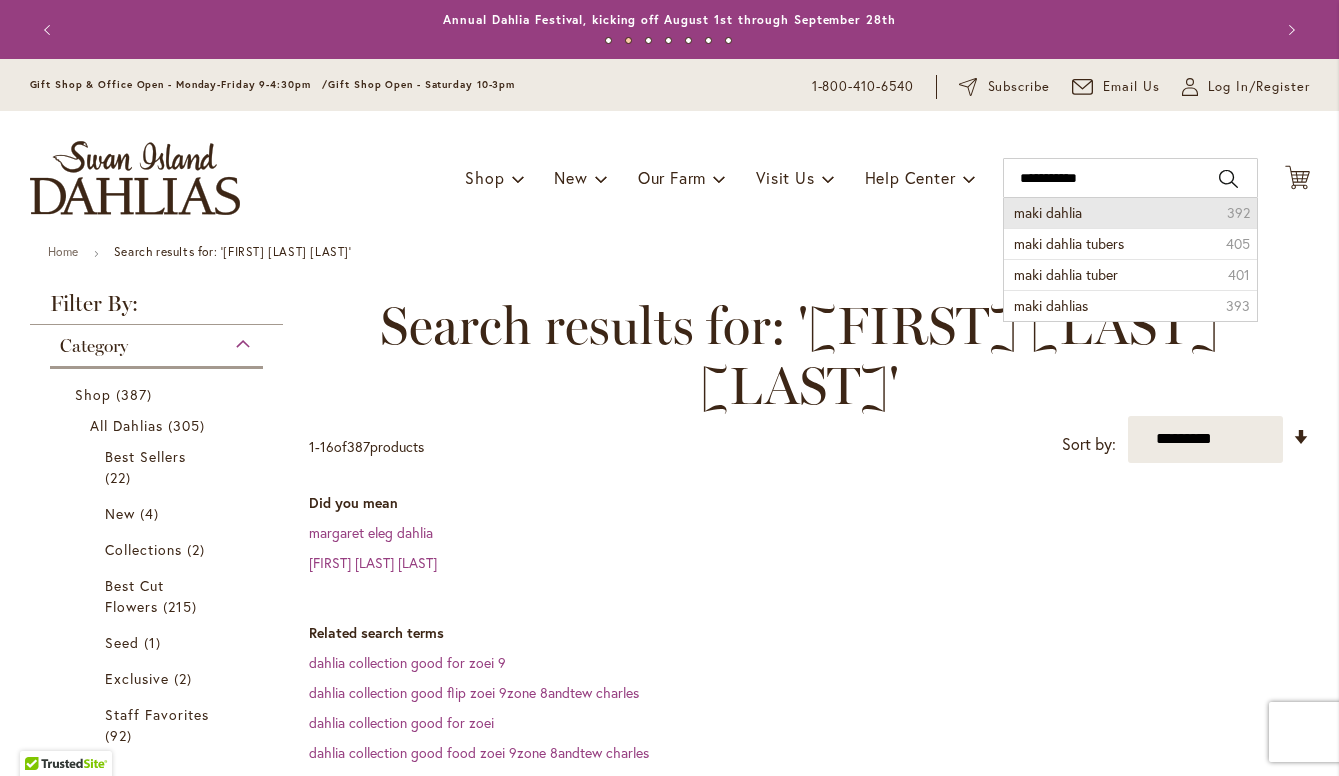 click on "maki dahlia" at bounding box center (1048, 212) 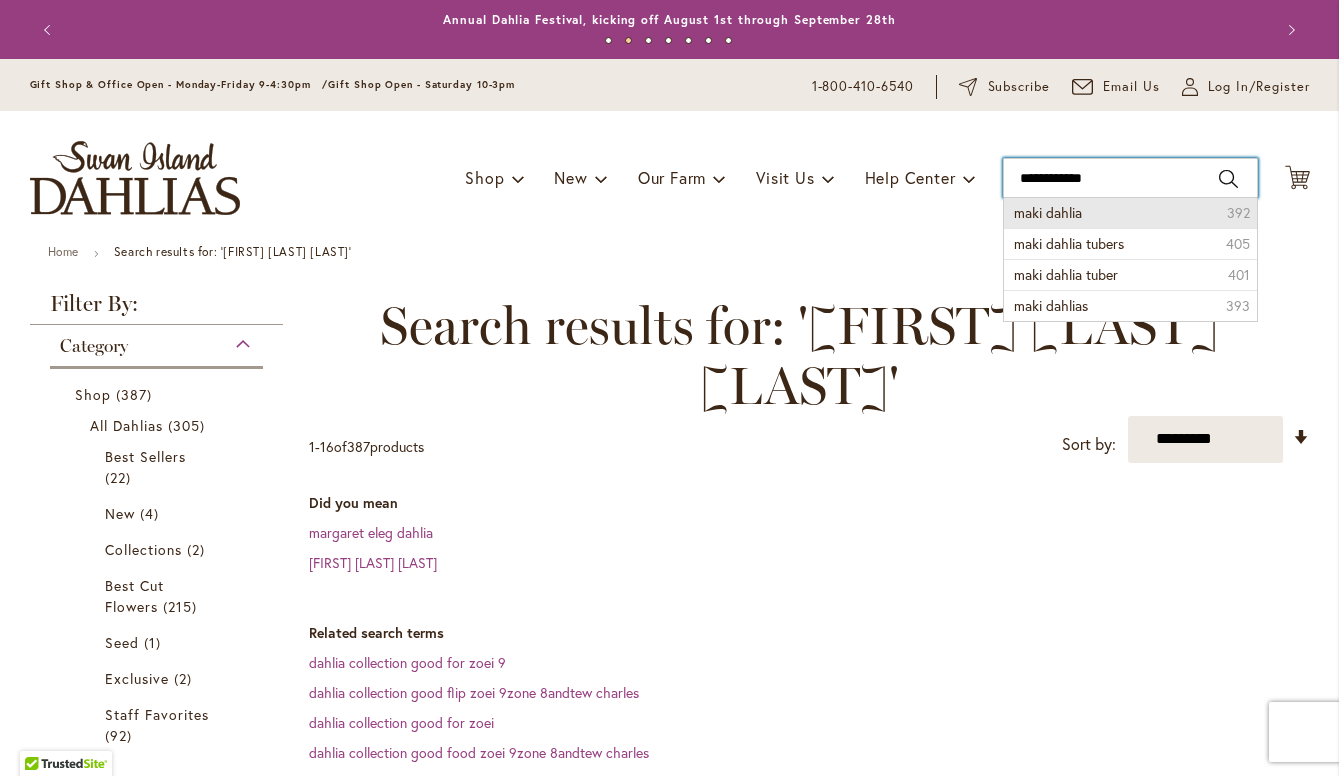 type on "**********" 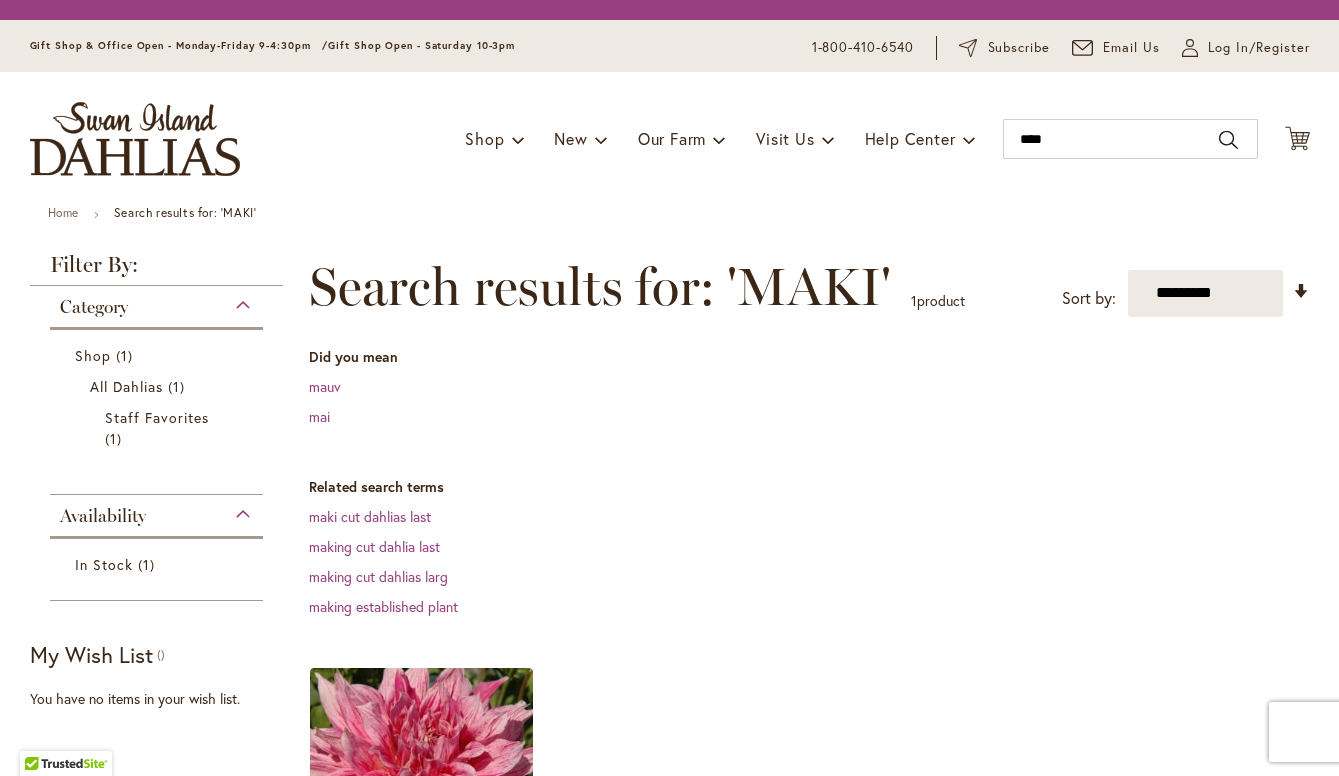 scroll, scrollTop: 0, scrollLeft: 0, axis: both 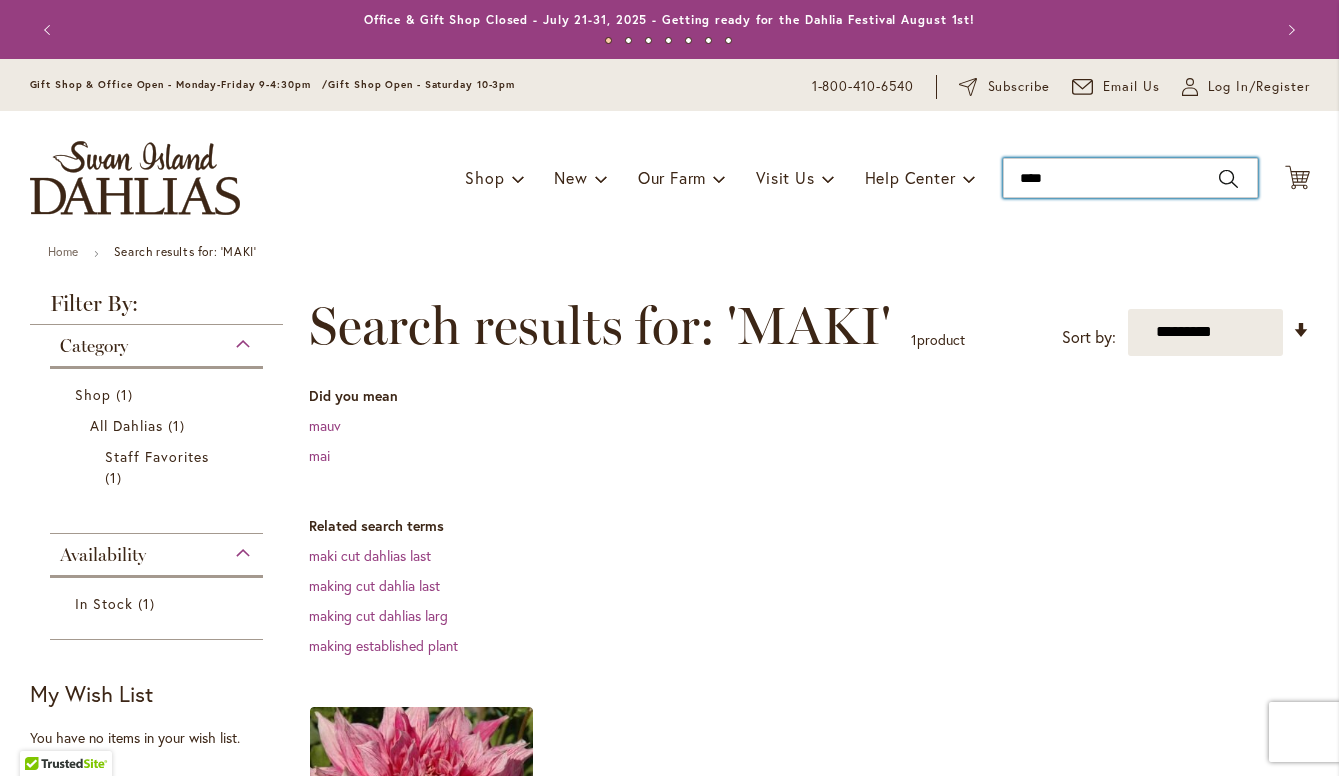 drag, startPoint x: 1046, startPoint y: 173, endPoint x: 1004, endPoint y: 177, distance: 42.190044 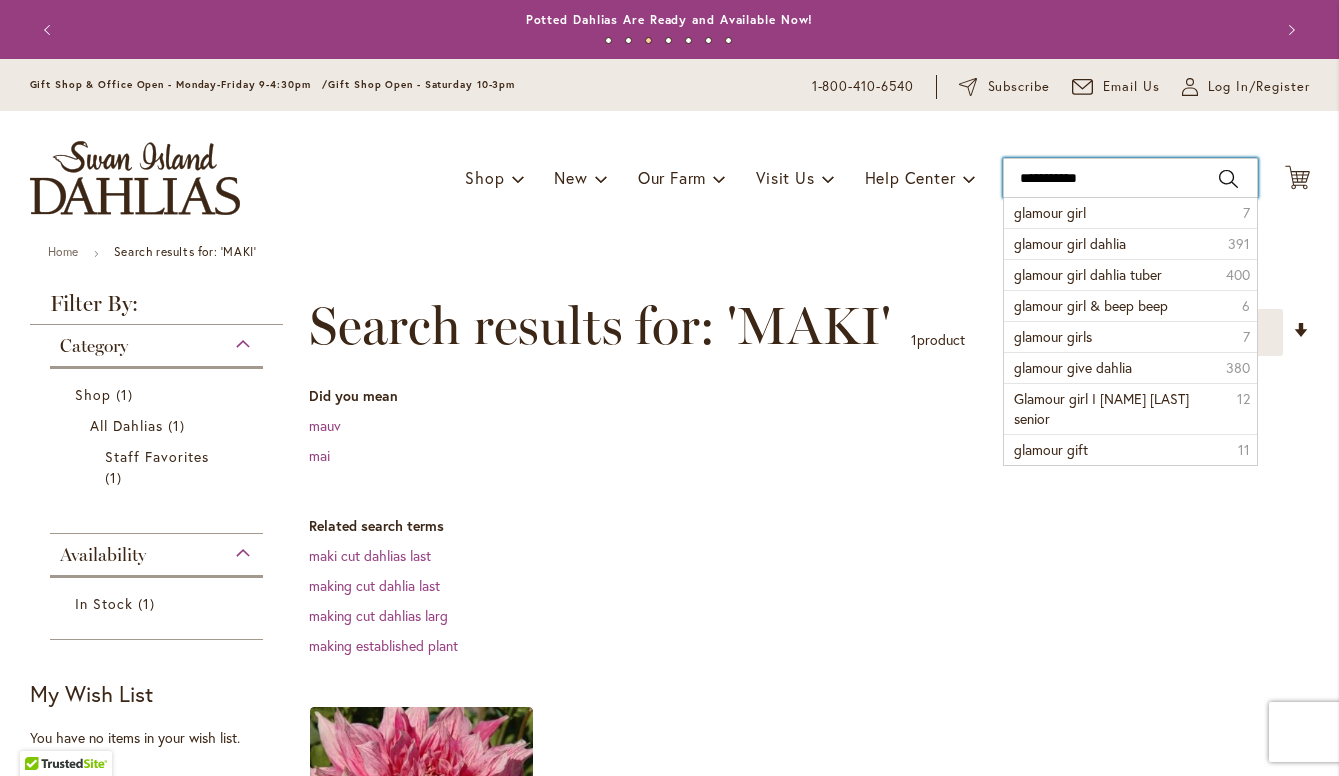 type on "**********" 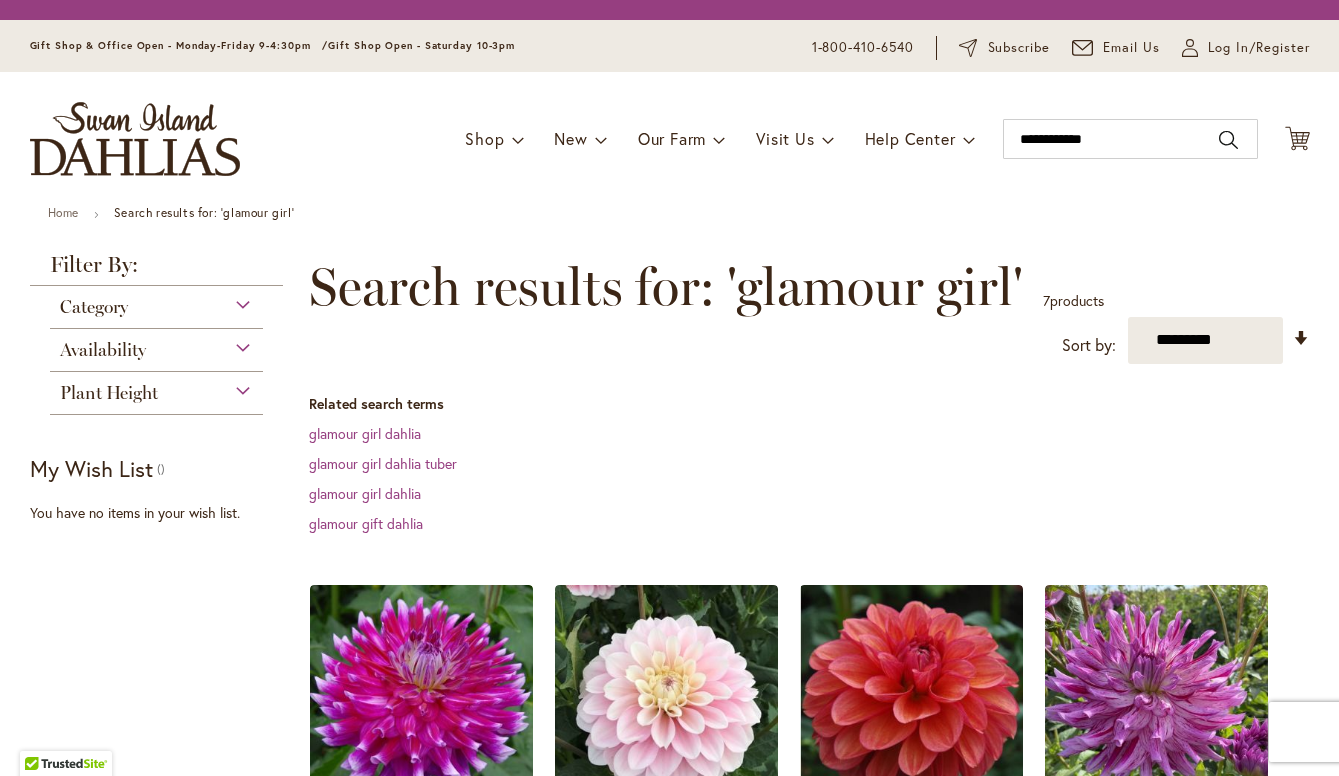 scroll, scrollTop: 0, scrollLeft: 0, axis: both 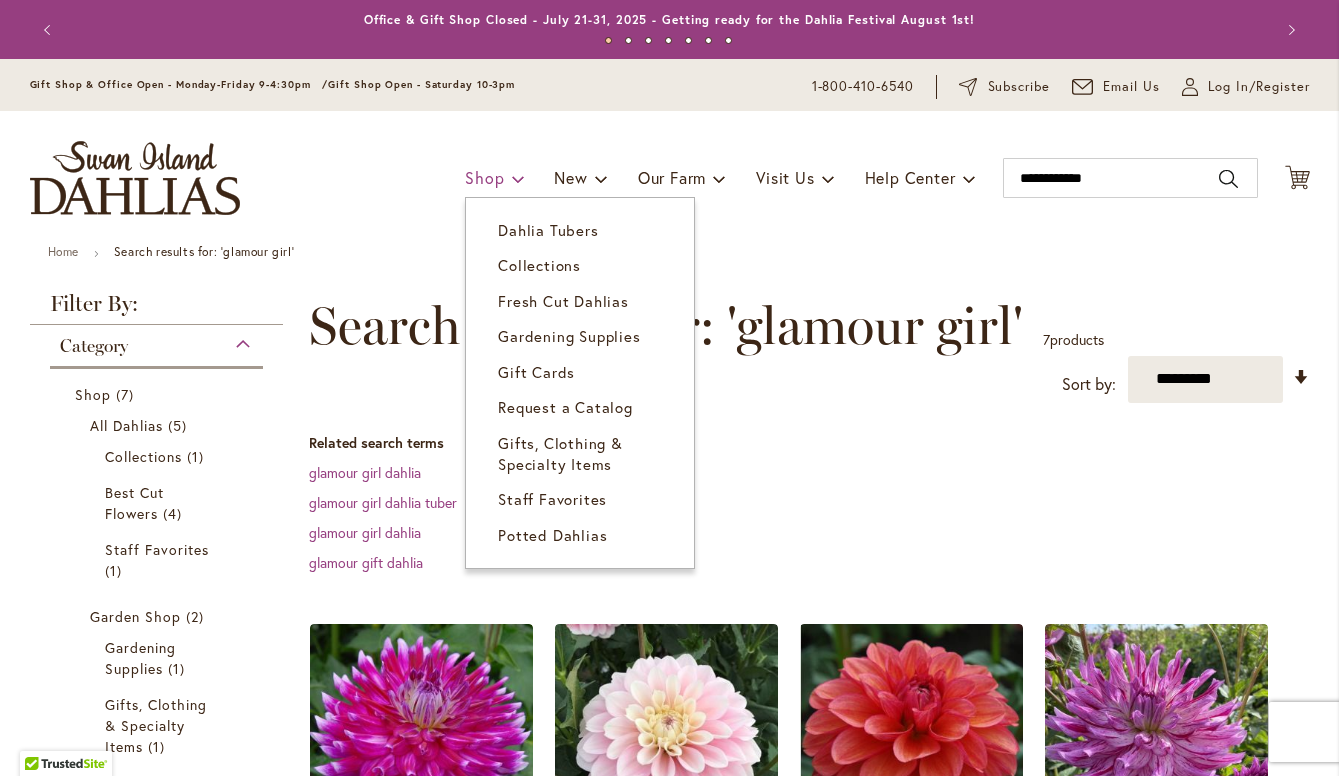 click at bounding box center [518, 178] 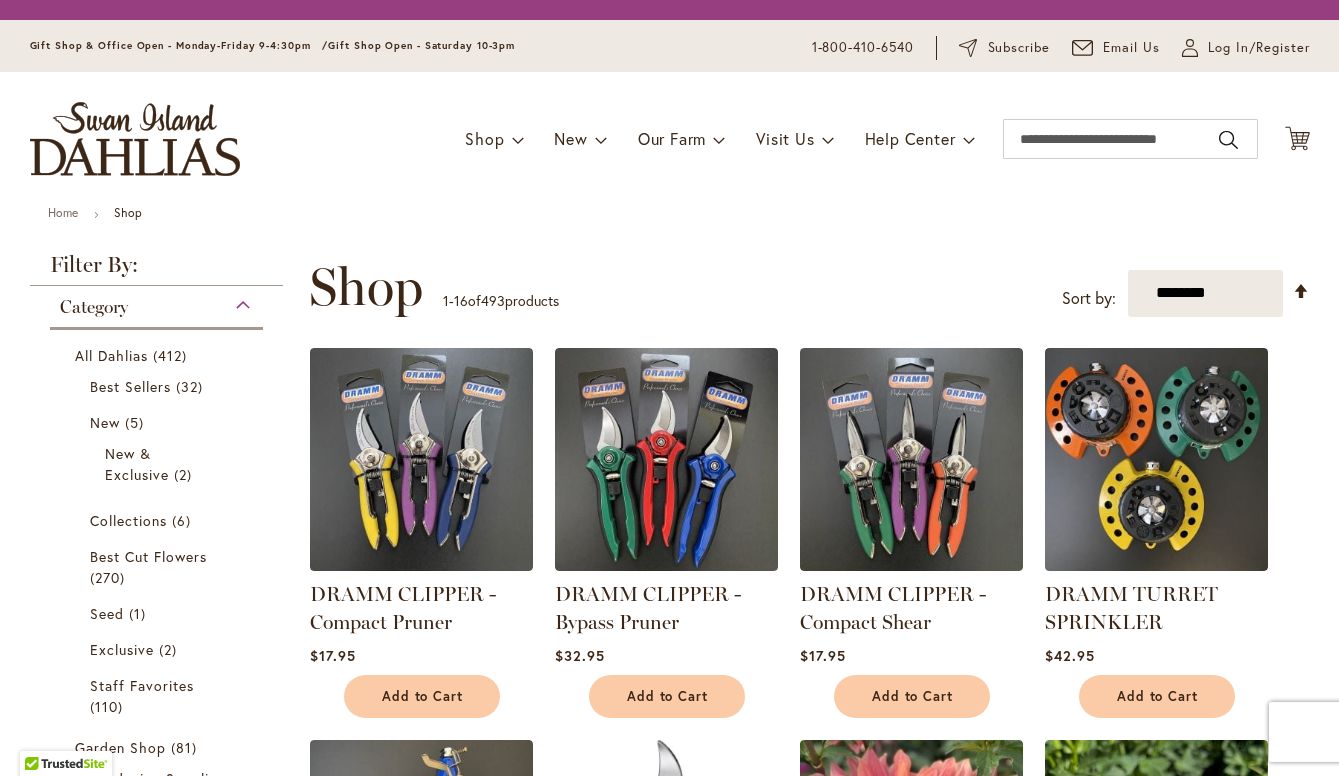 scroll, scrollTop: 0, scrollLeft: 0, axis: both 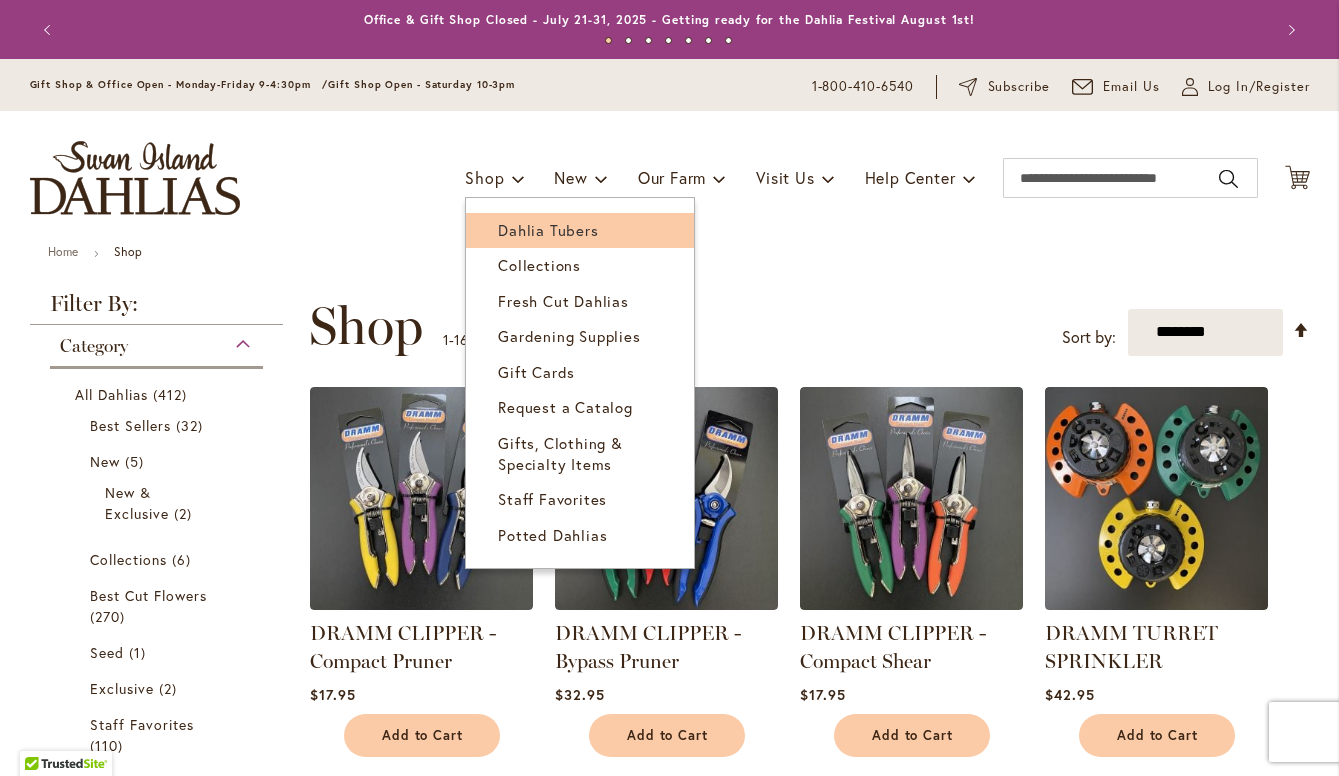 click on "Dahlia Tubers" at bounding box center (548, 230) 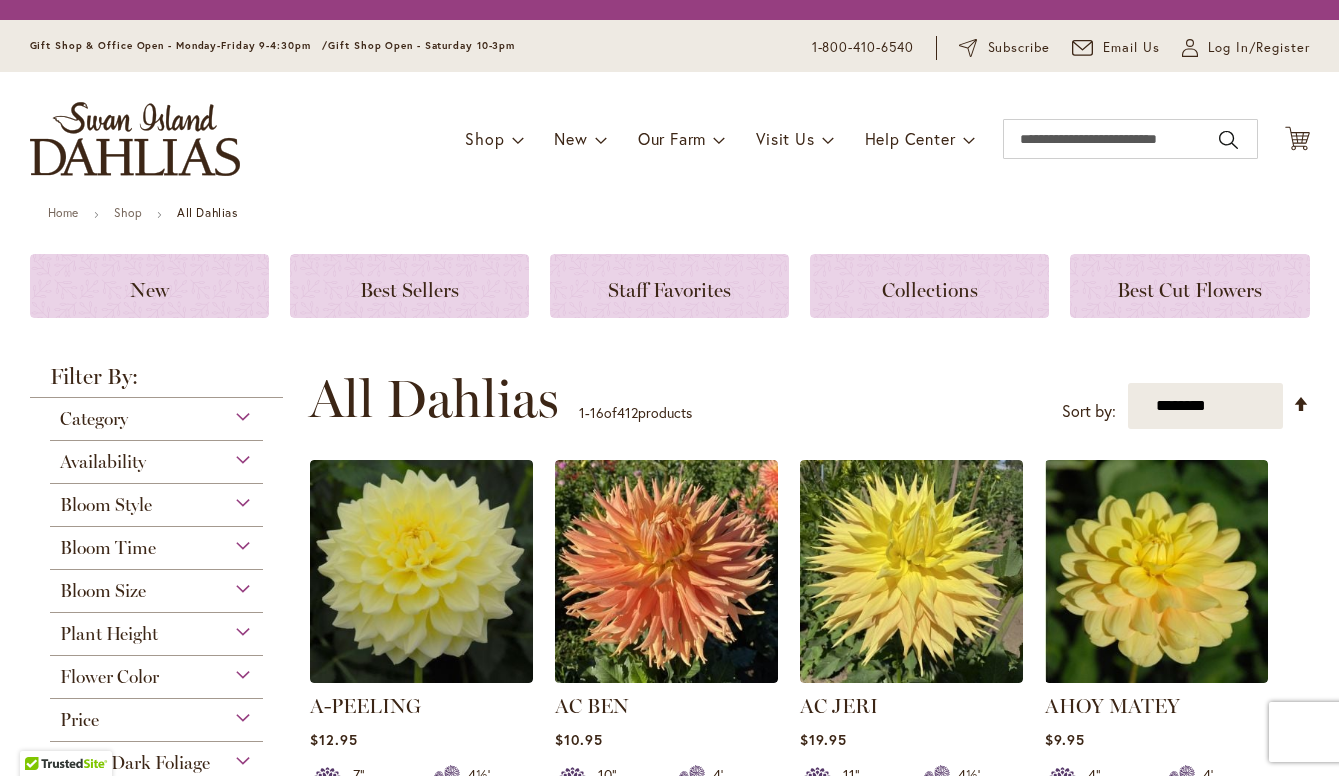 scroll, scrollTop: 0, scrollLeft: 0, axis: both 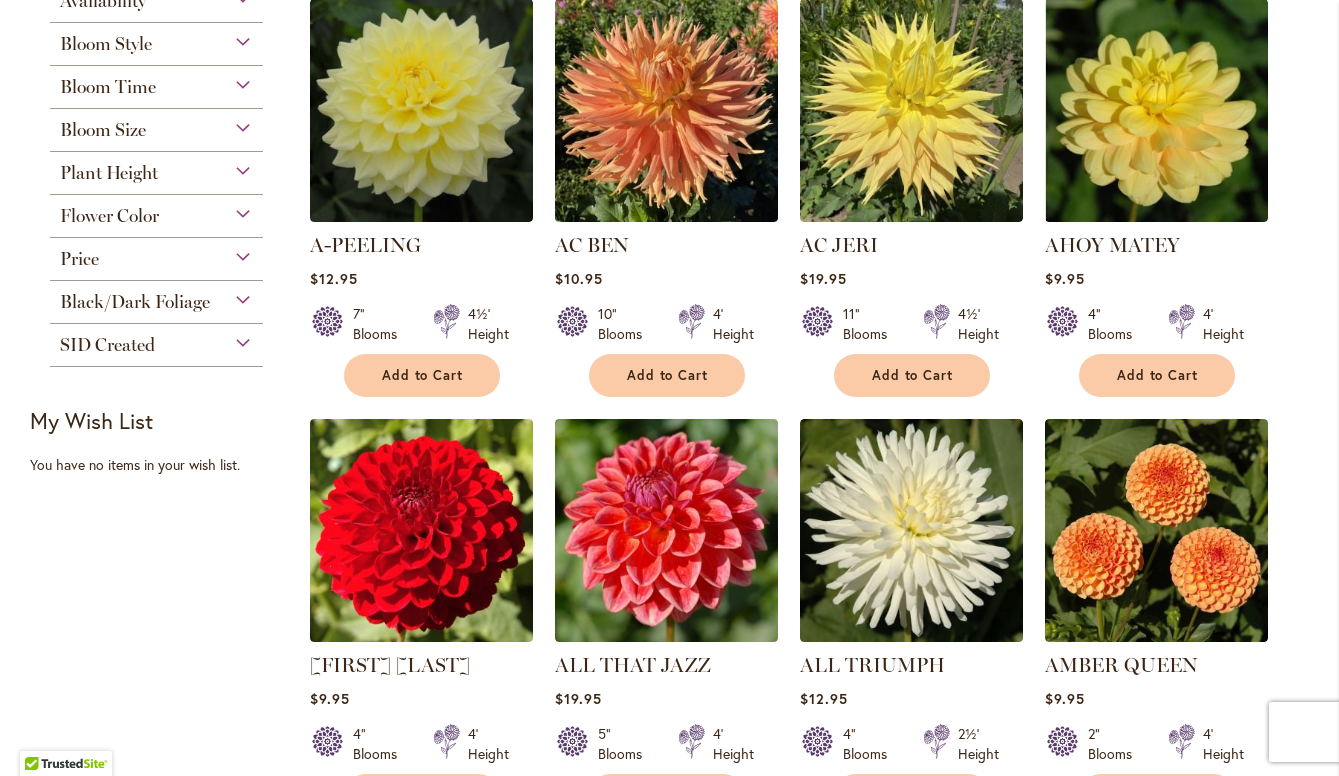 click on "Plant Height" at bounding box center (157, 168) 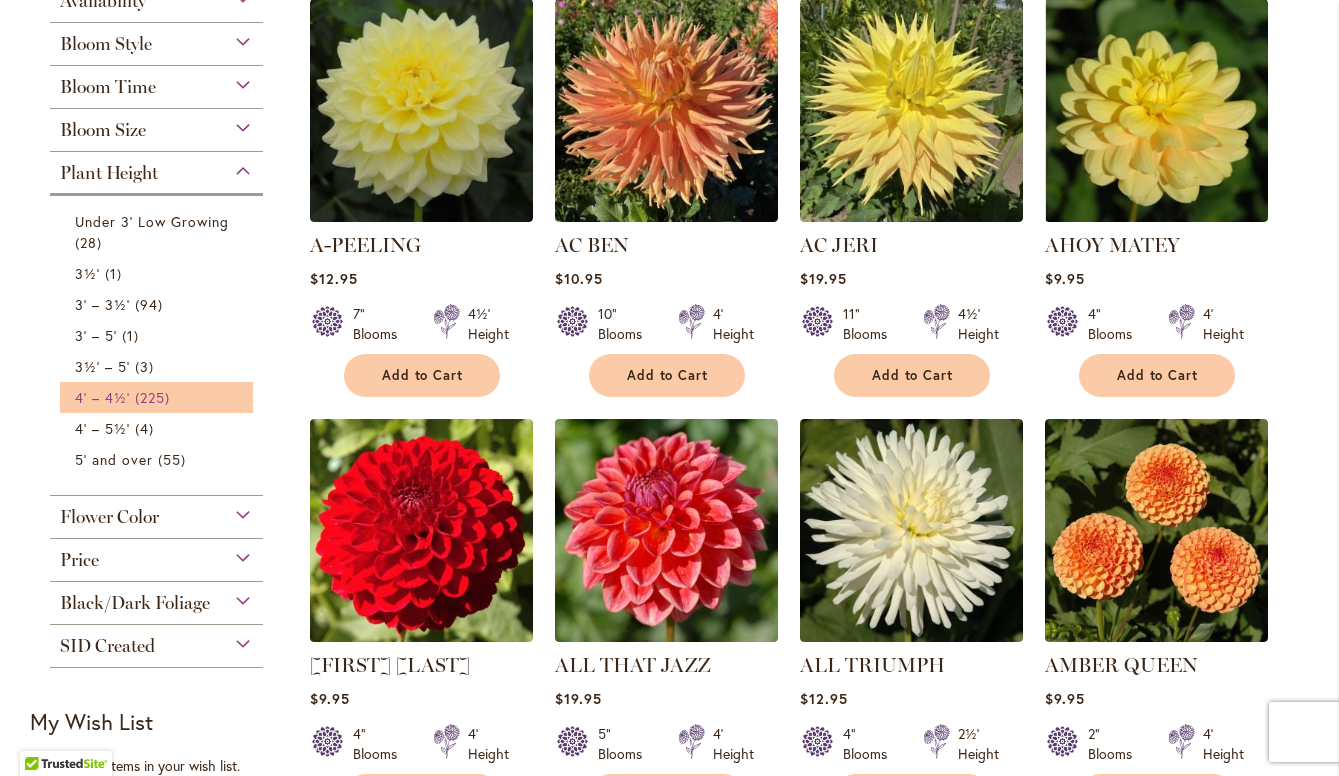 click on "4' – 4½'
225
items" at bounding box center [159, 397] 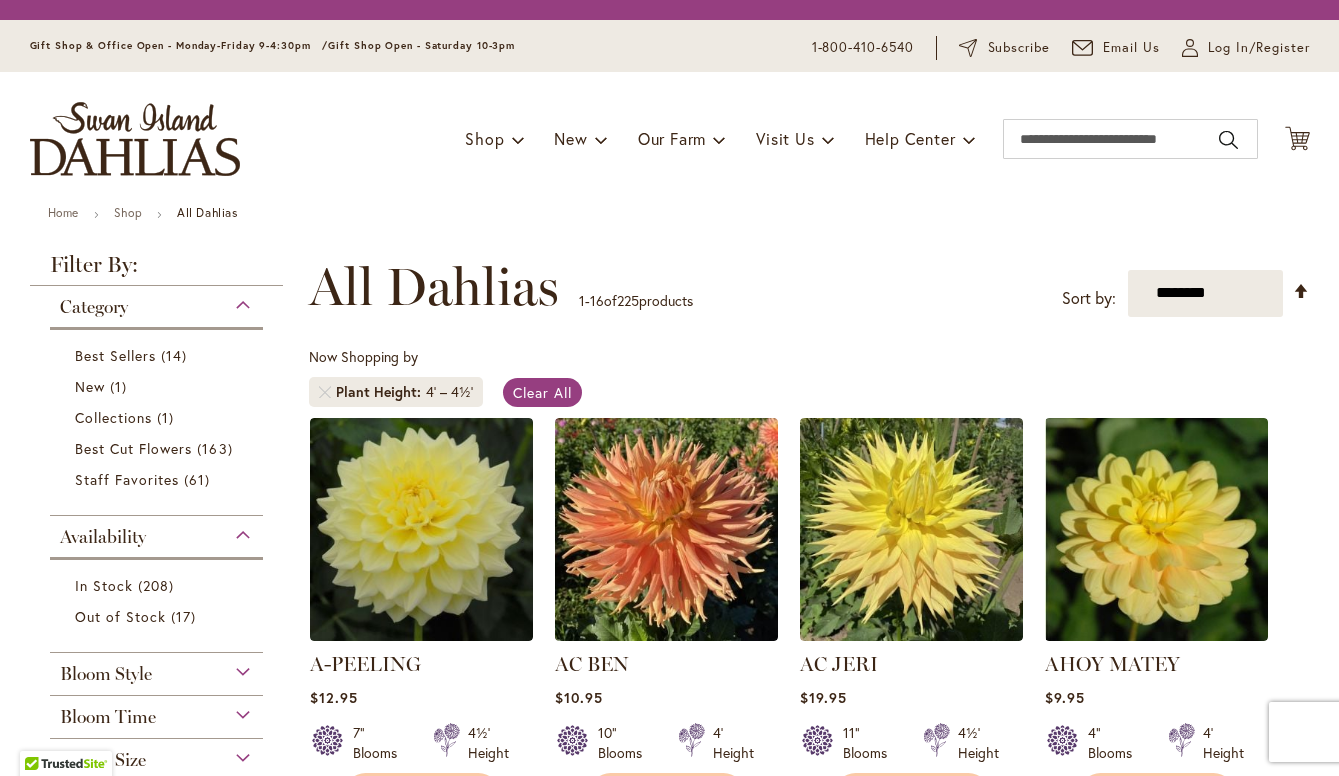scroll, scrollTop: 0, scrollLeft: 0, axis: both 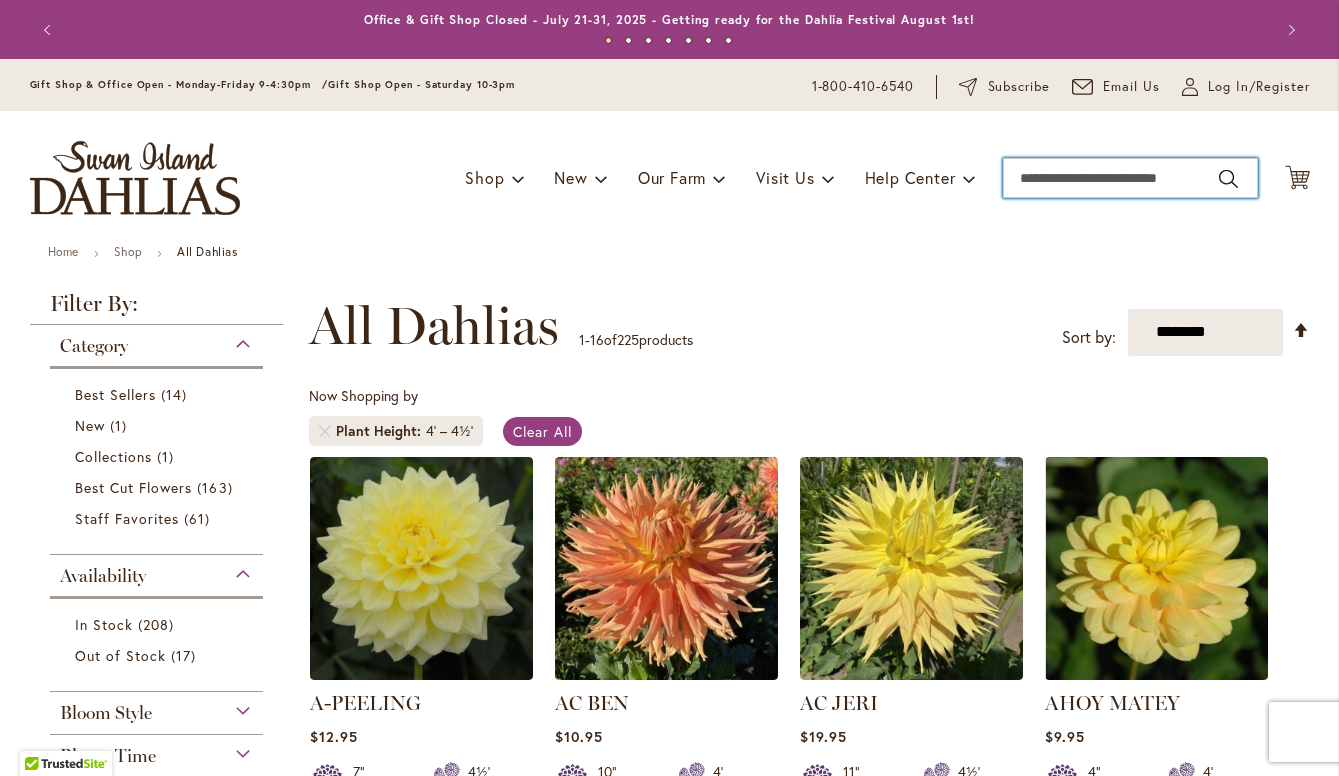 click on "Search" at bounding box center [1130, 178] 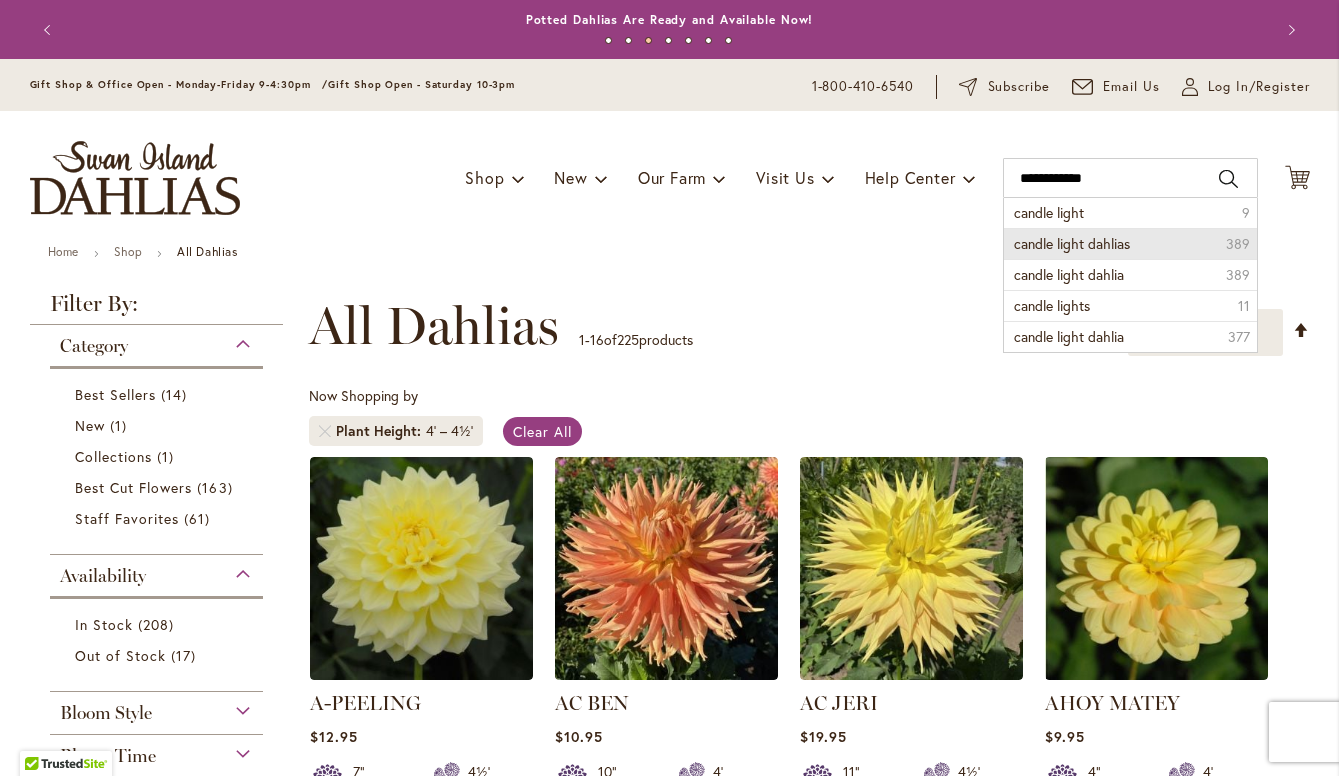 click on "candle light dahlias" at bounding box center (1072, 243) 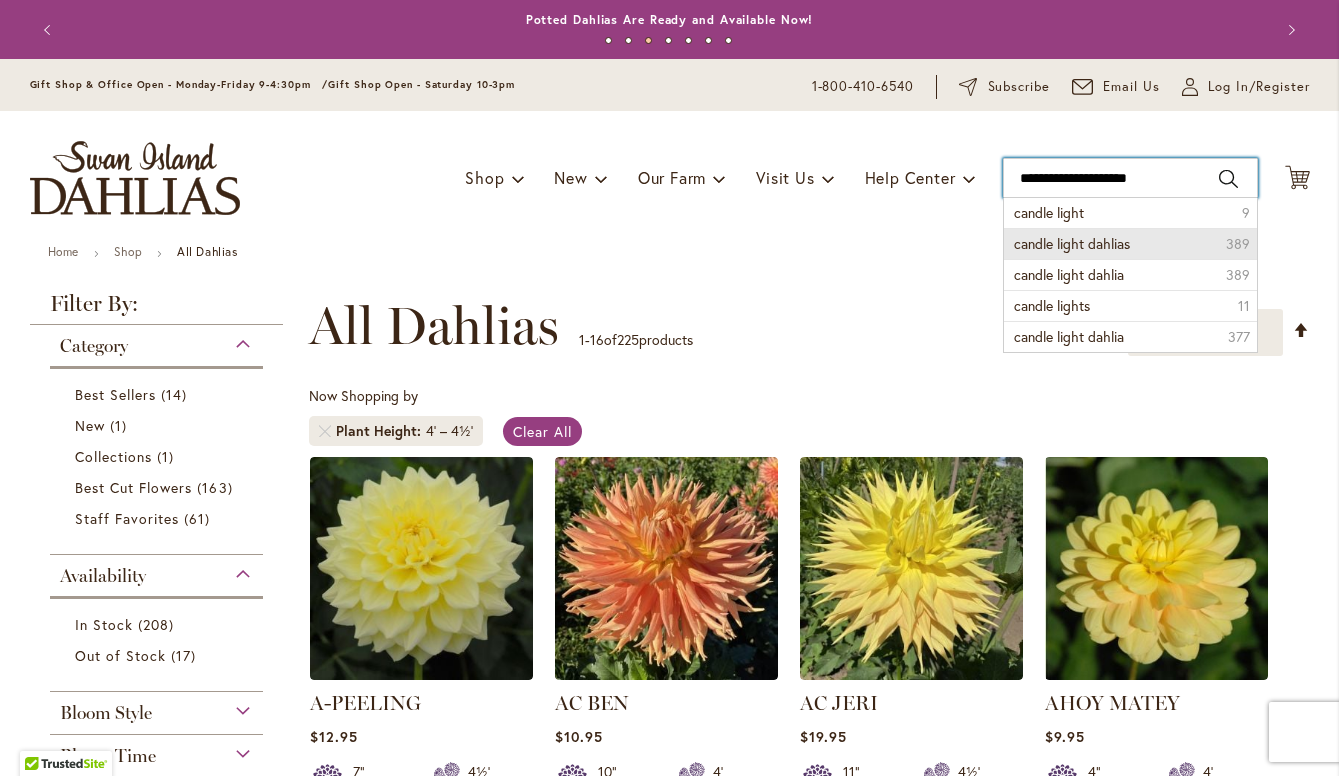 type on "**********" 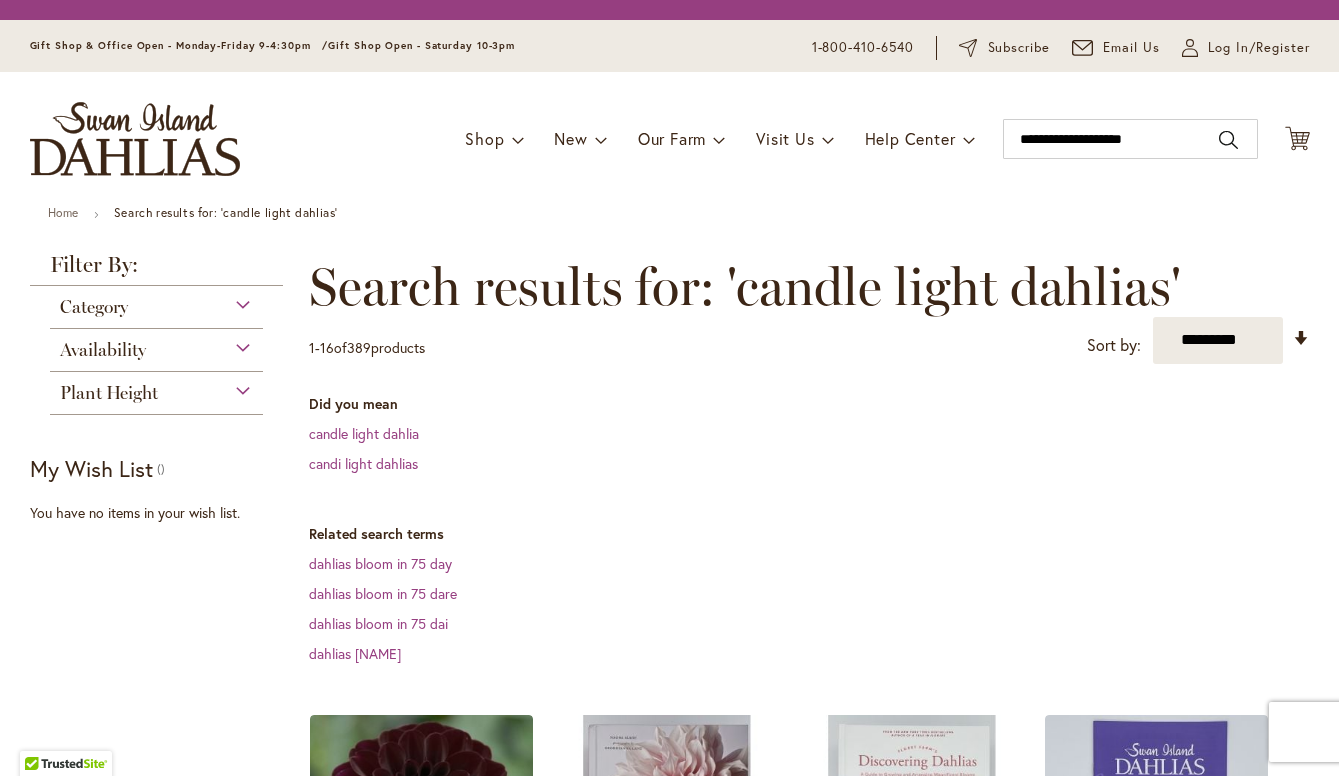 scroll, scrollTop: 0, scrollLeft: 0, axis: both 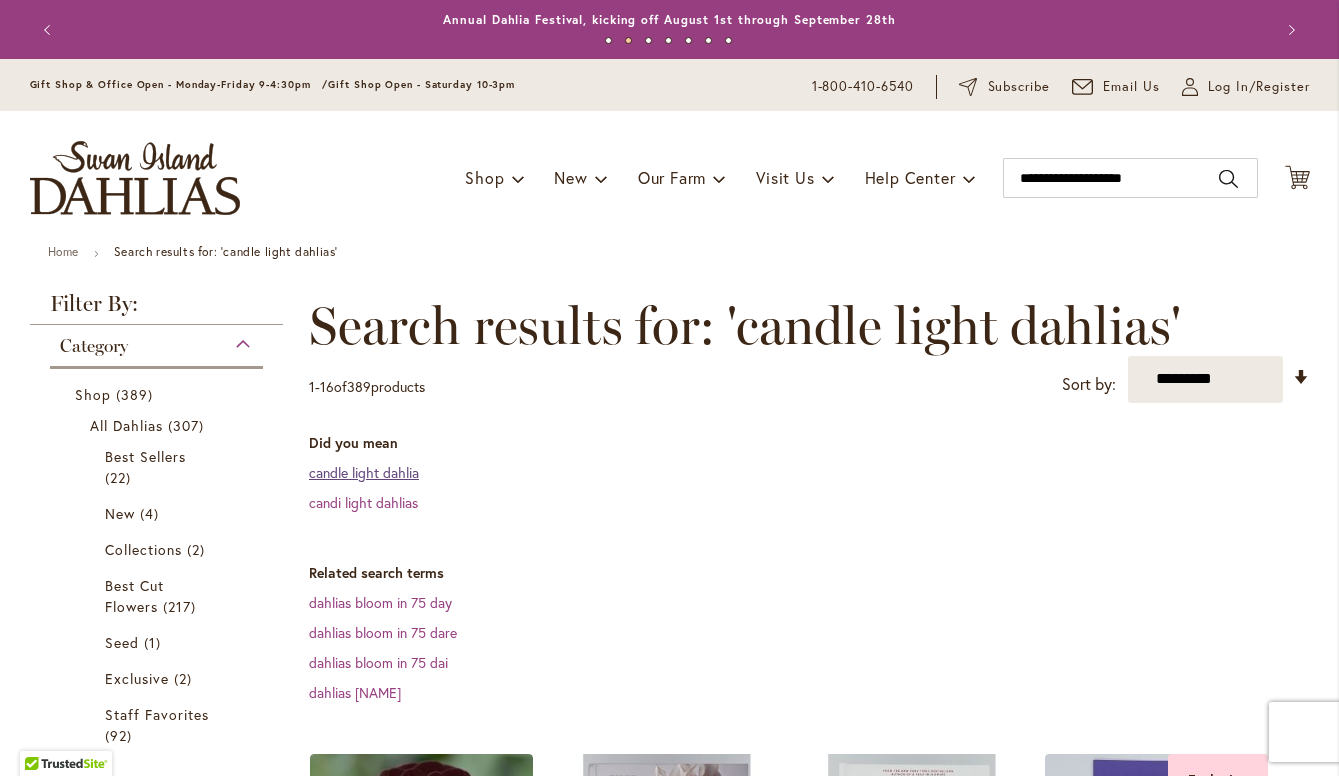click on "candle light dahlia" at bounding box center [364, 472] 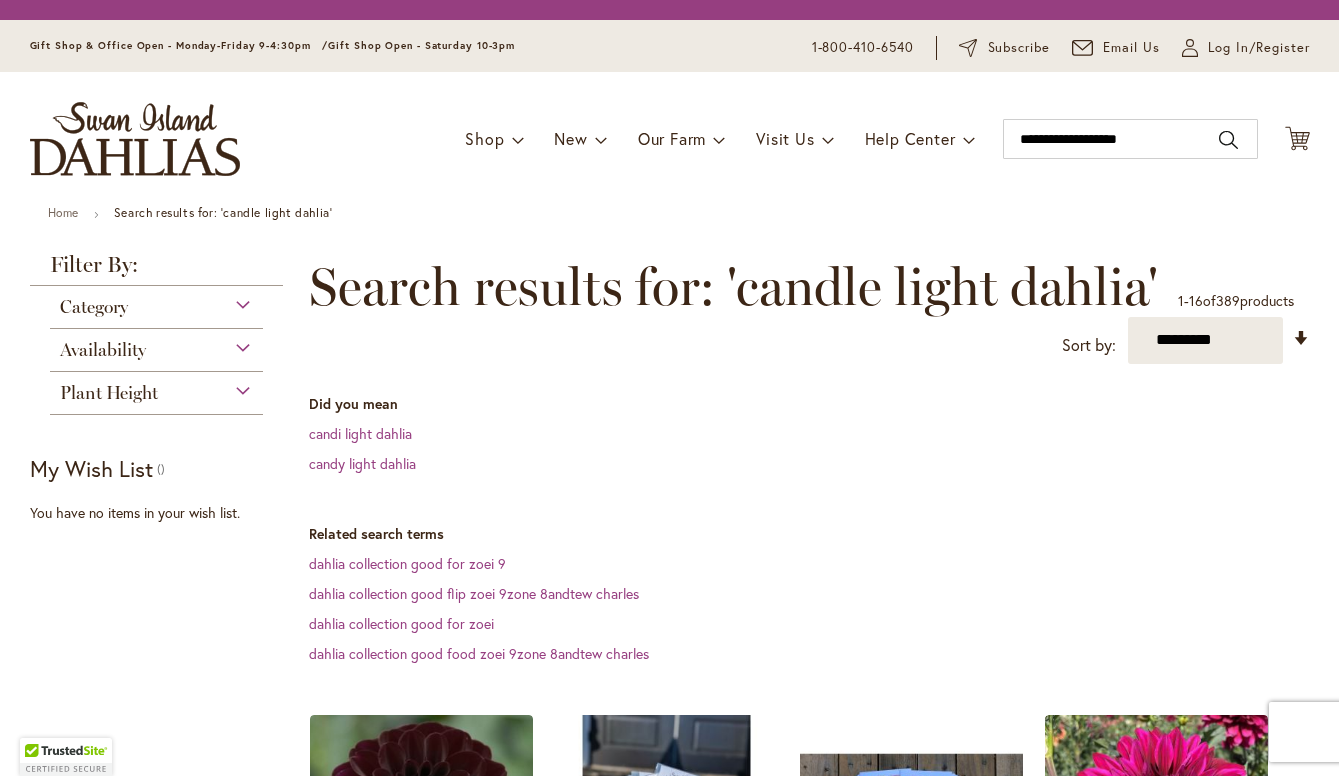 scroll, scrollTop: 0, scrollLeft: 0, axis: both 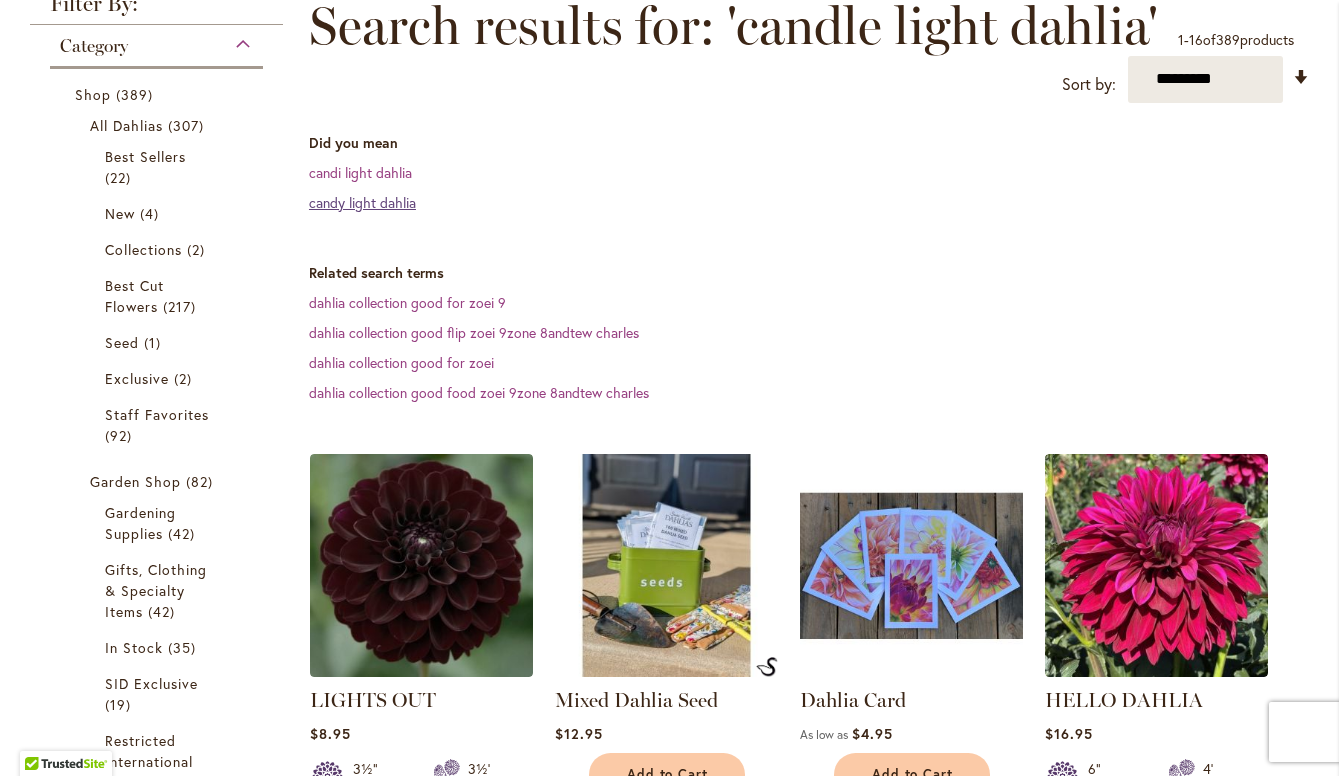 click on "candy light dahlia" at bounding box center [362, 202] 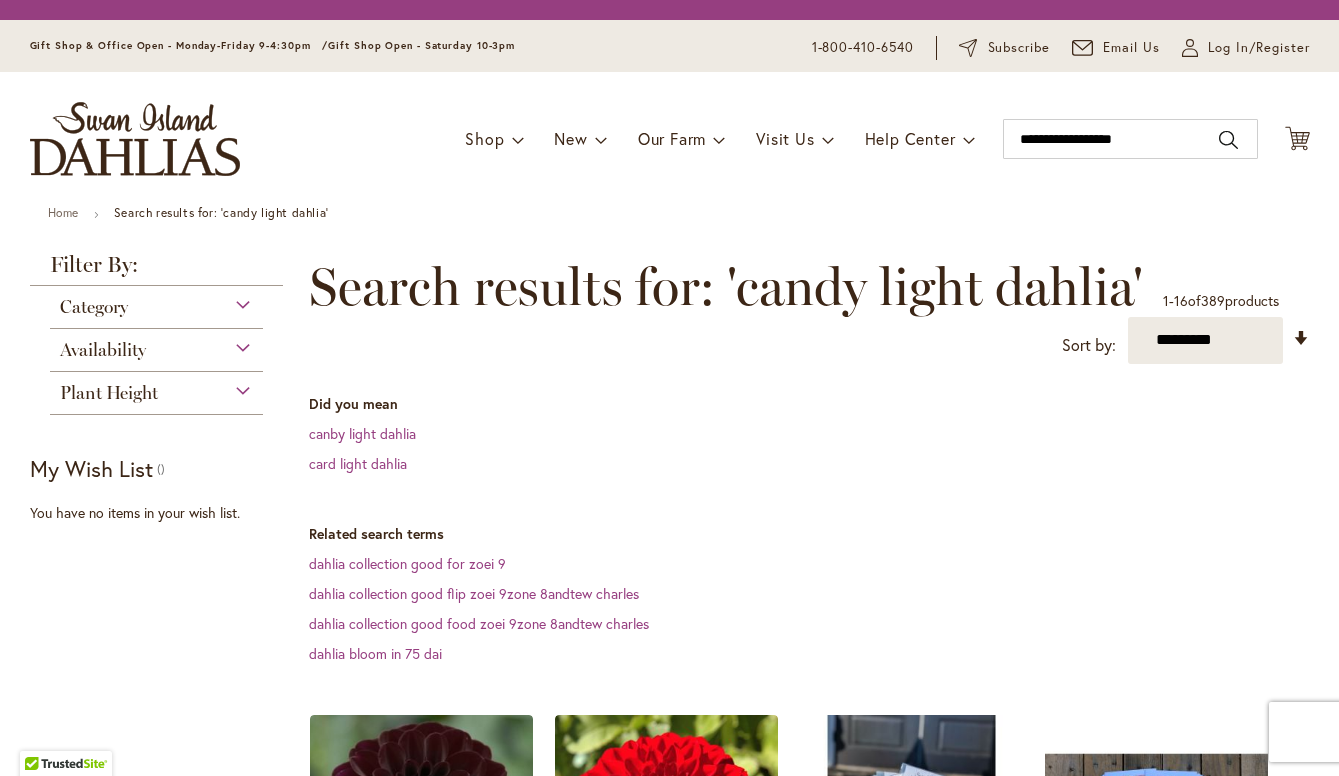 scroll, scrollTop: 0, scrollLeft: 0, axis: both 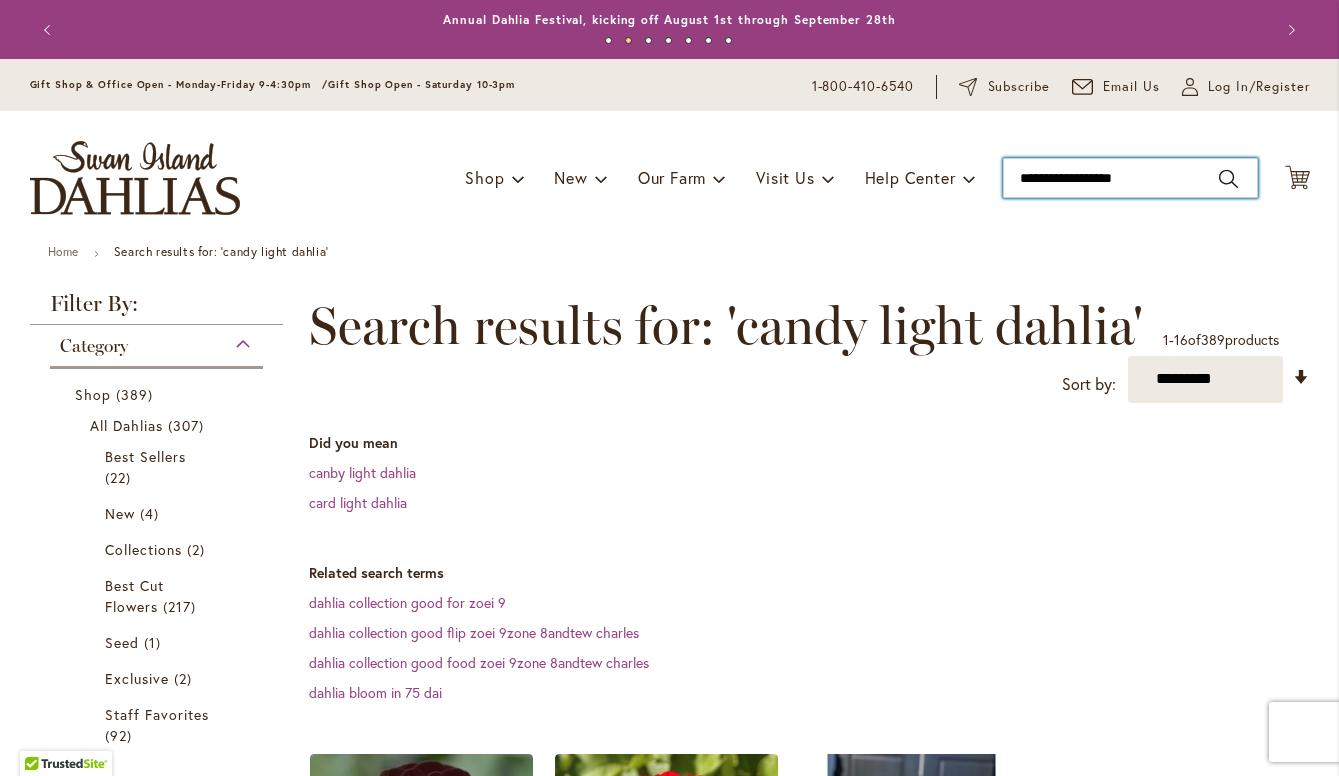 click on "**********" at bounding box center (1130, 178) 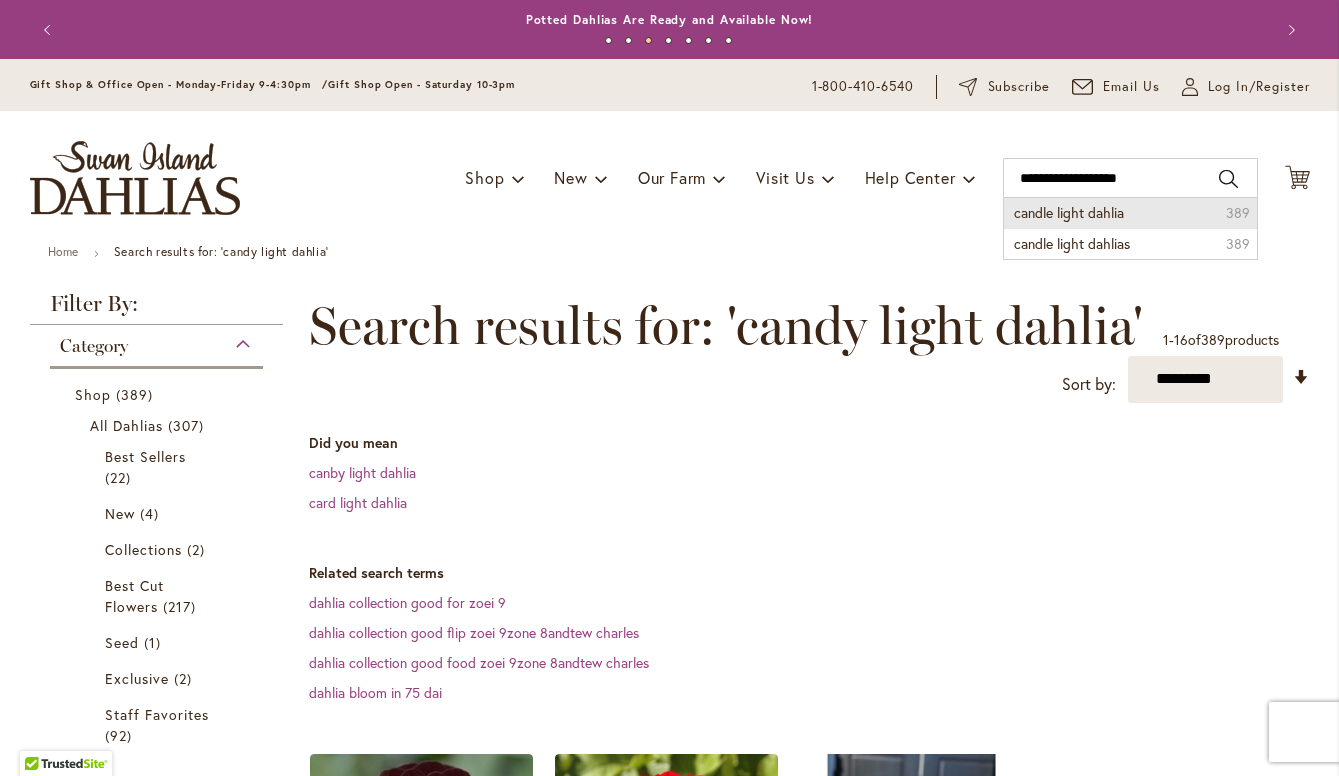 click on "candle light dahlia" at bounding box center (1069, 212) 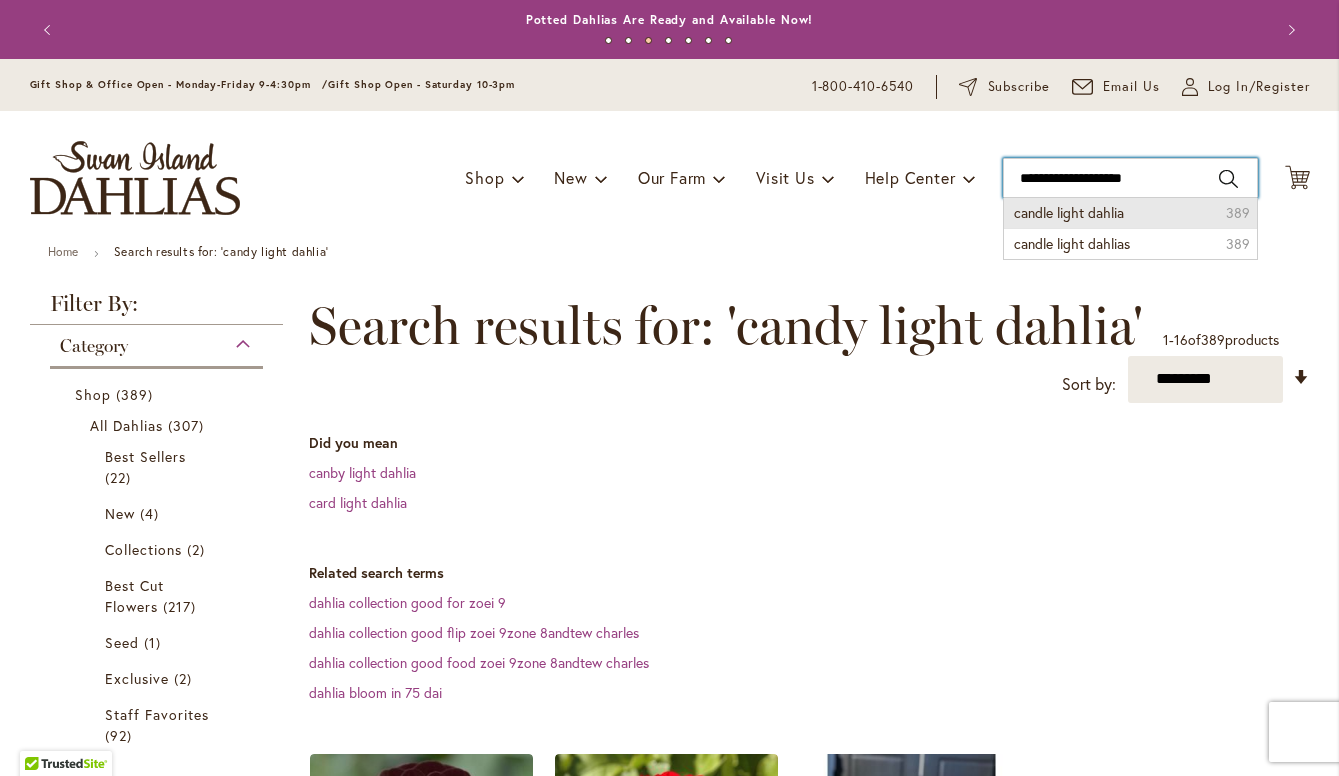 type on "**********" 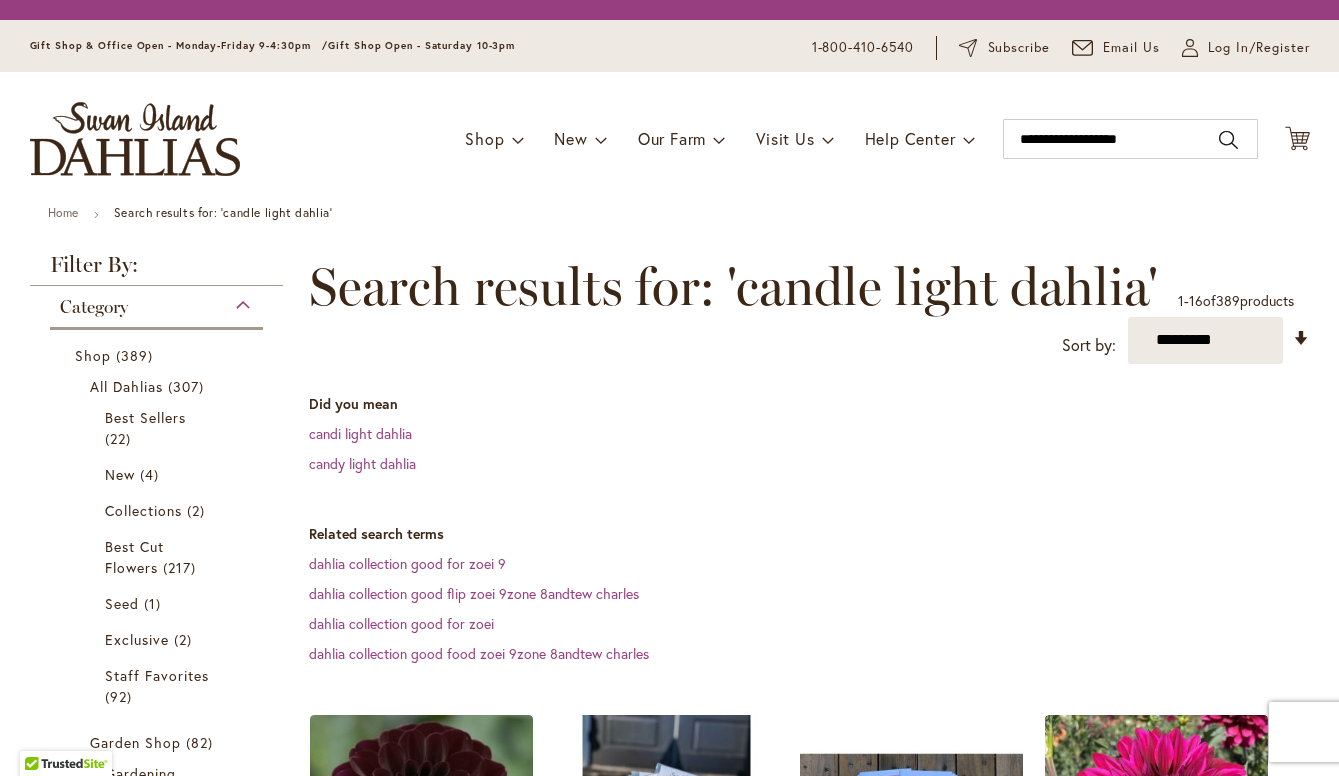 scroll, scrollTop: 0, scrollLeft: 0, axis: both 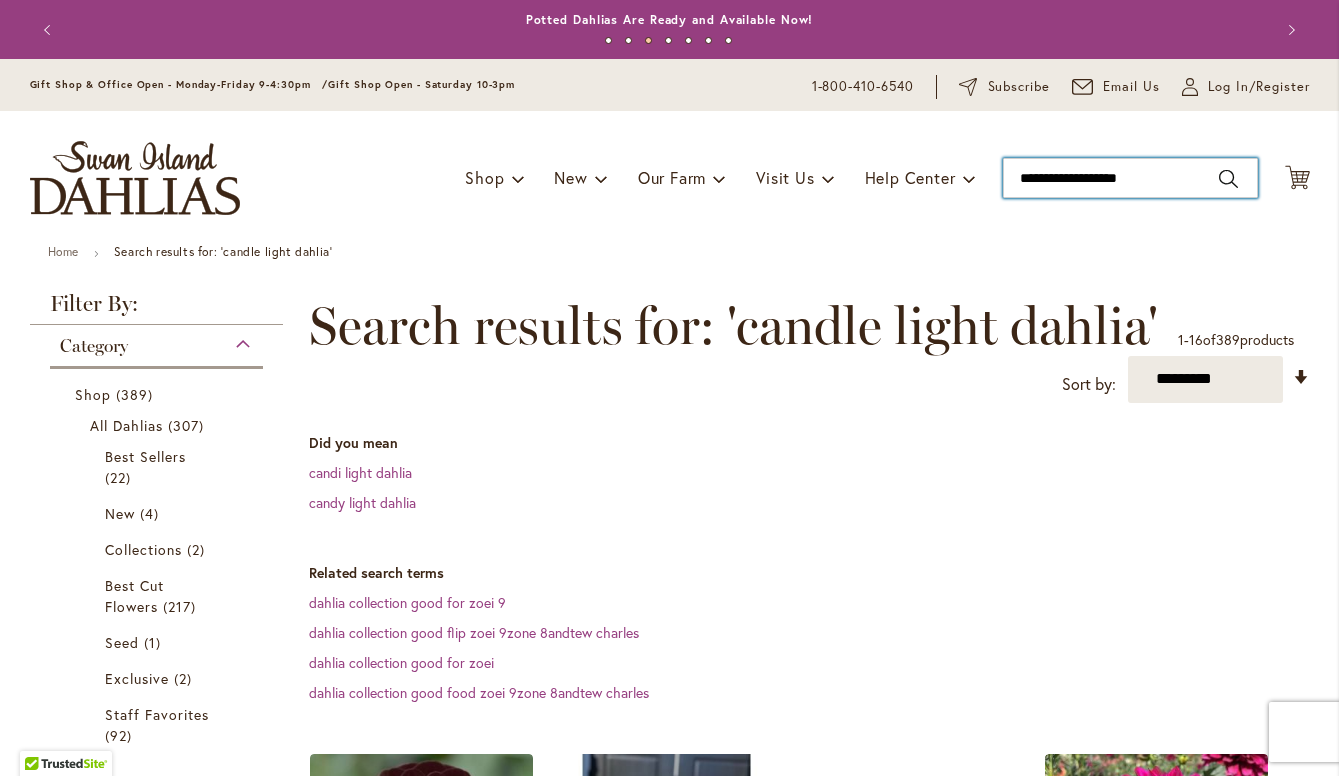 drag, startPoint x: 1092, startPoint y: 178, endPoint x: 999, endPoint y: 172, distance: 93.193344 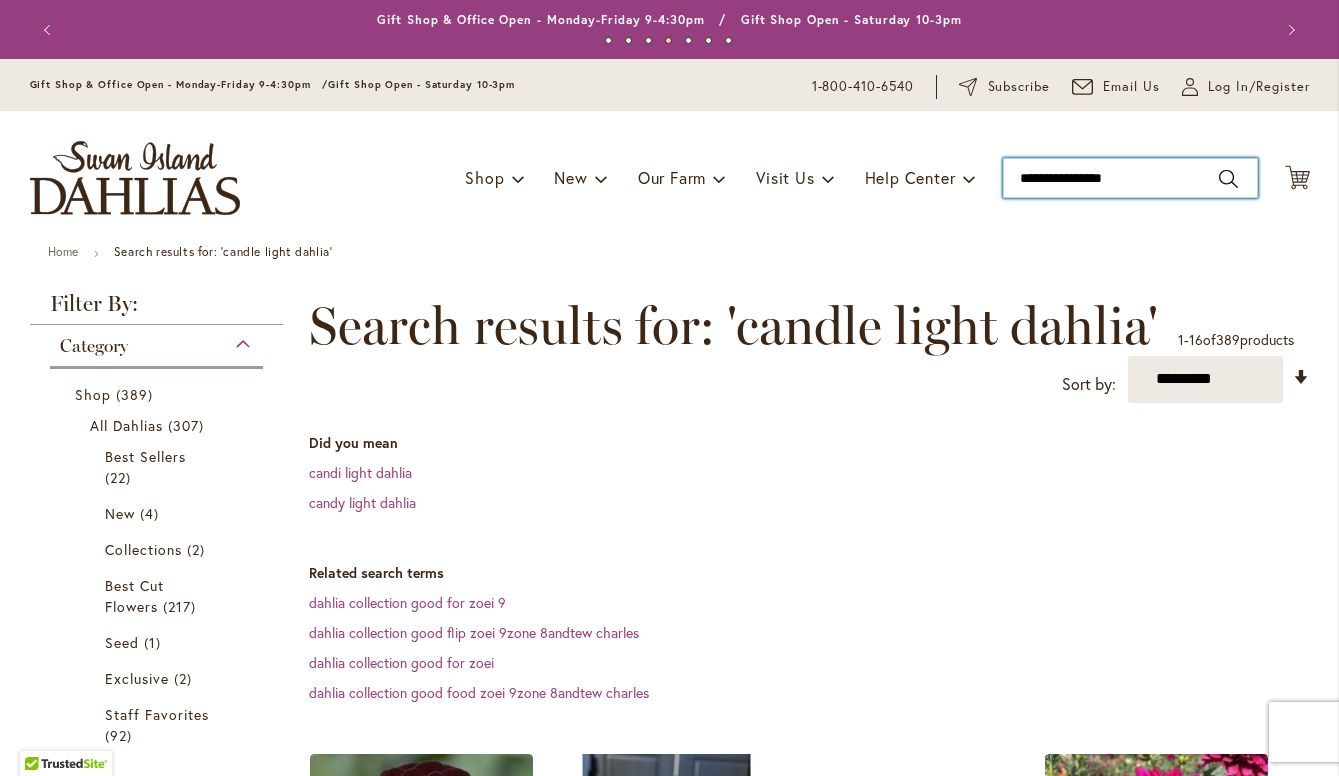 type on "**********" 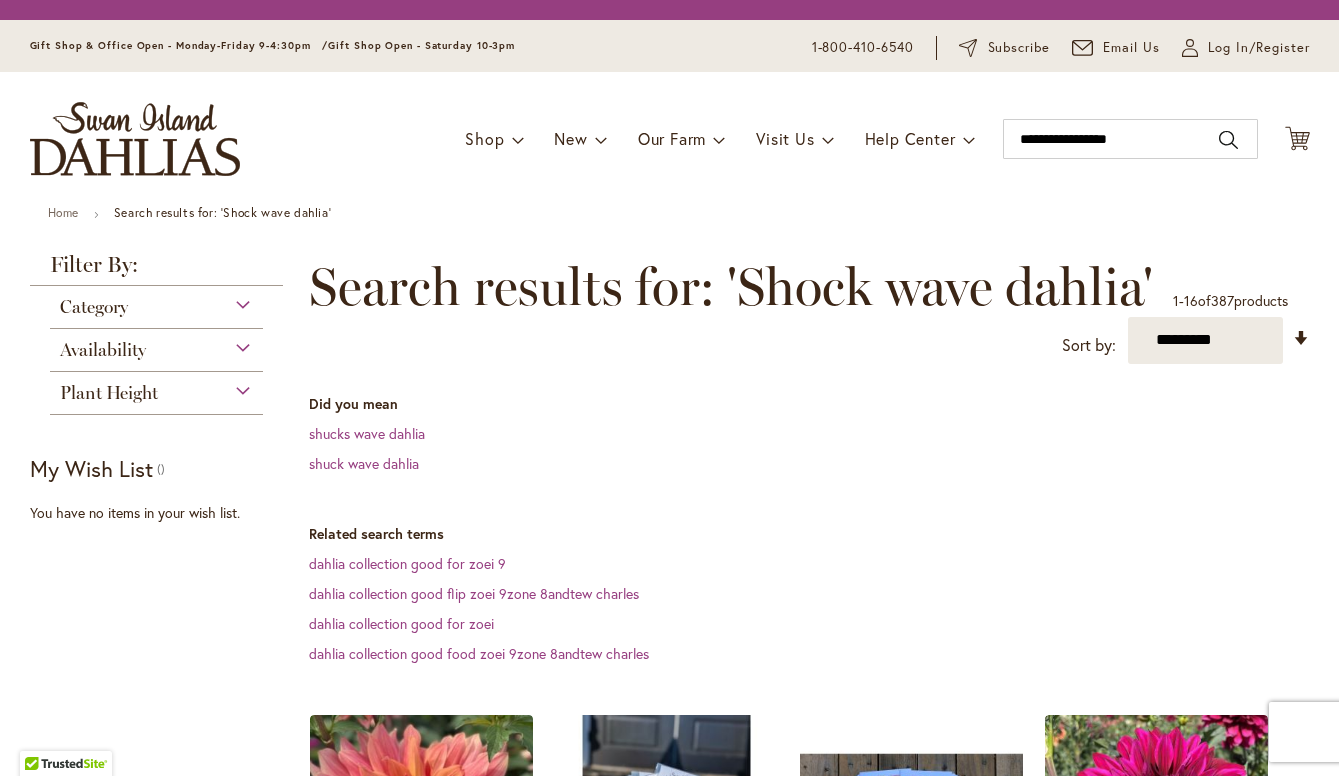 scroll, scrollTop: 0, scrollLeft: 0, axis: both 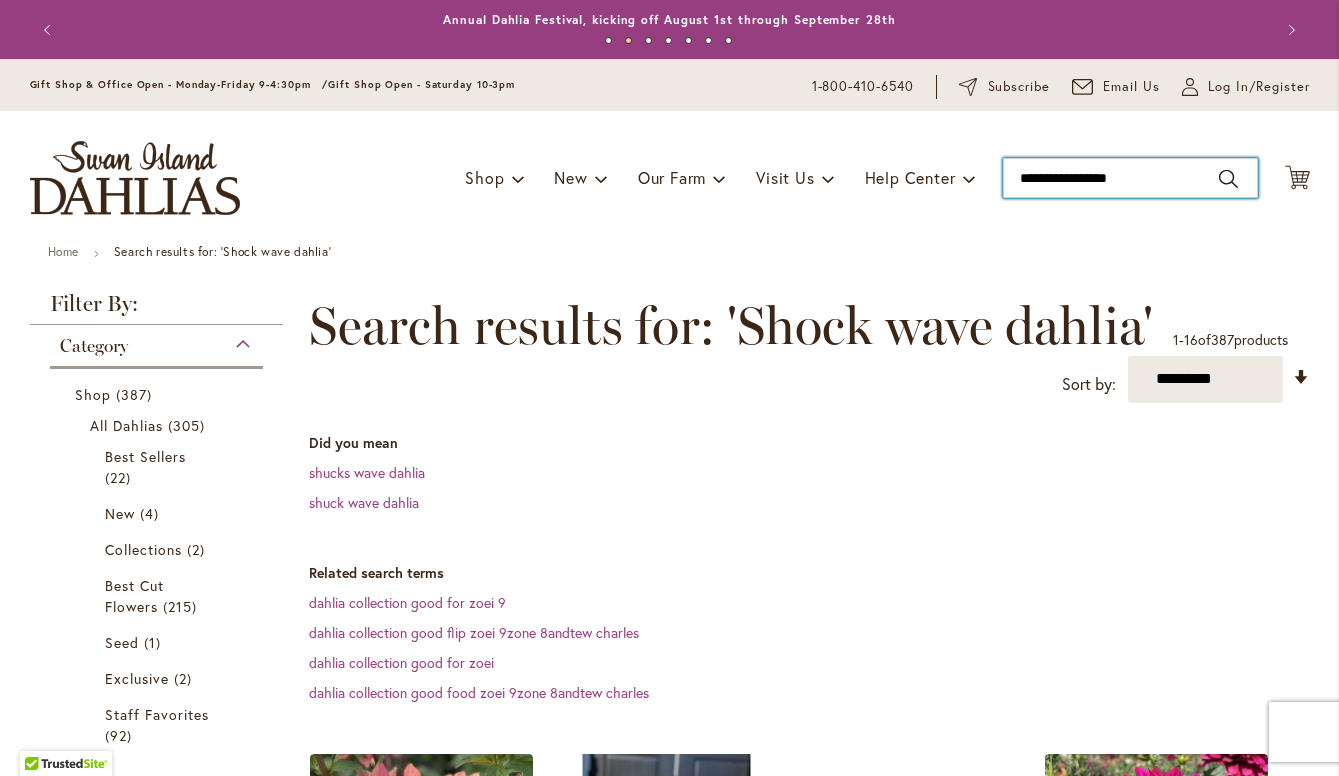 drag, startPoint x: 1090, startPoint y: 180, endPoint x: 1000, endPoint y: 179, distance: 90.005554 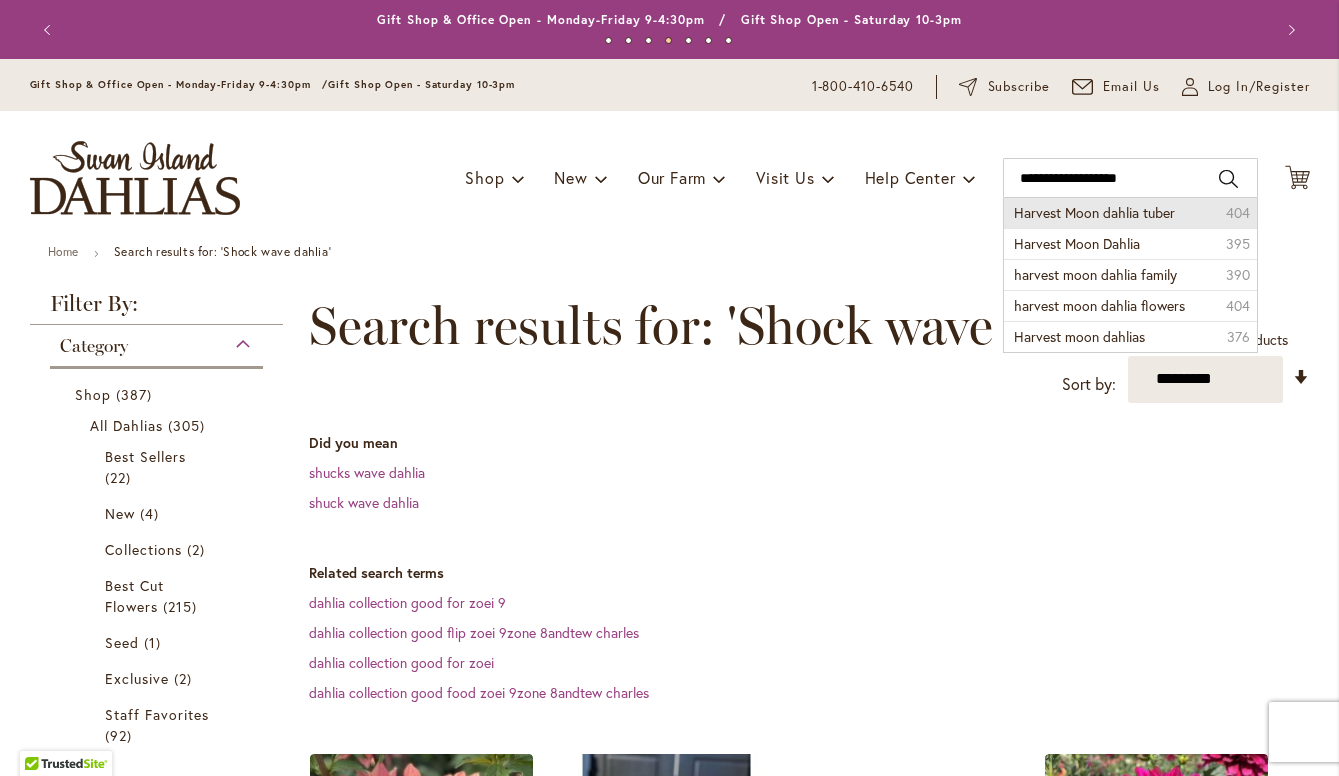 click on "Harvest Moon dahlia tuber" at bounding box center (1094, 212) 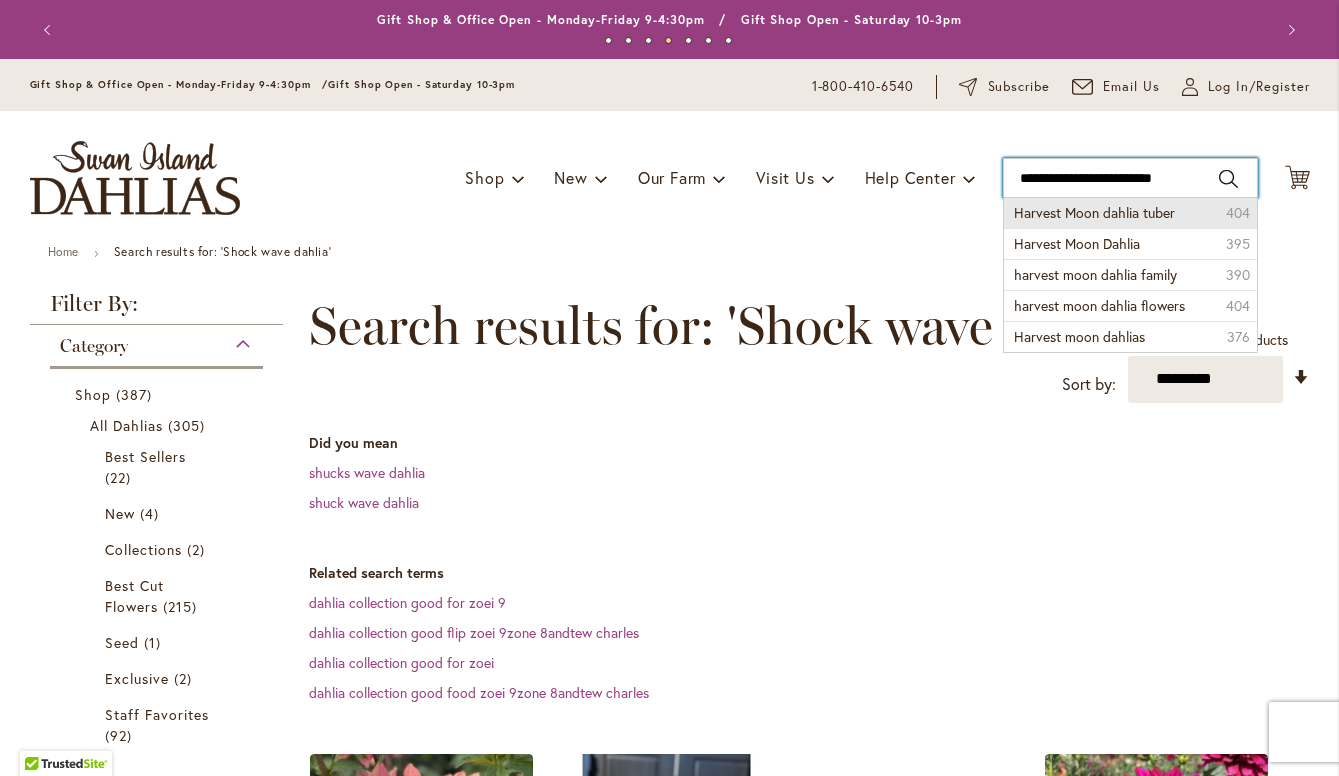 type on "**********" 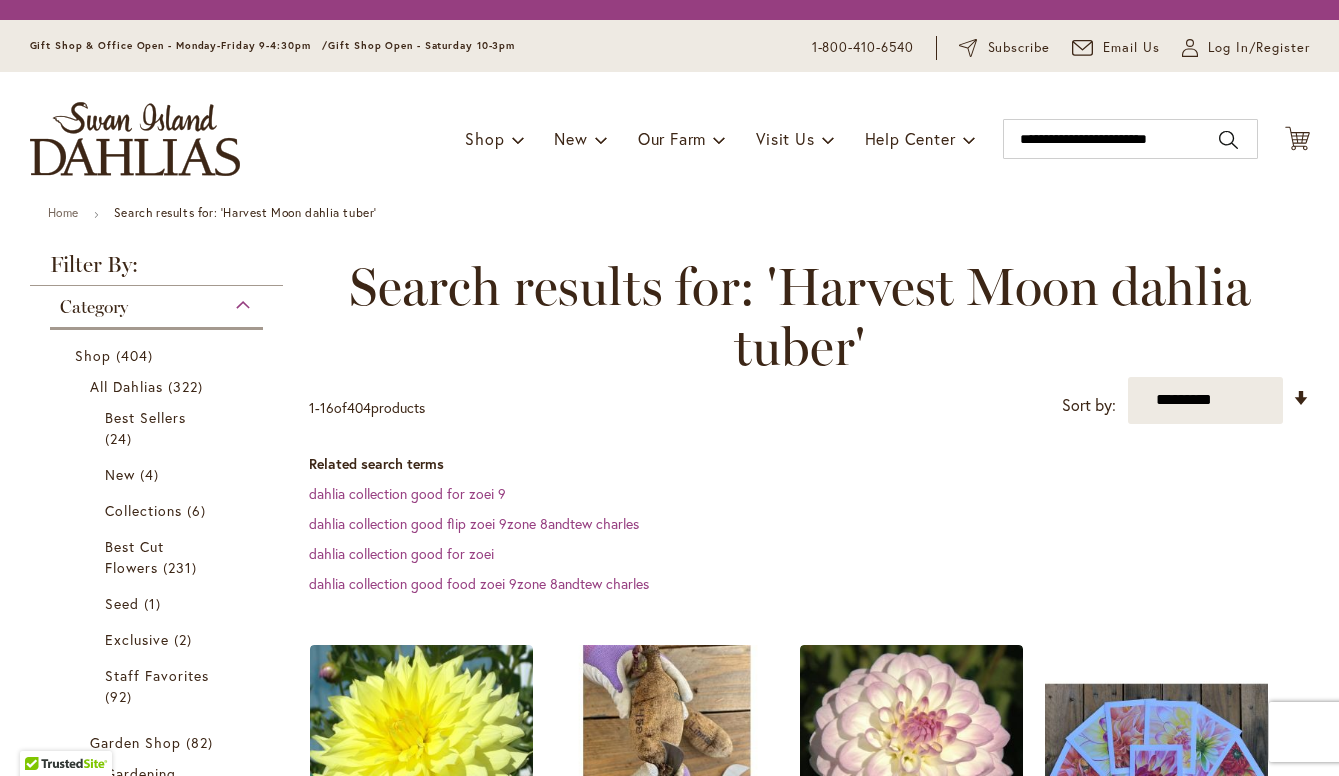 scroll, scrollTop: 0, scrollLeft: 0, axis: both 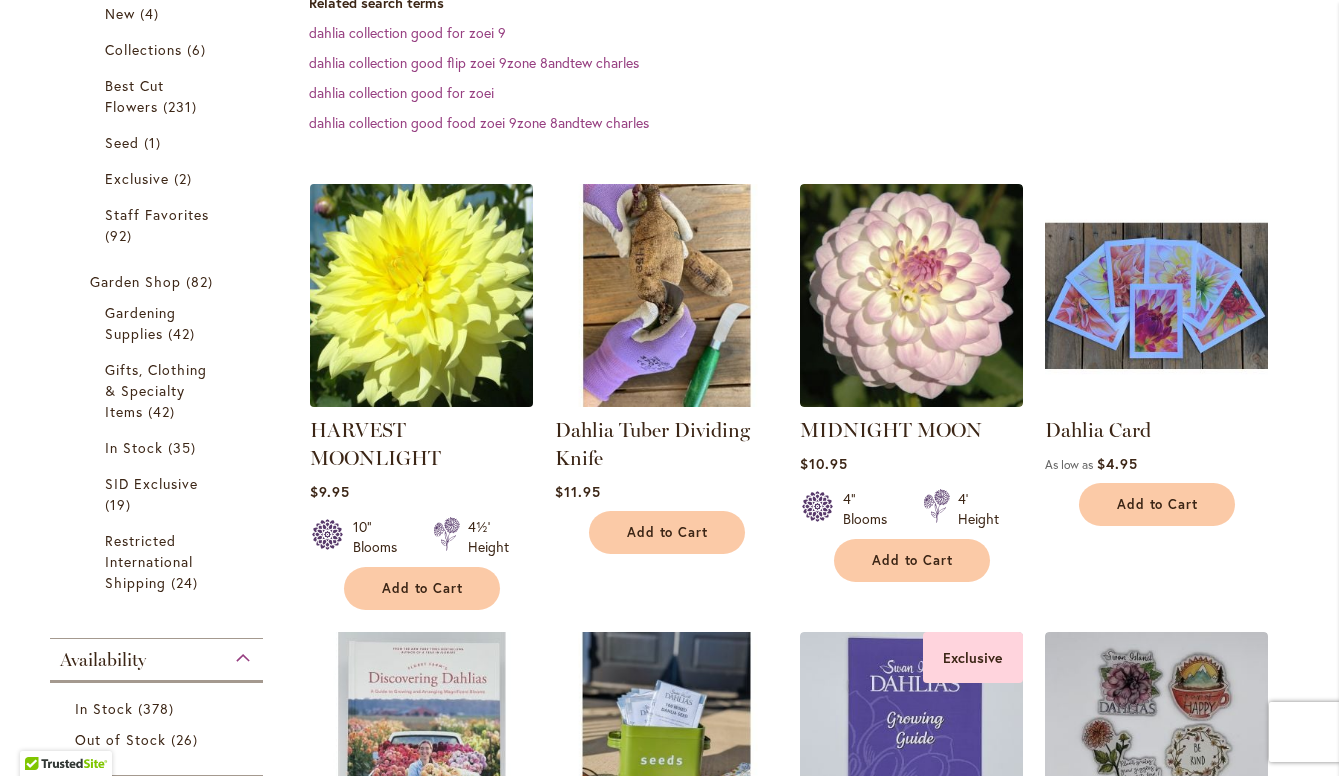 click at bounding box center [421, 295] 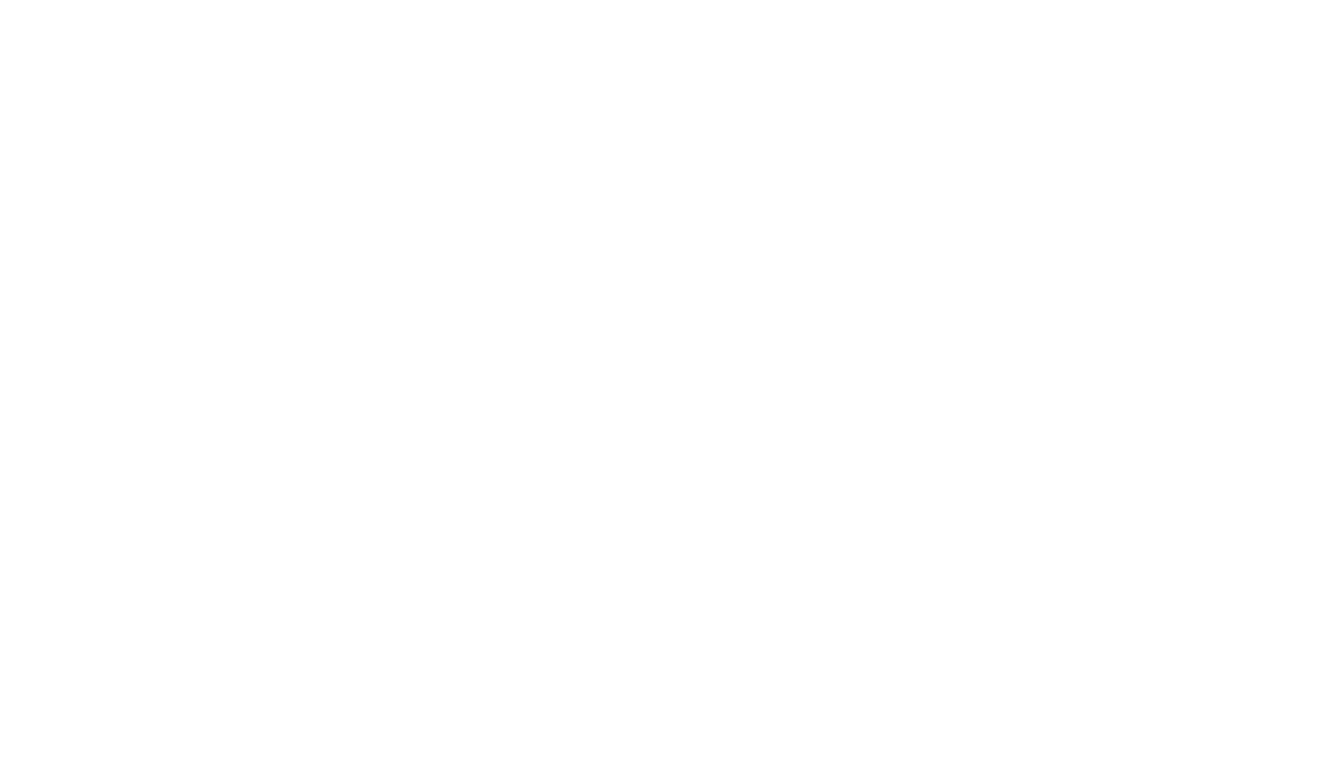scroll, scrollTop: 0, scrollLeft: 0, axis: both 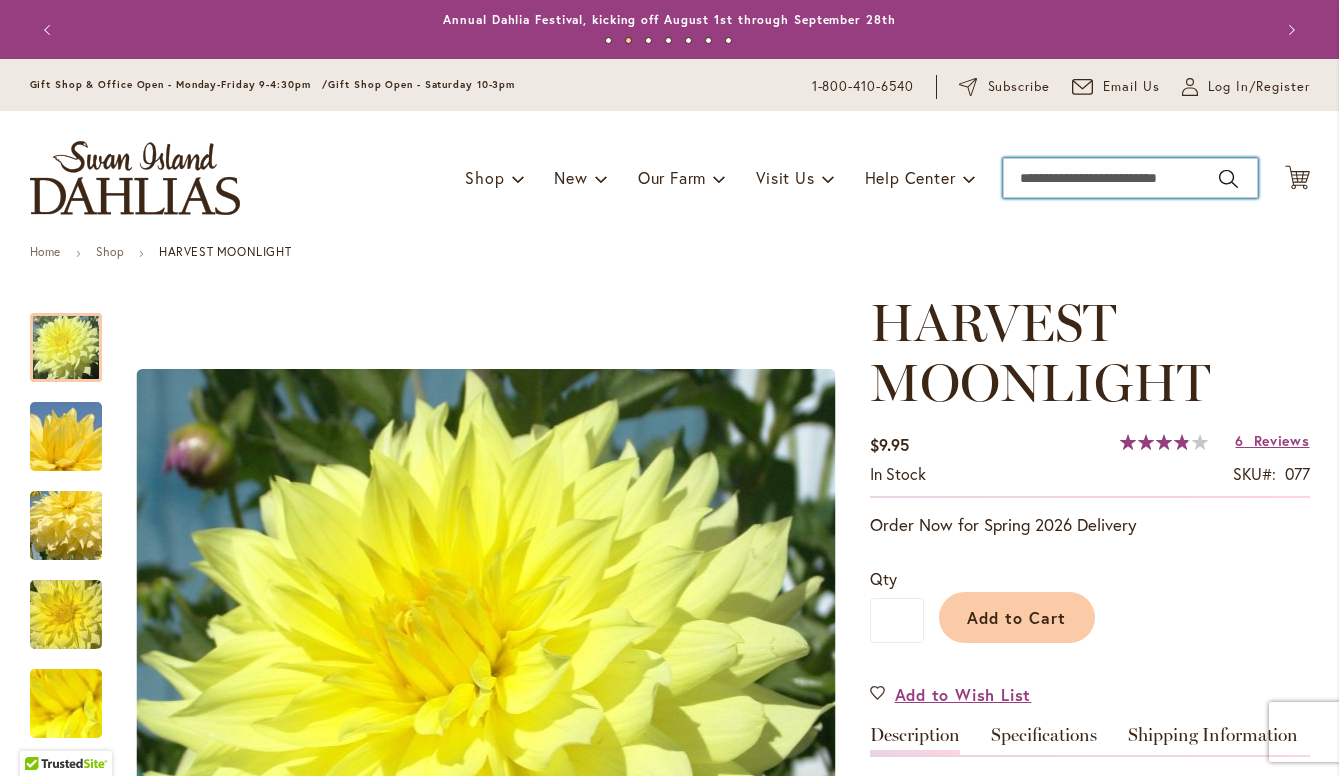 click on "Search" at bounding box center (1130, 178) 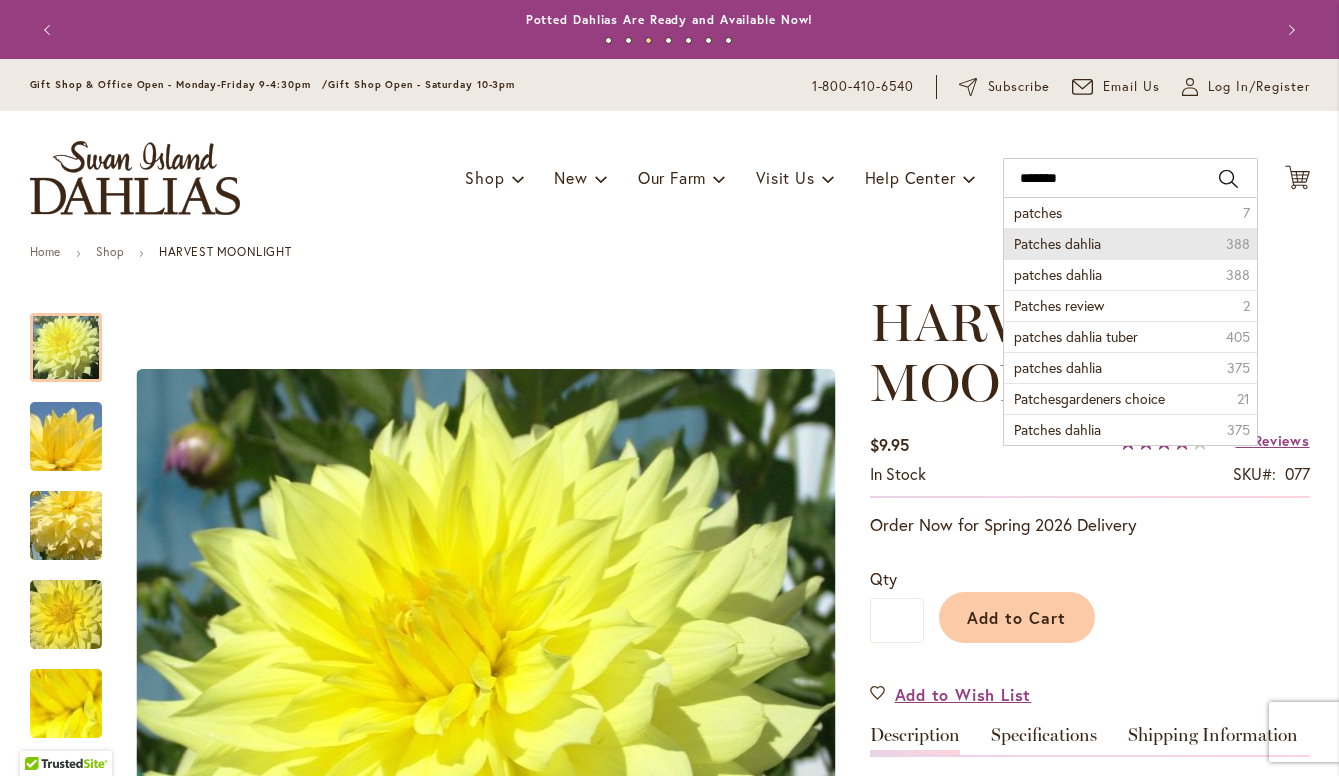 click on "Patches dahlia" at bounding box center (1057, 243) 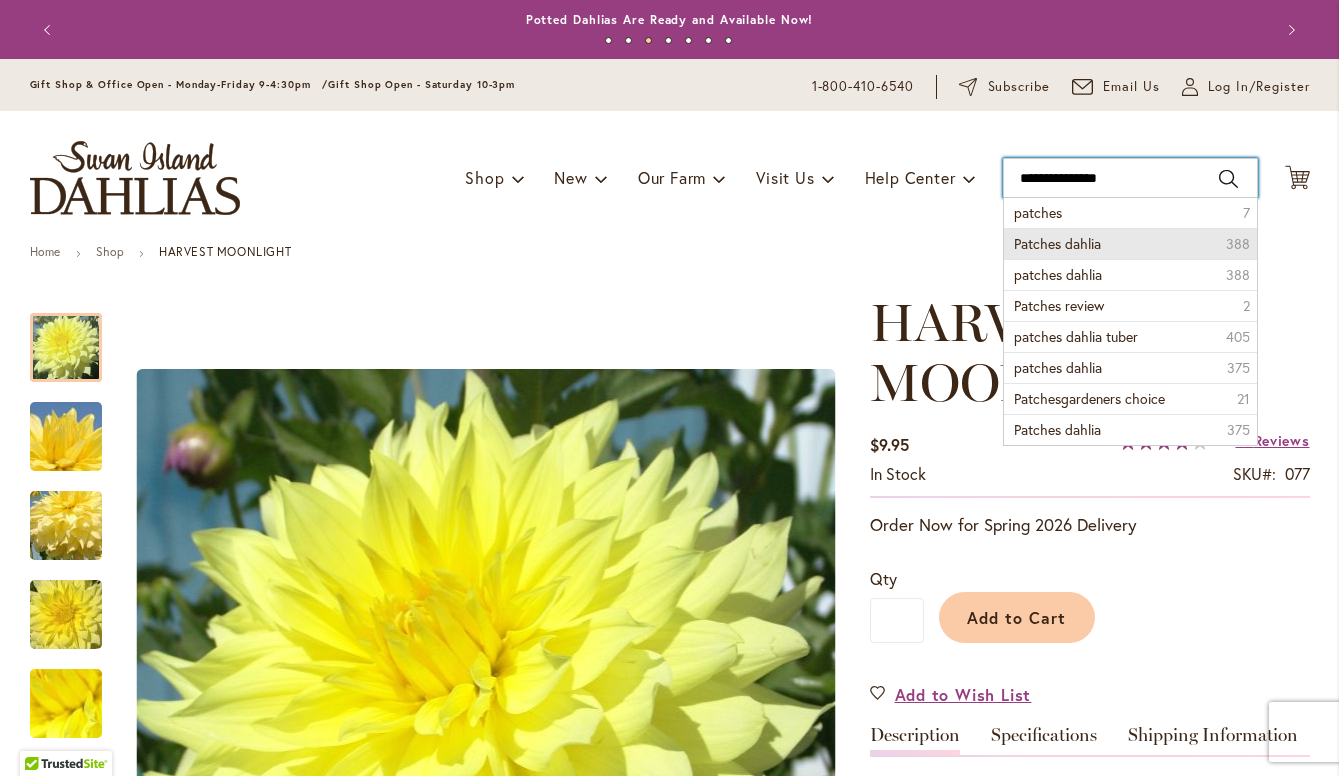 type on "**********" 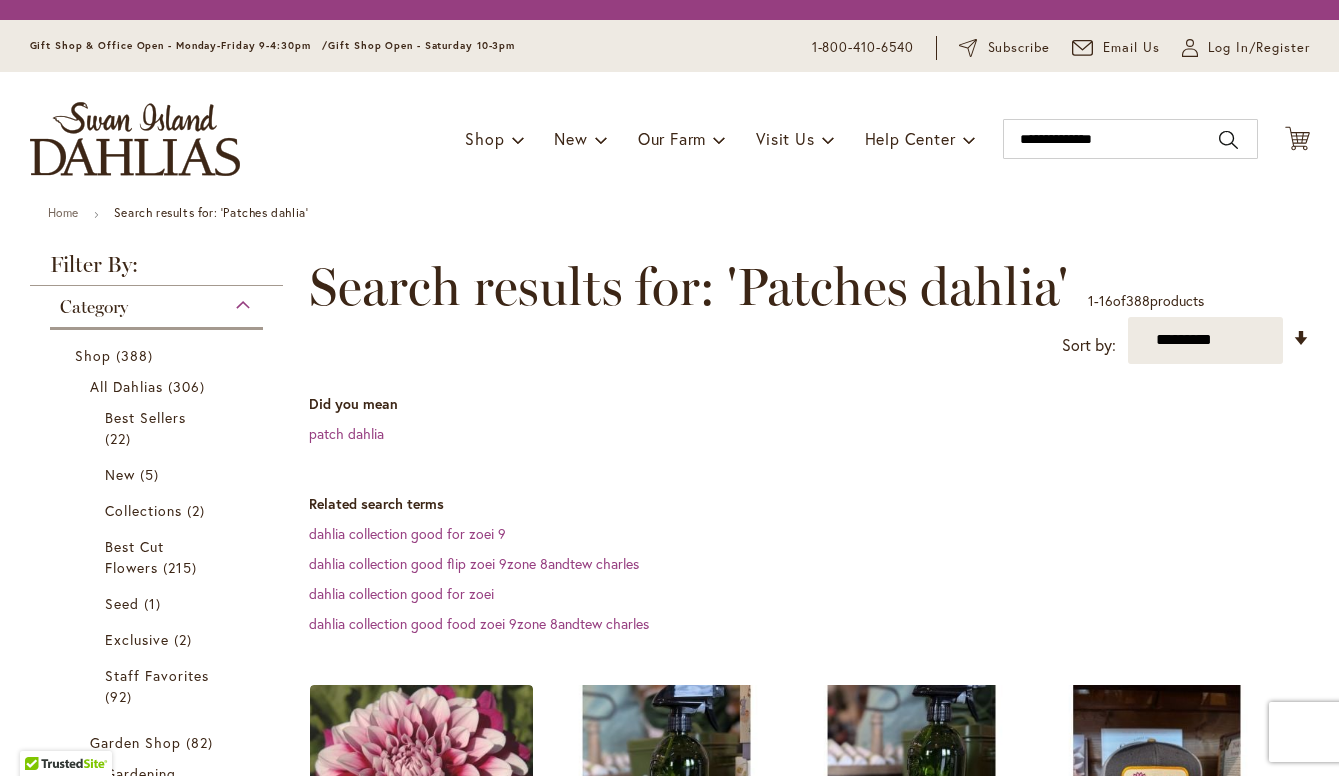 scroll, scrollTop: 0, scrollLeft: 0, axis: both 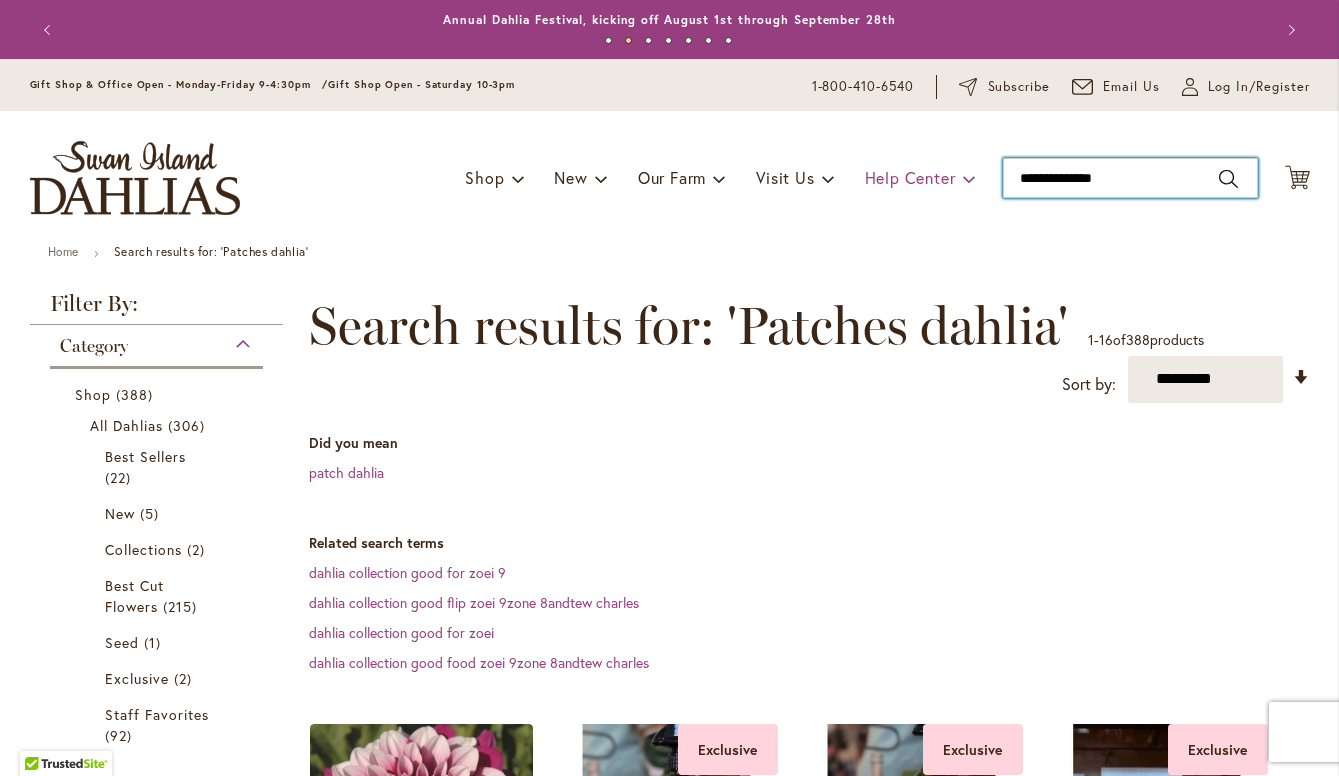drag, startPoint x: 1063, startPoint y: 178, endPoint x: 965, endPoint y: 177, distance: 98.005104 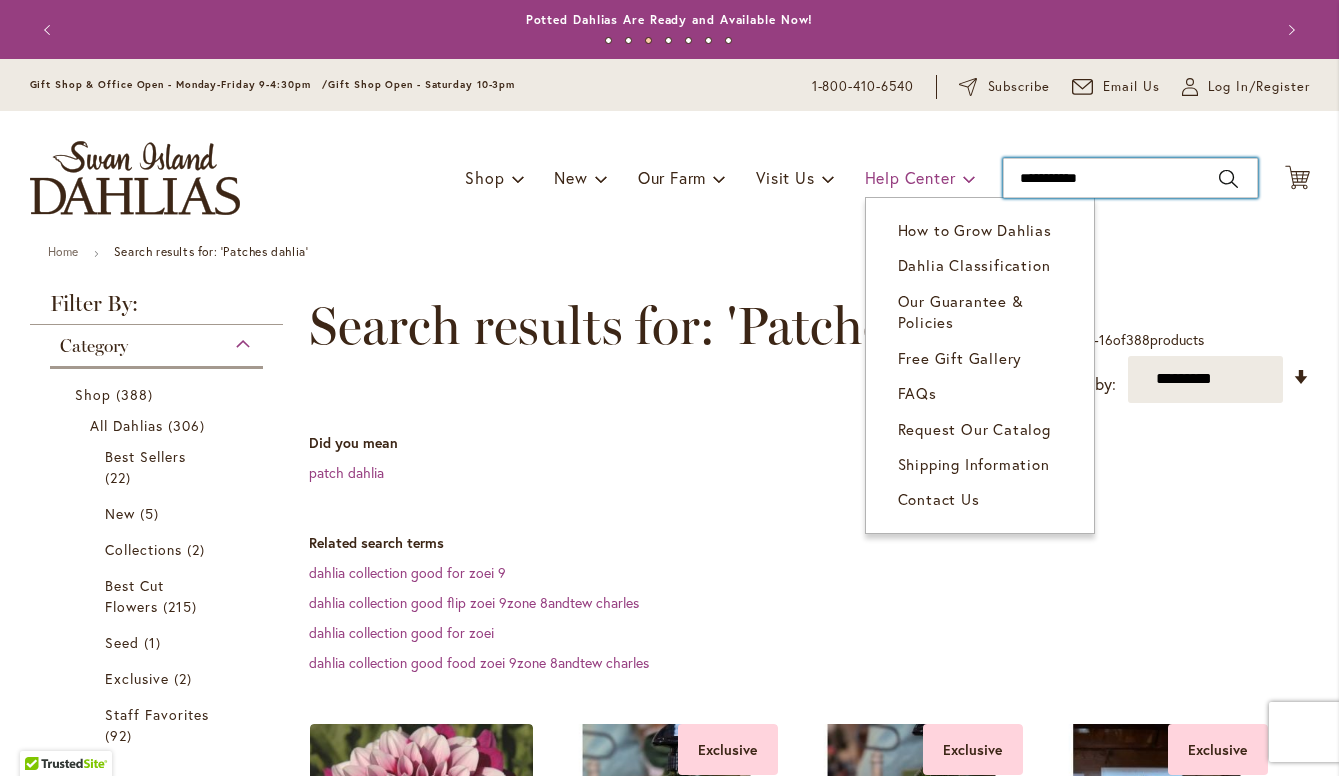 type on "**********" 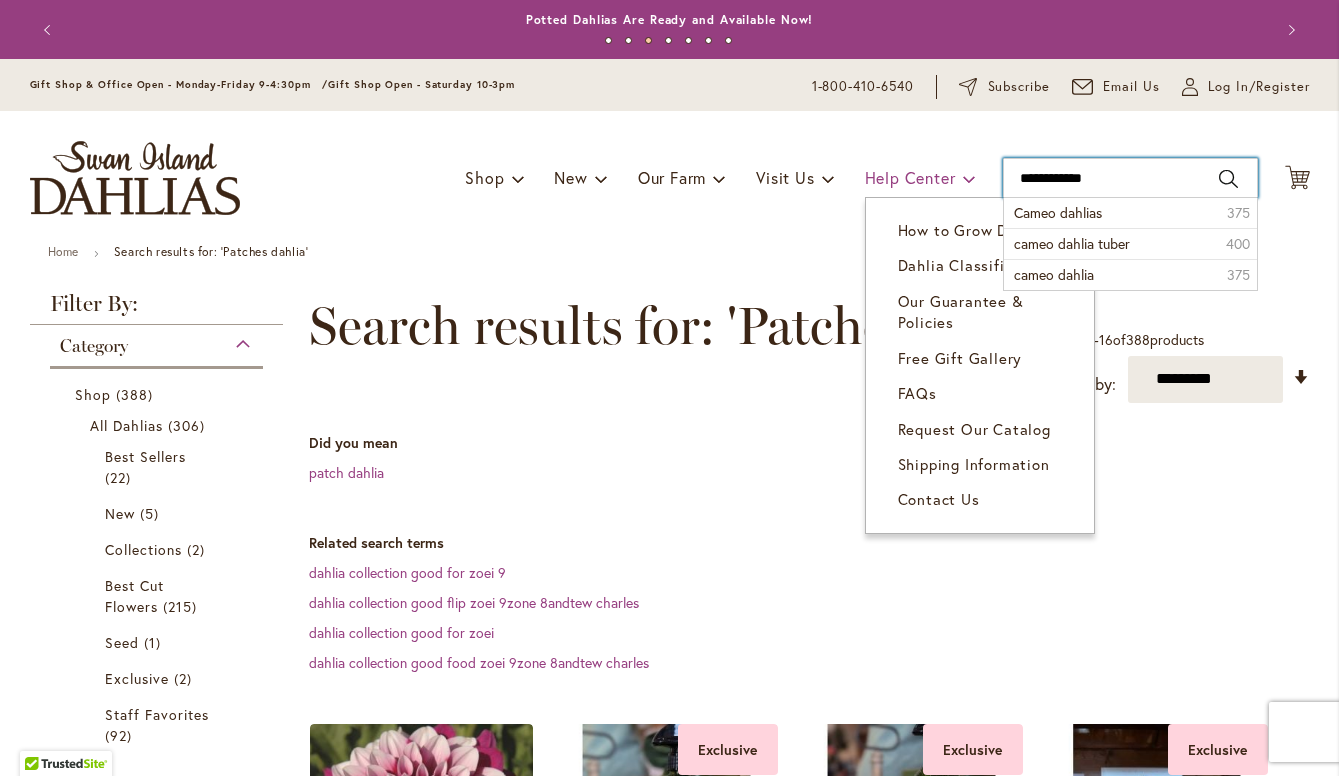click at bounding box center (969, 178) 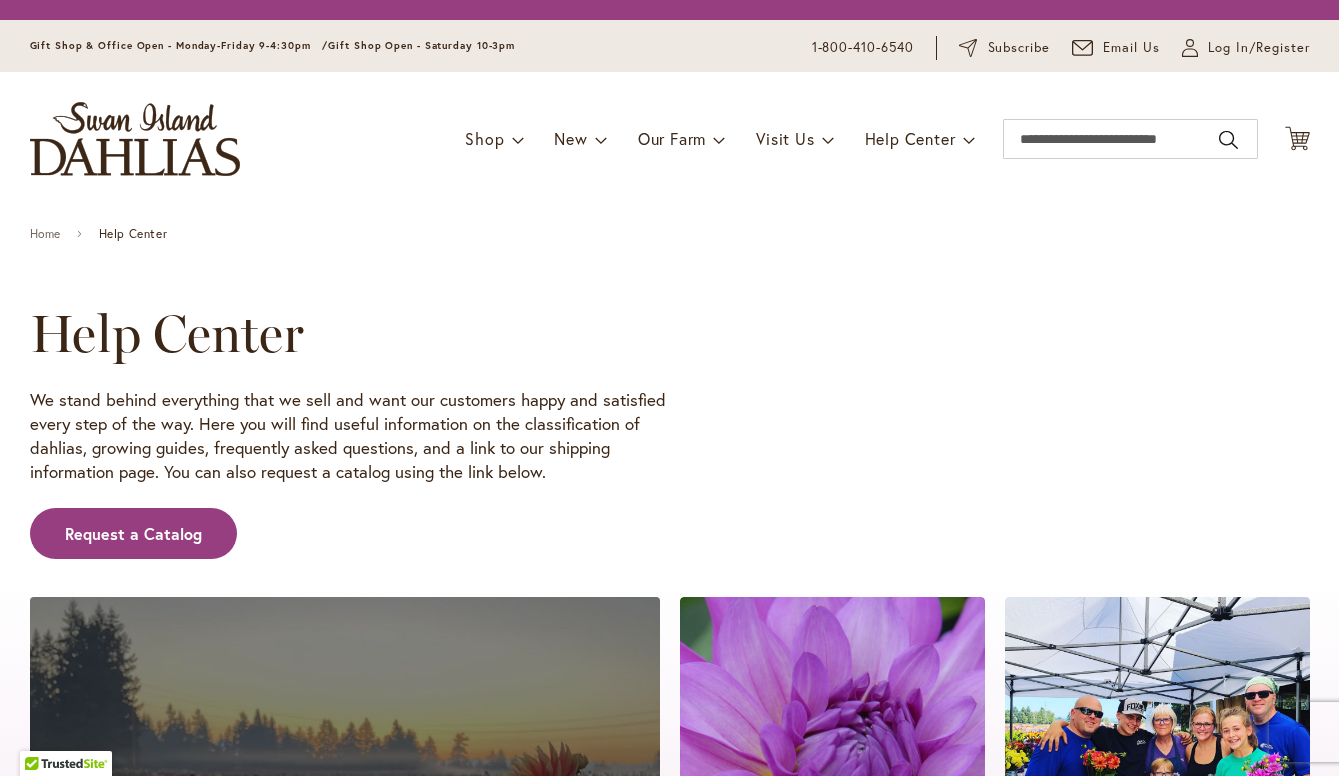 scroll, scrollTop: 0, scrollLeft: 0, axis: both 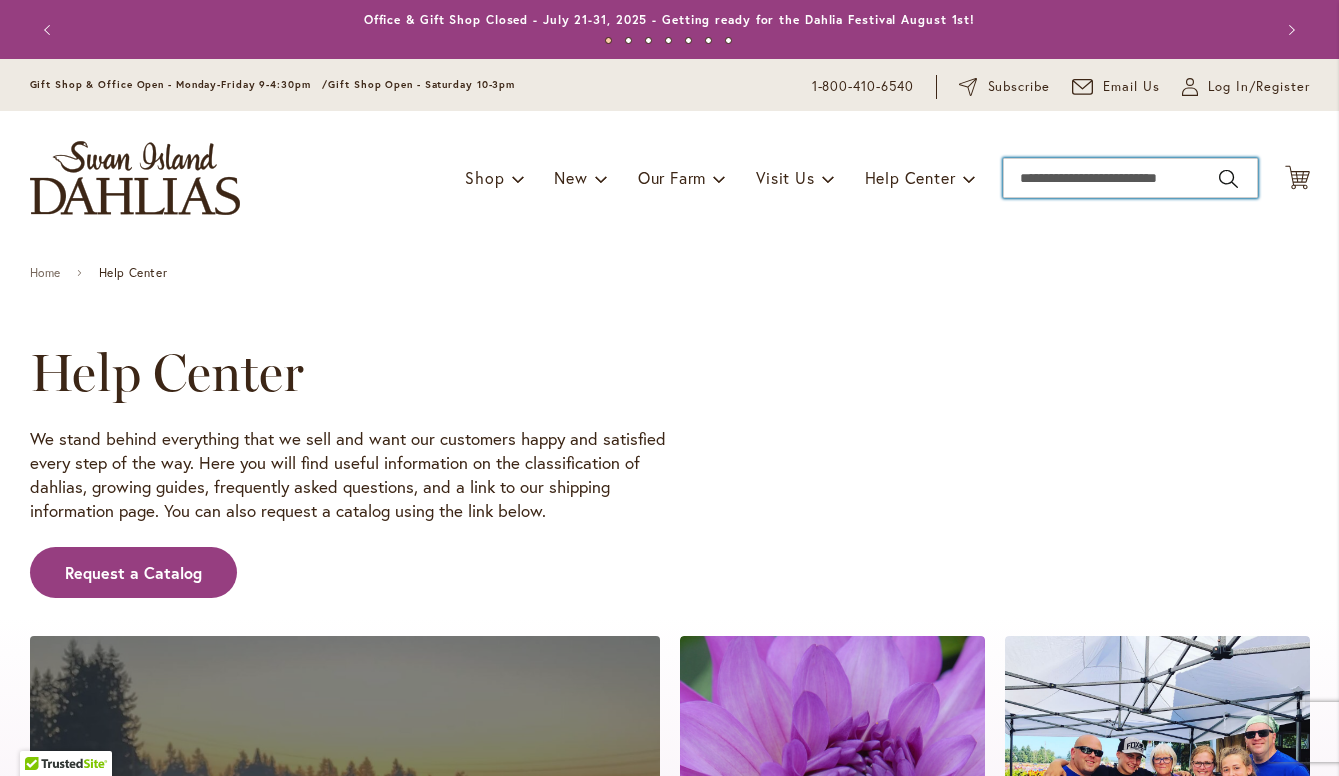 click on "Search" at bounding box center [1130, 178] 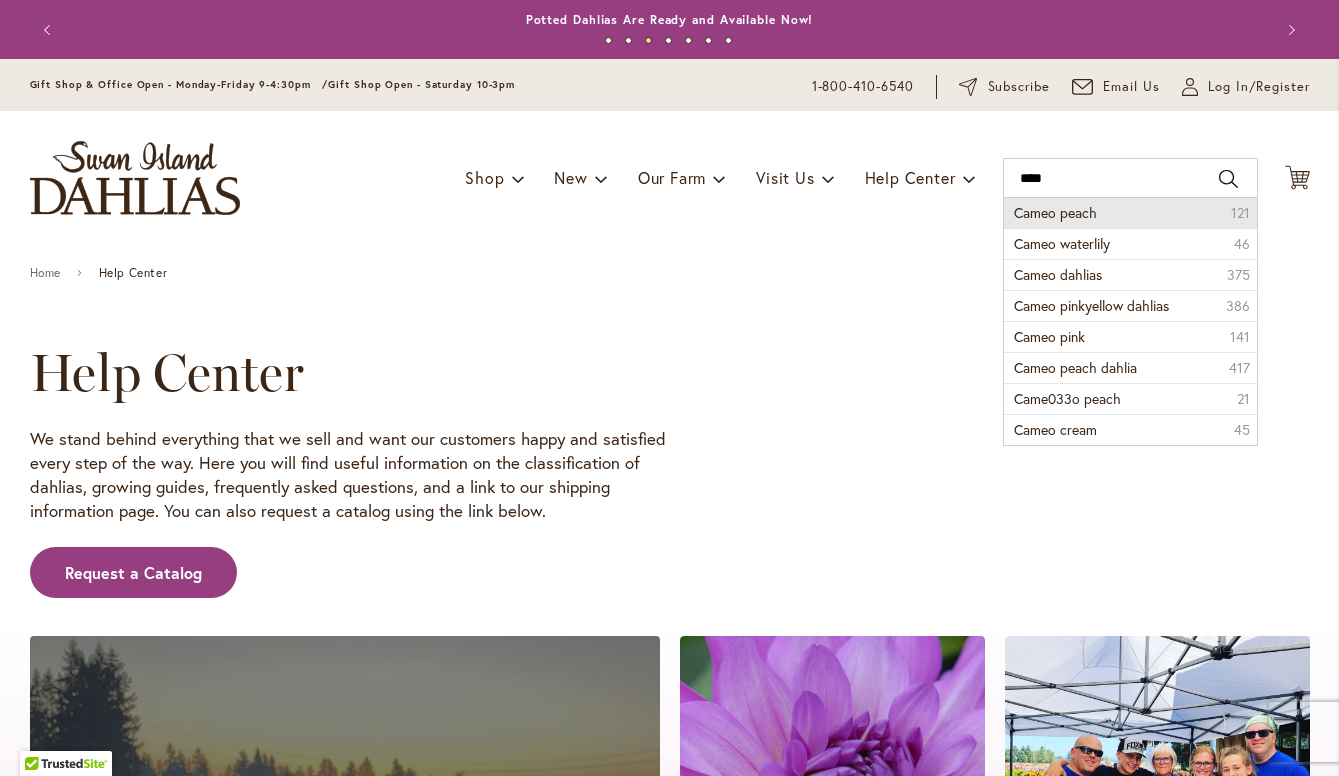 click on "Cameo peach" at bounding box center (1055, 212) 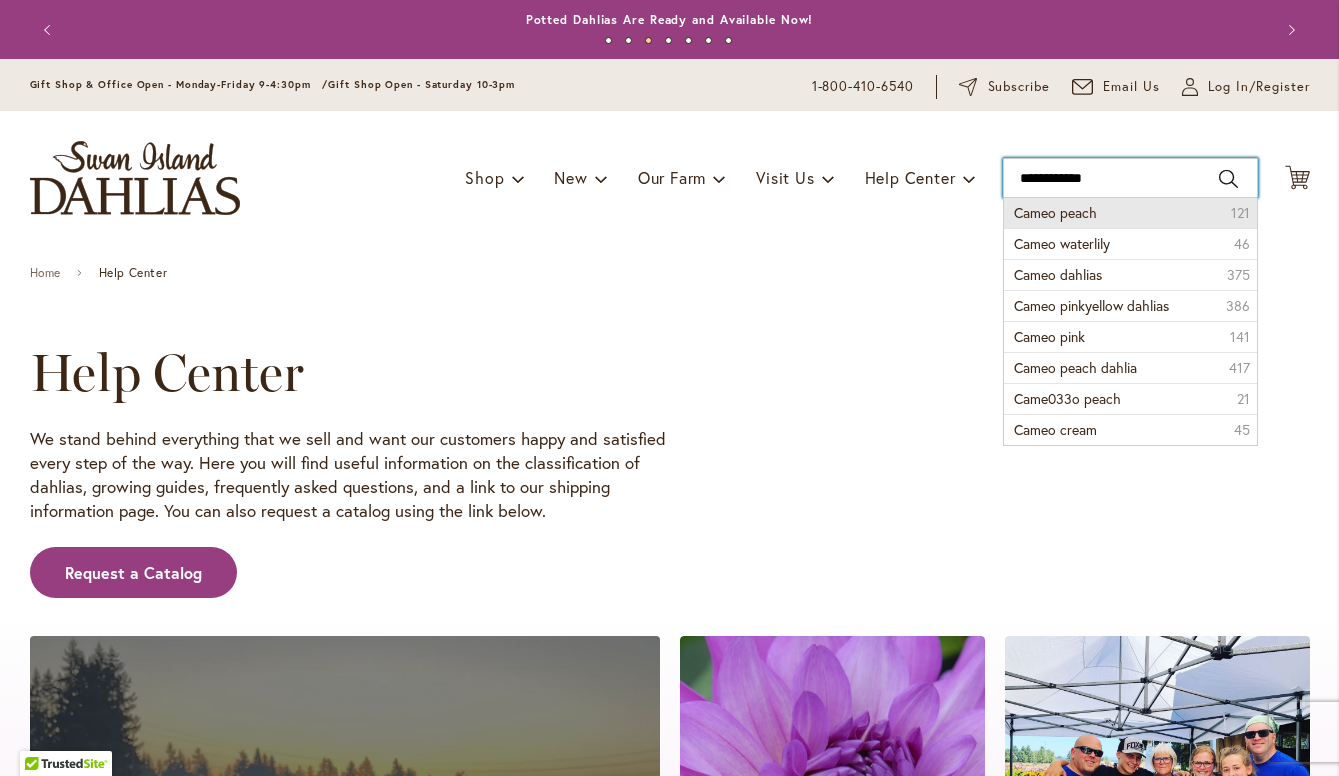 type on "**********" 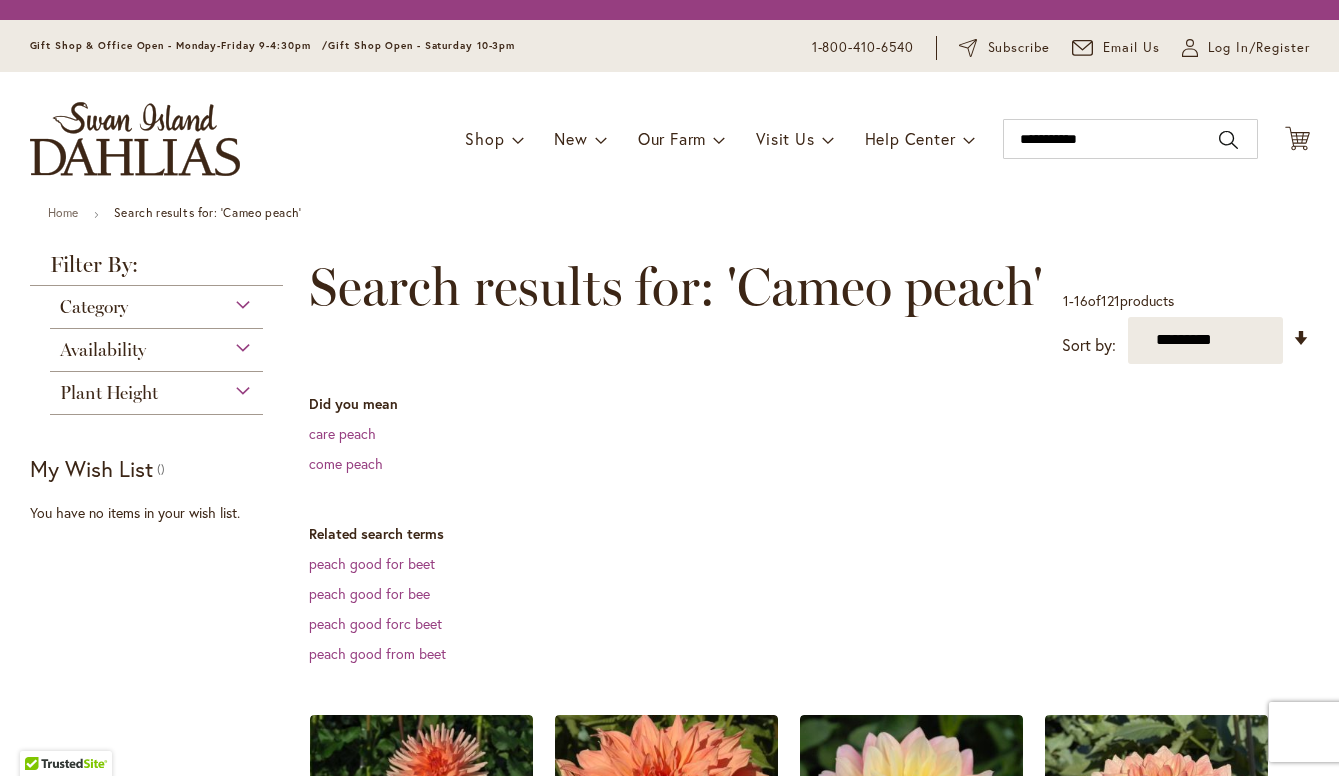 scroll, scrollTop: 0, scrollLeft: 0, axis: both 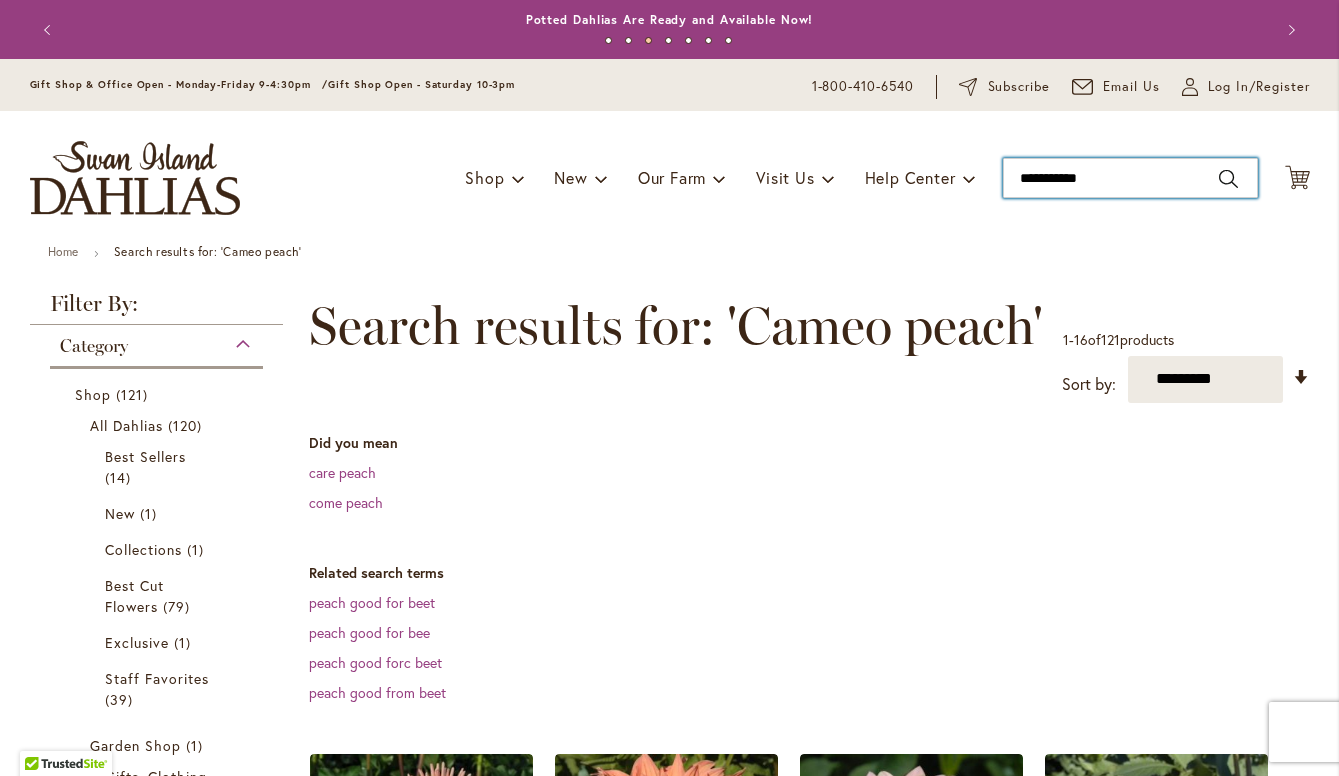 click on "**********" at bounding box center (1130, 178) 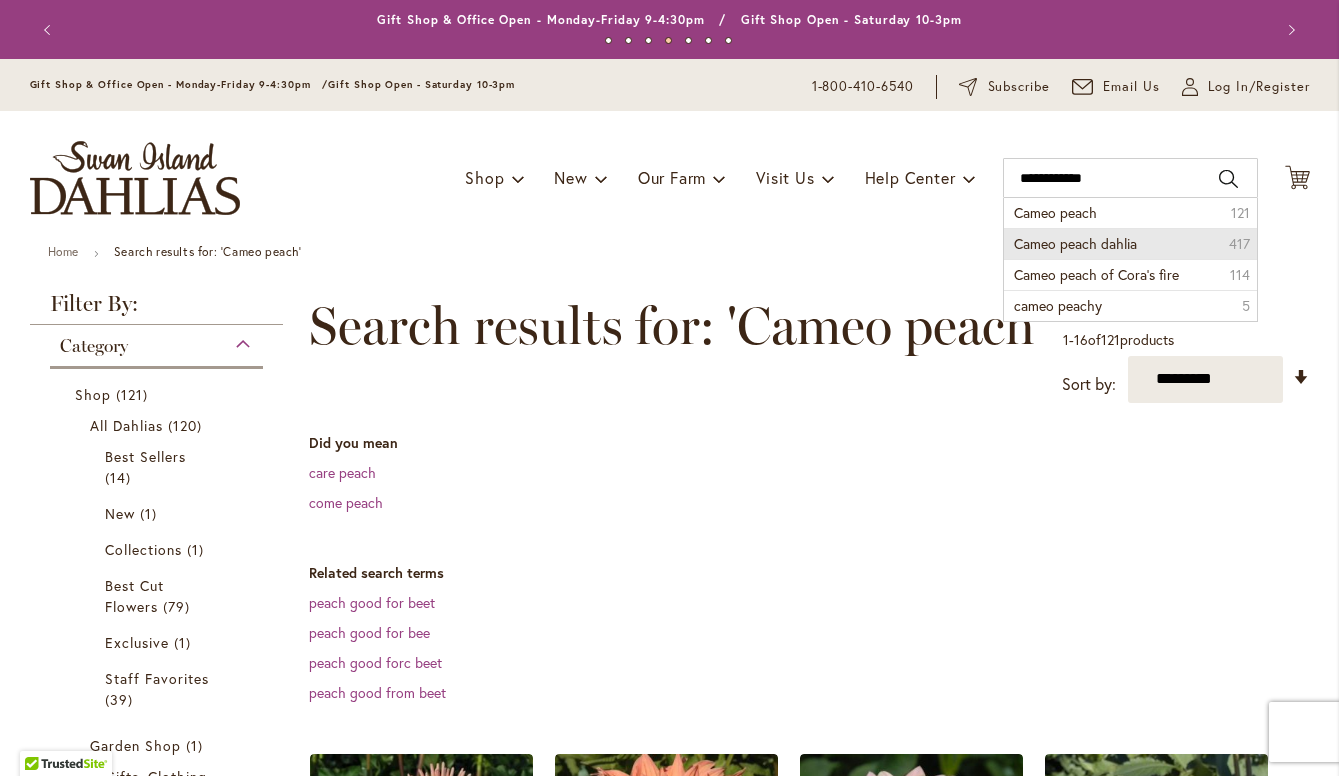 click on "Cameo peach dahlia" at bounding box center (1075, 243) 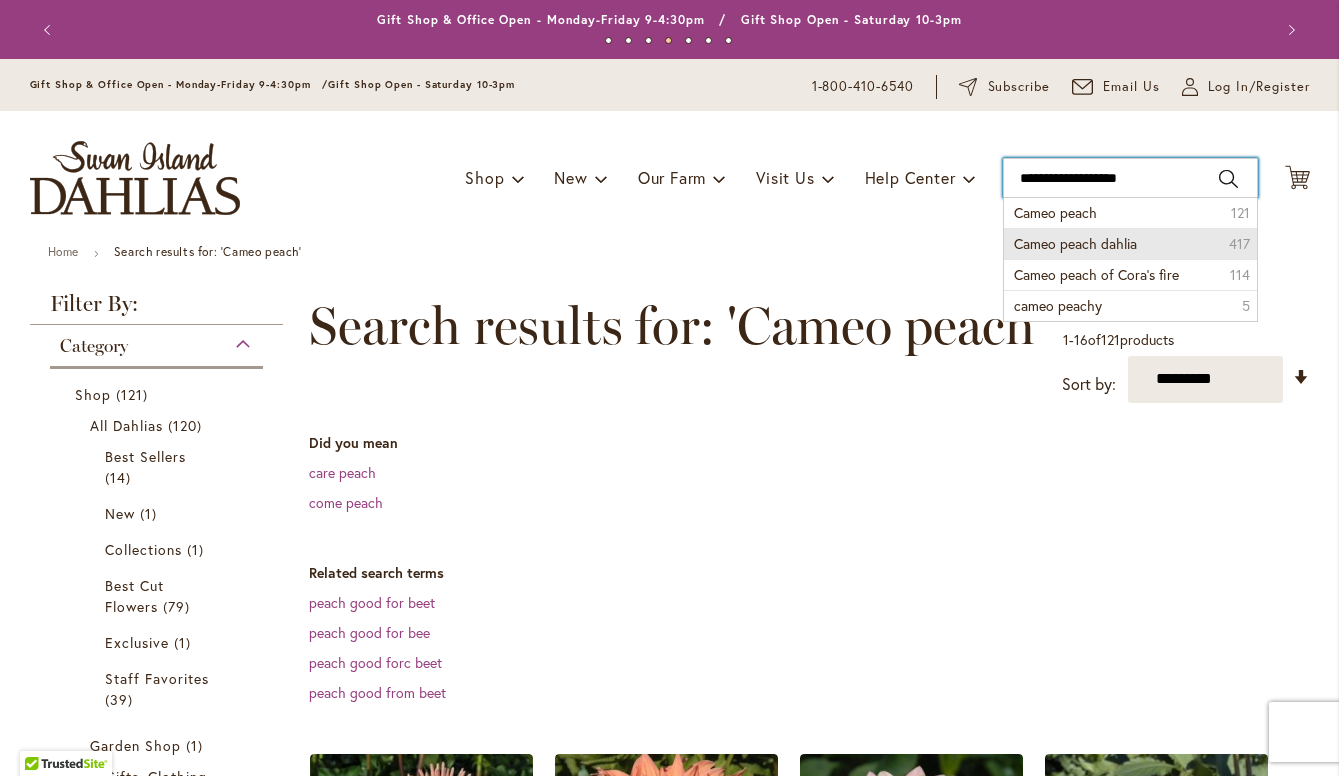 type on "**********" 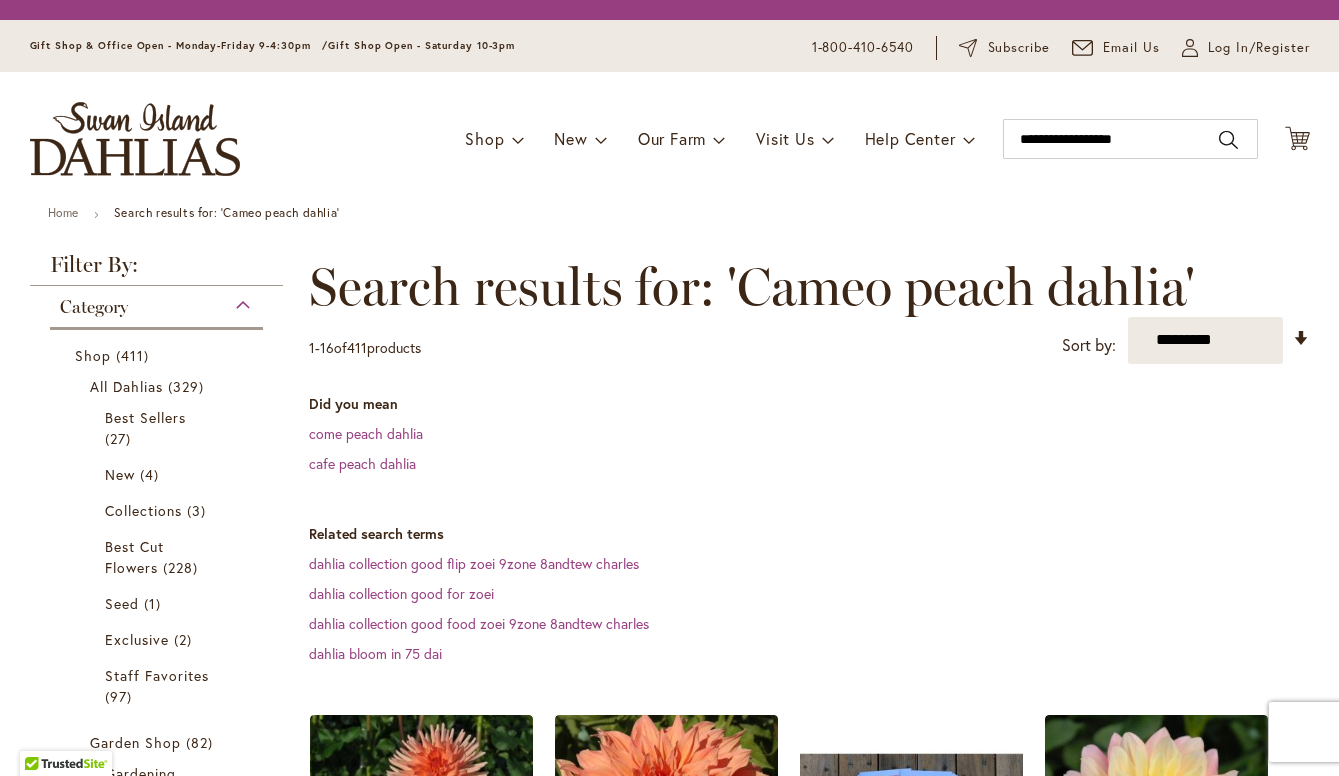 scroll, scrollTop: 0, scrollLeft: 0, axis: both 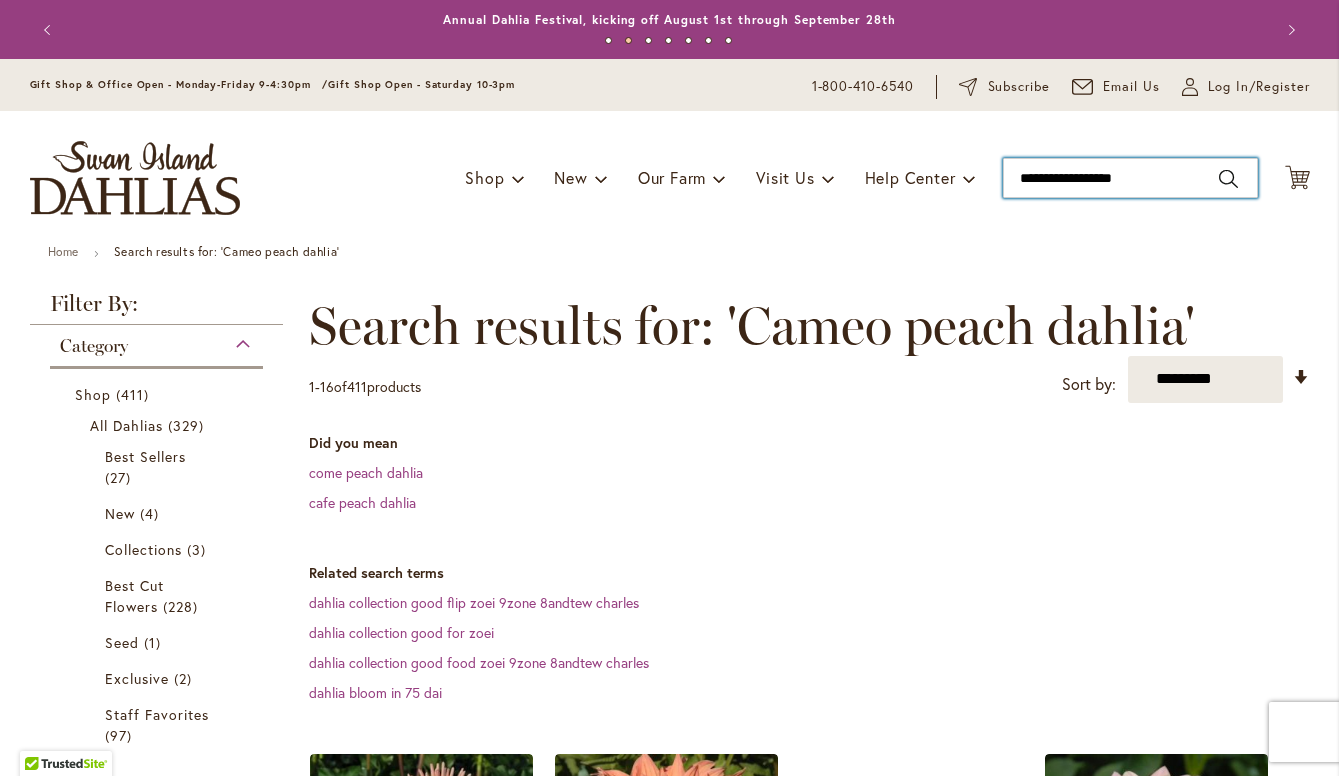 drag, startPoint x: 1100, startPoint y: 177, endPoint x: 1007, endPoint y: 183, distance: 93.193344 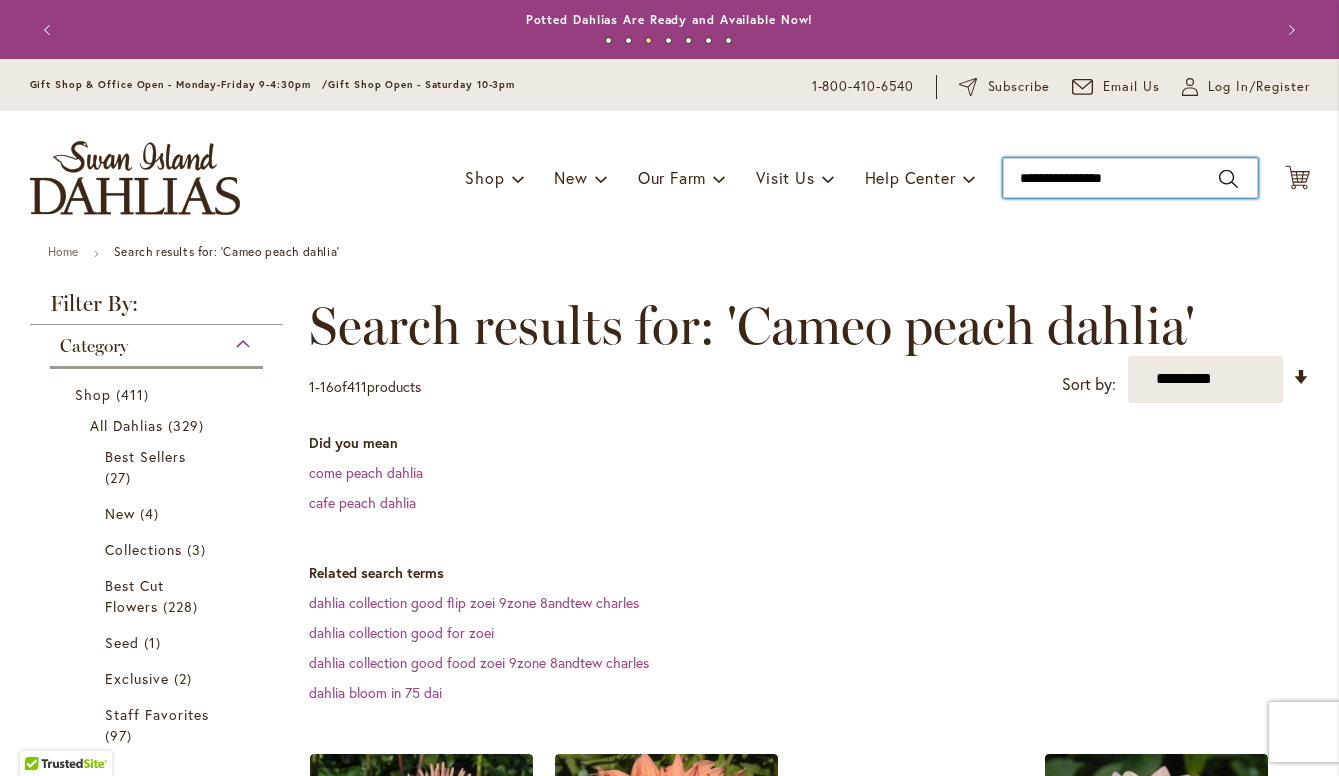type on "**********" 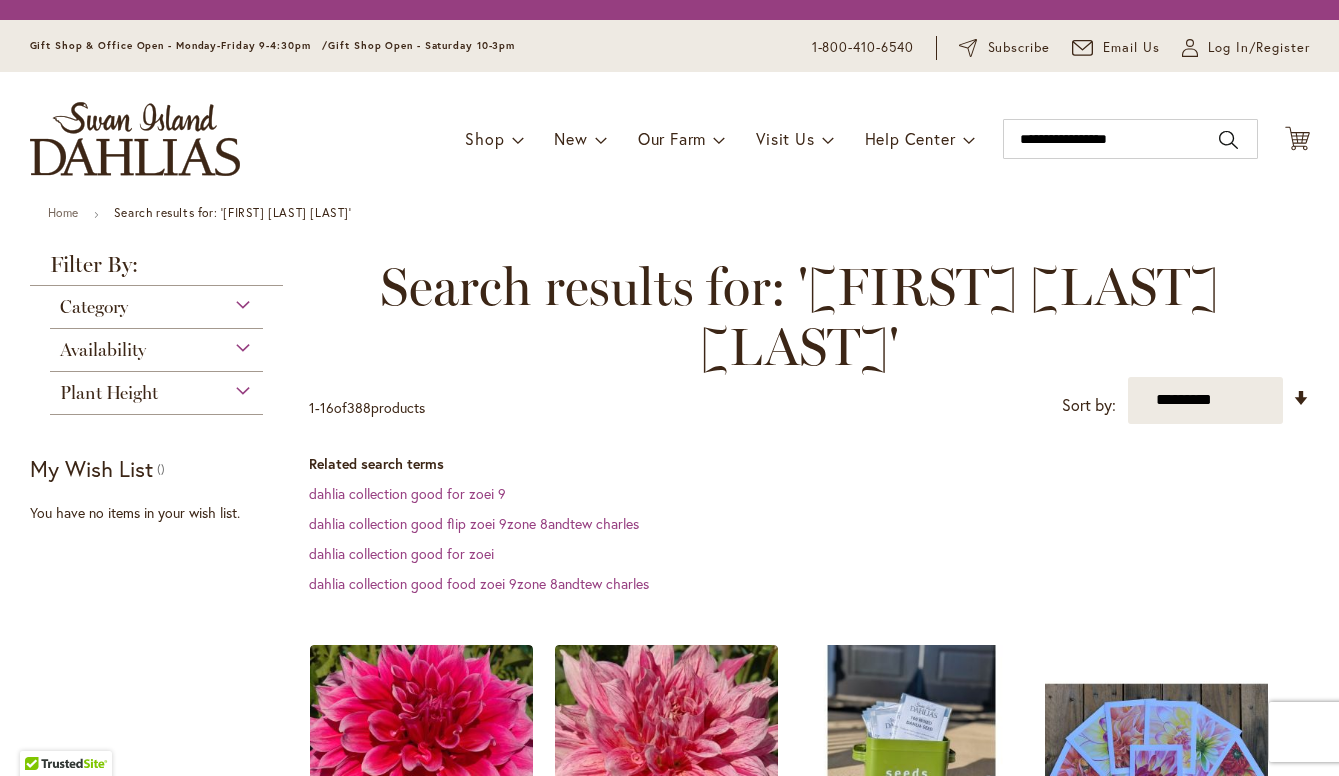 scroll, scrollTop: 0, scrollLeft: 0, axis: both 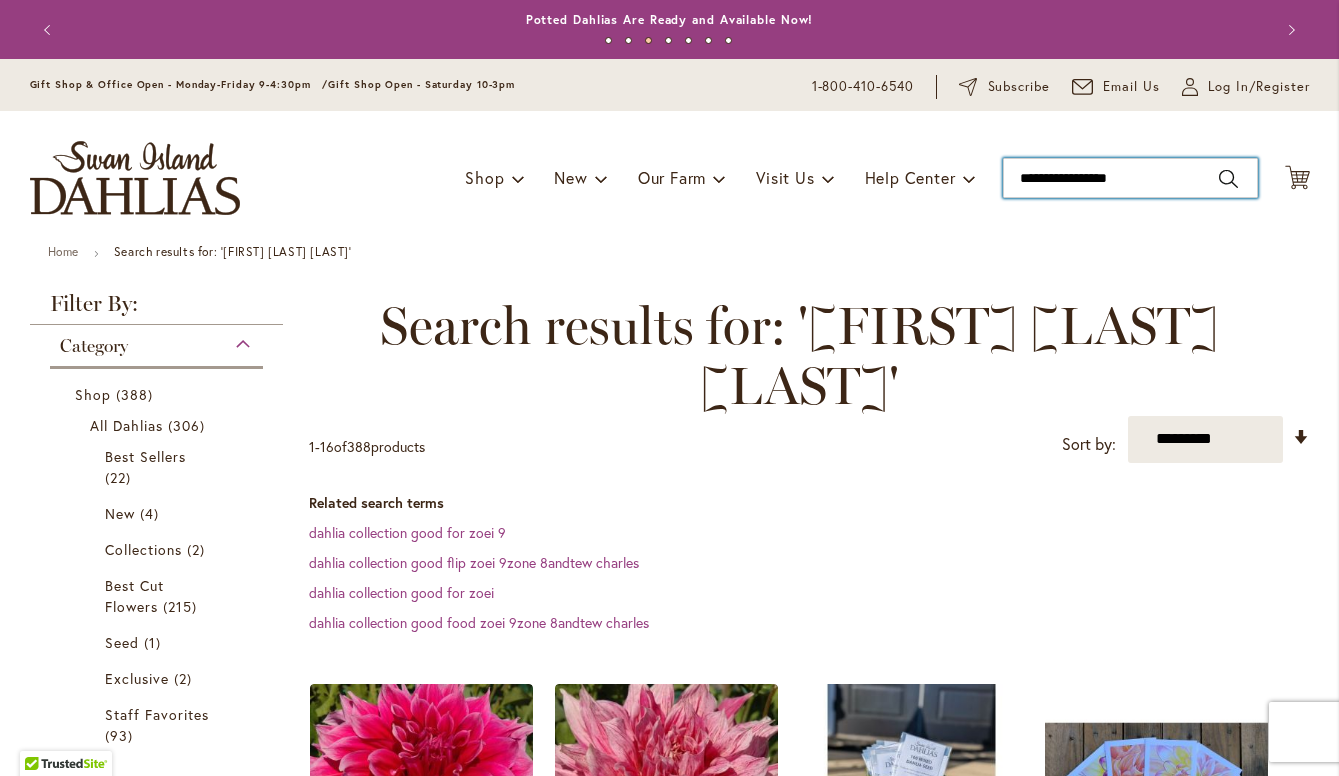 drag, startPoint x: 1085, startPoint y: 176, endPoint x: 987, endPoint y: 175, distance: 98.005104 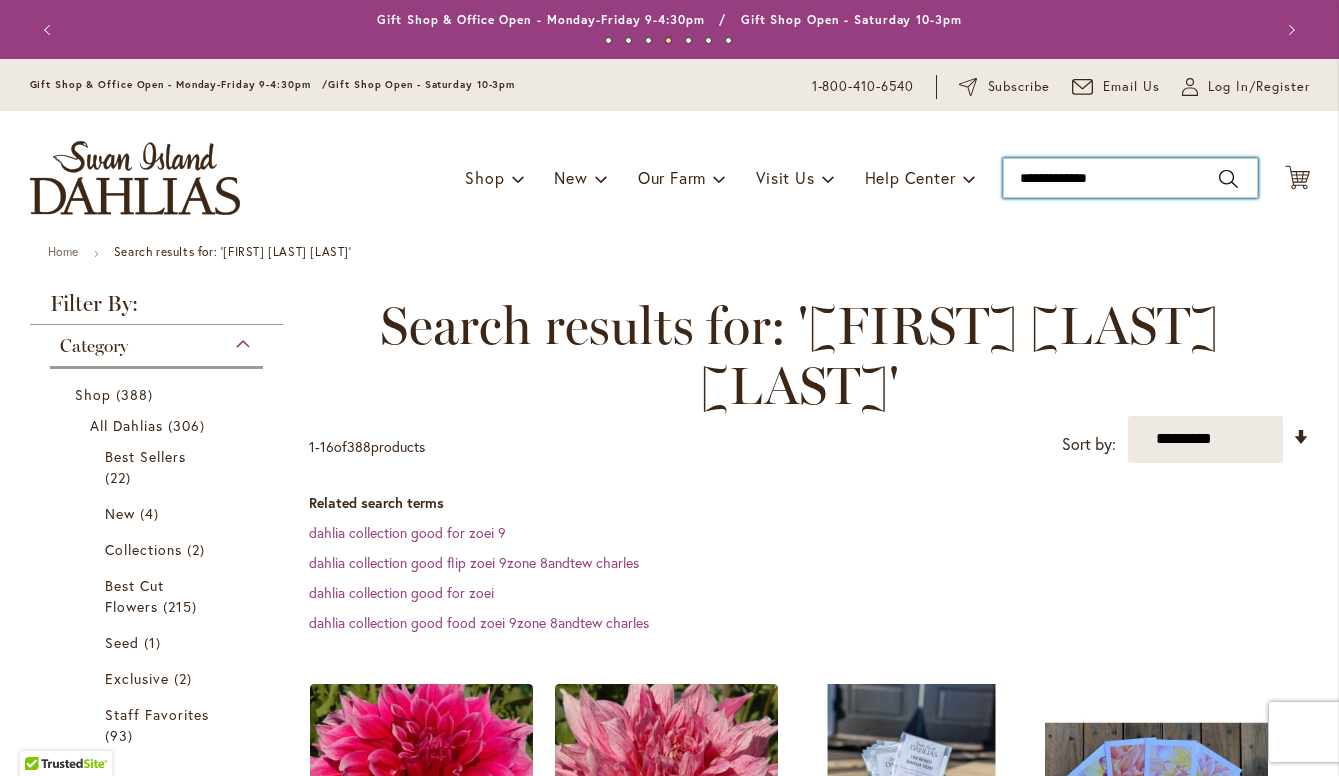 type on "**********" 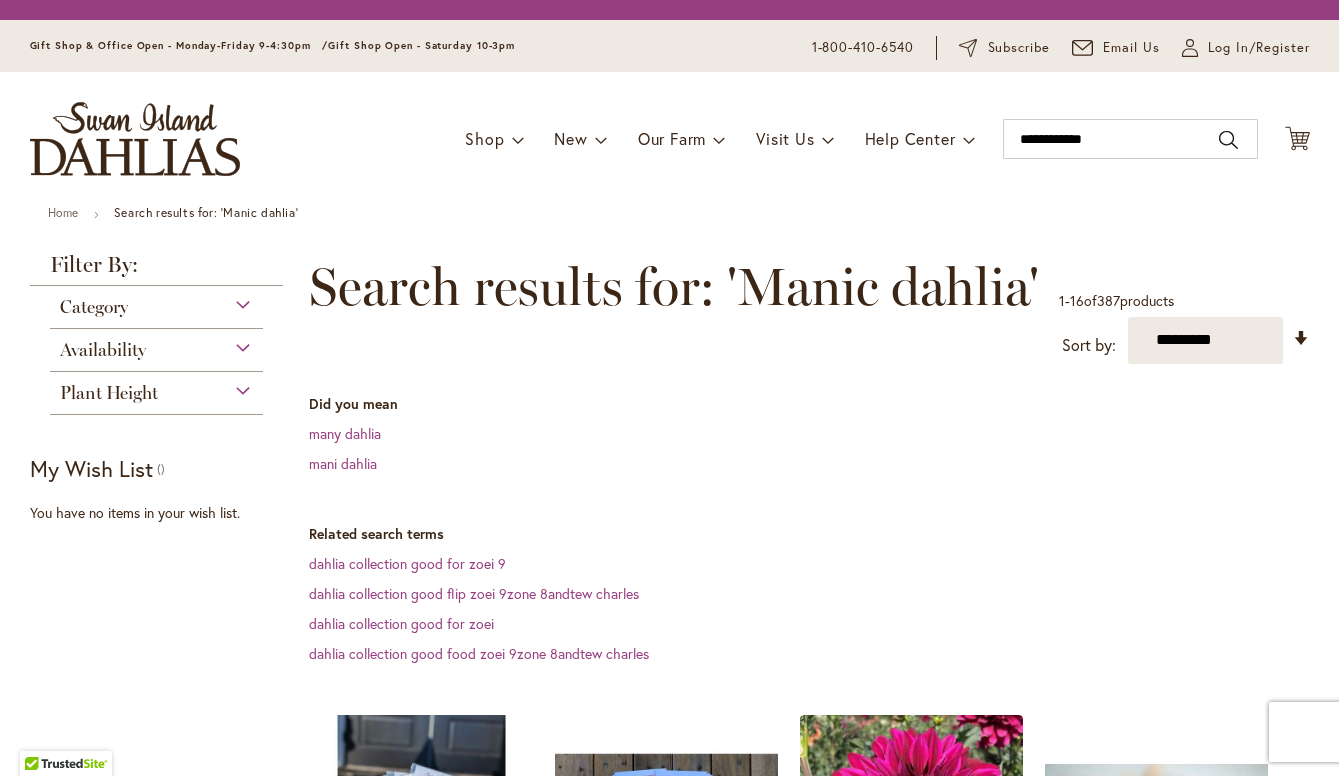 scroll, scrollTop: 0, scrollLeft: 0, axis: both 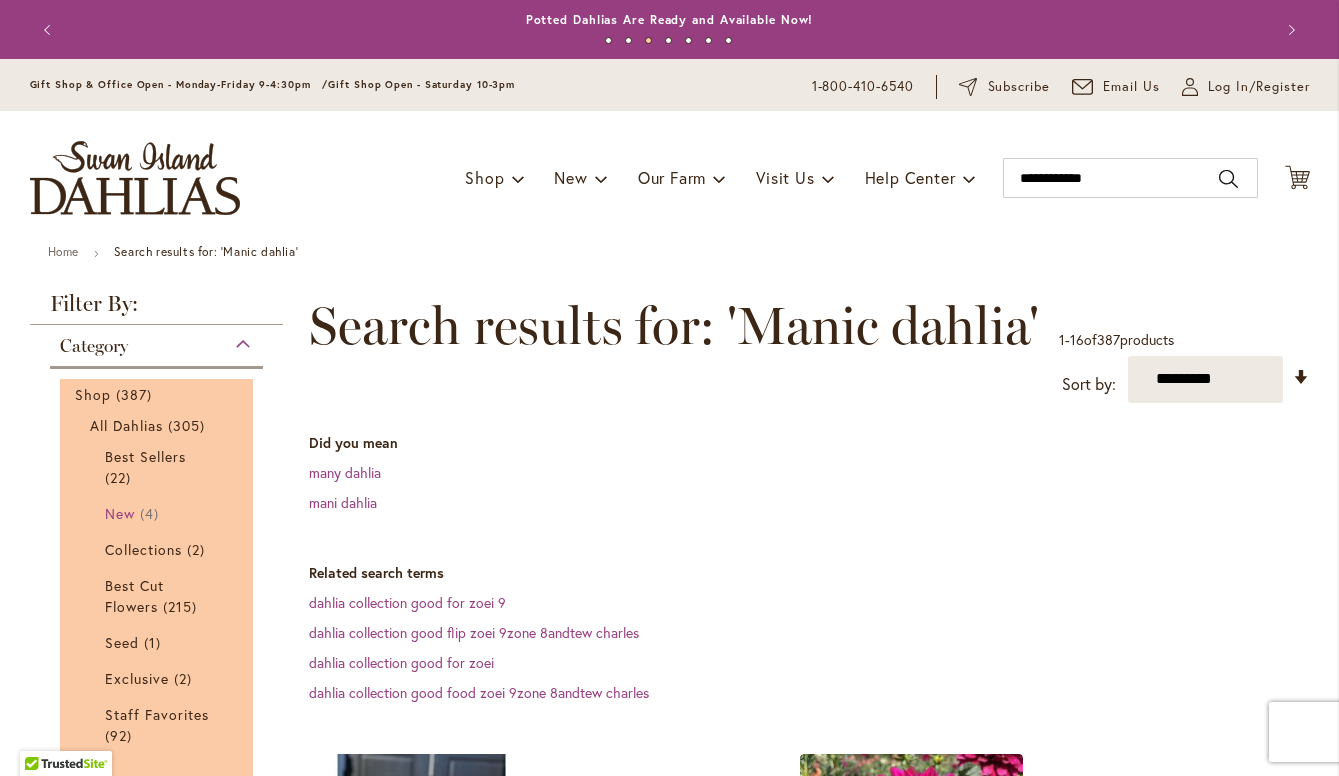 click on "New" at bounding box center [120, 513] 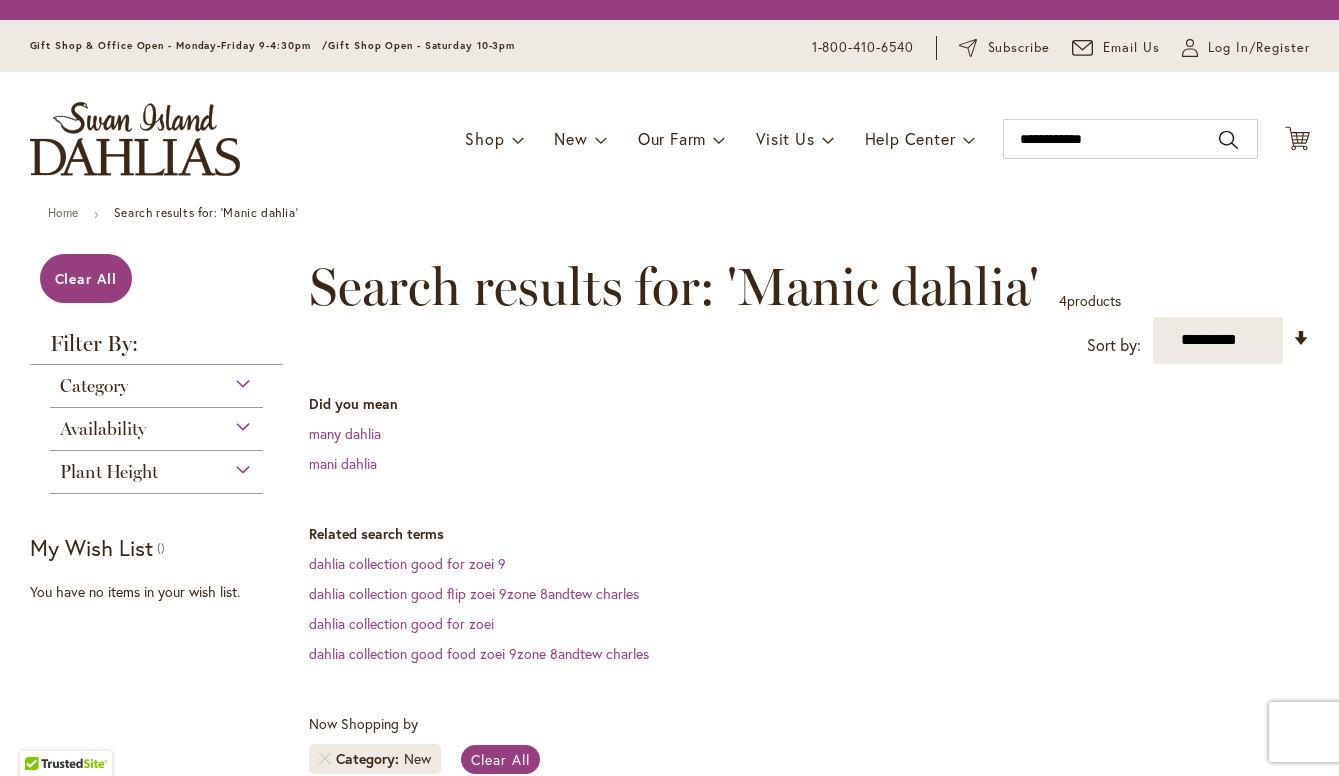 scroll, scrollTop: 0, scrollLeft: 0, axis: both 